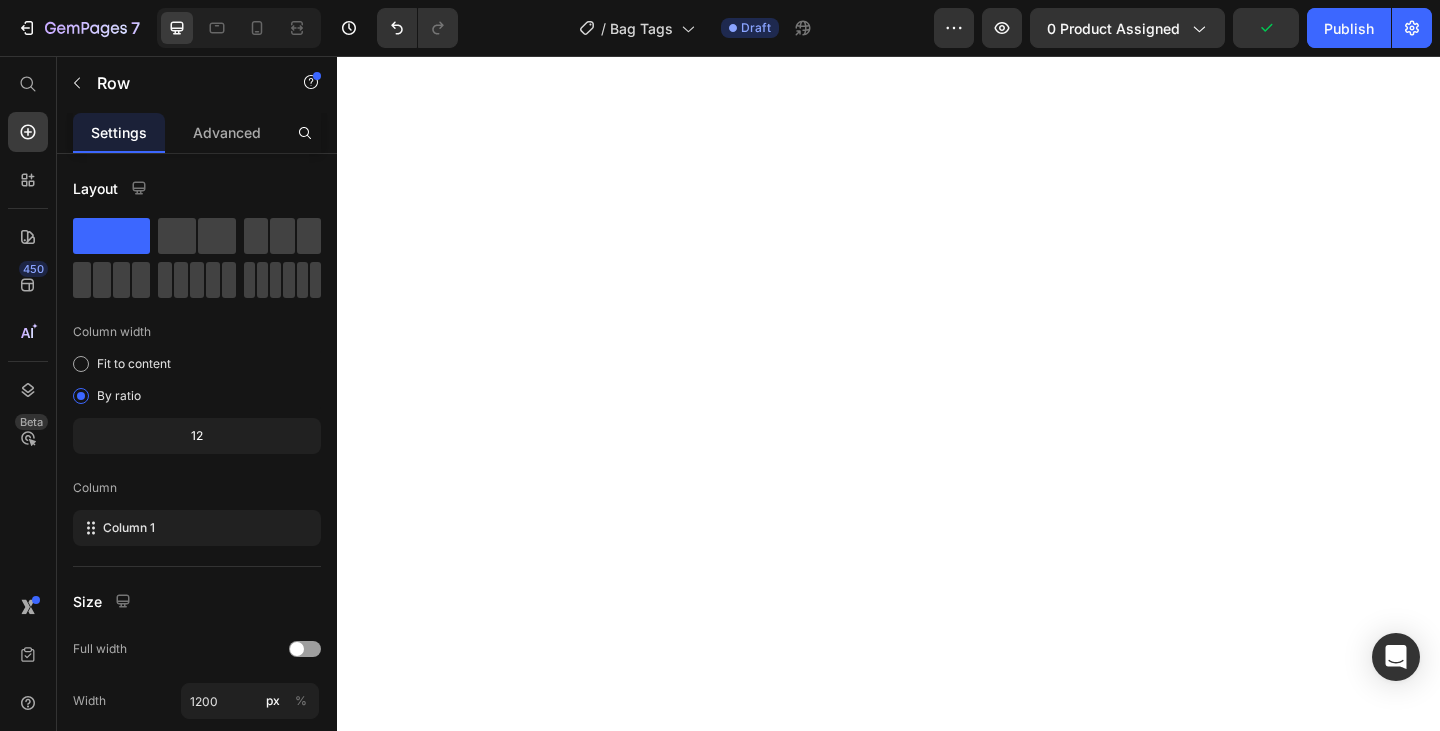 scroll, scrollTop: 0, scrollLeft: 0, axis: both 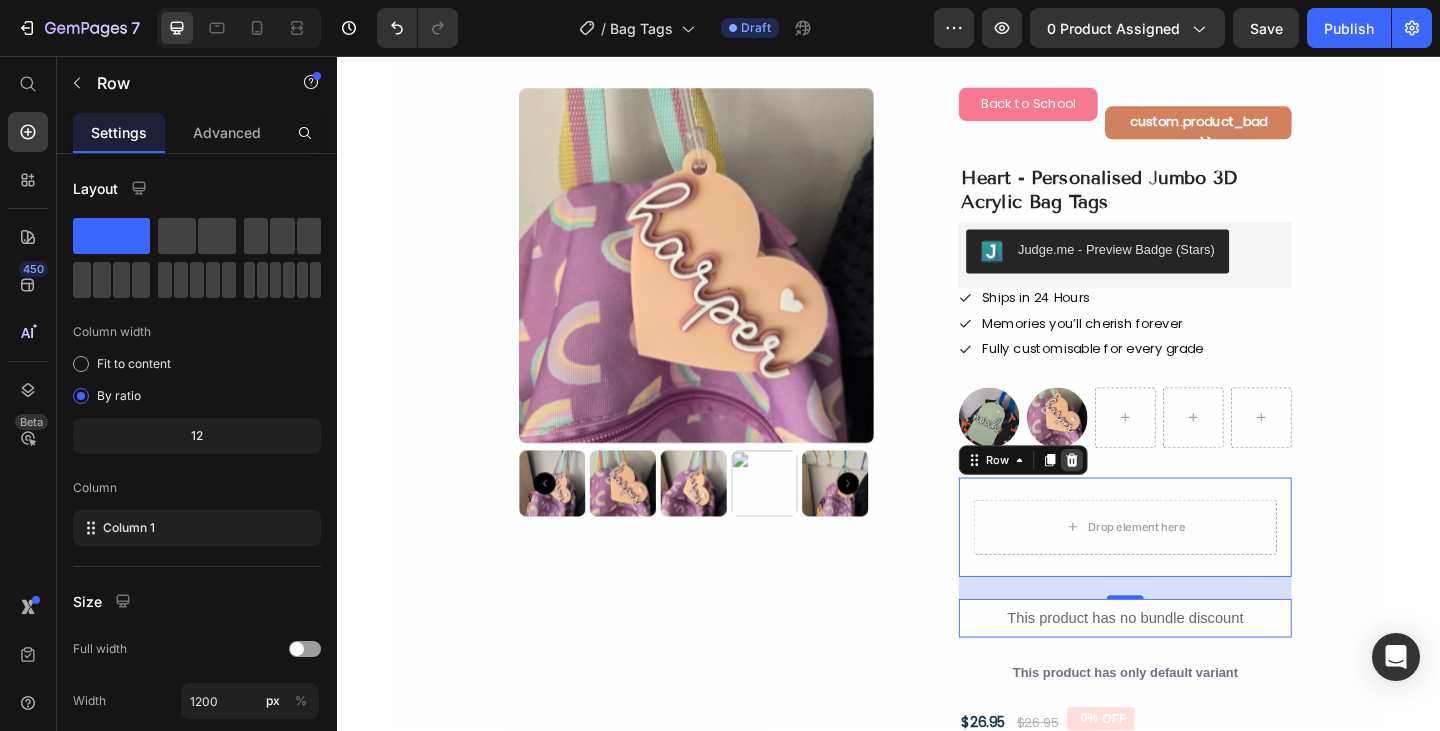 click 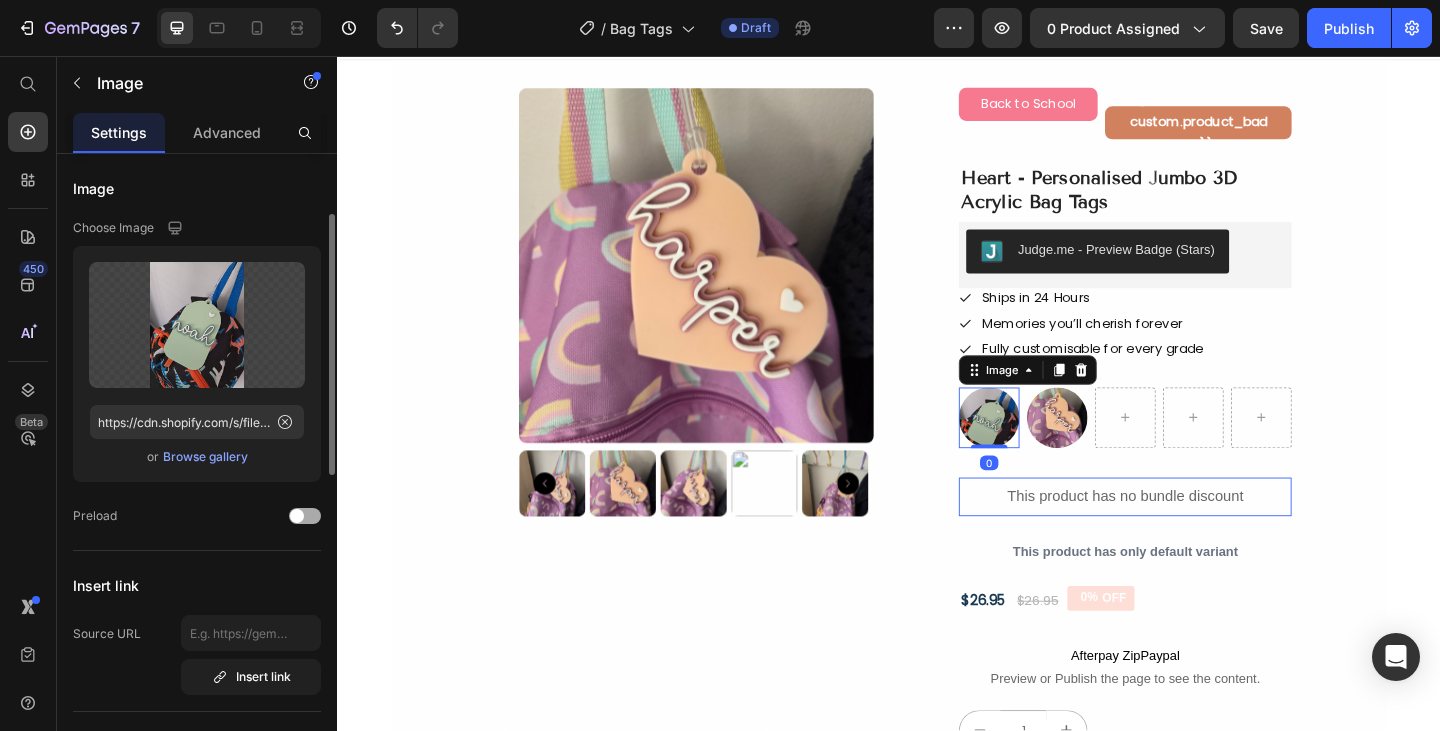 scroll, scrollTop: 69, scrollLeft: 0, axis: vertical 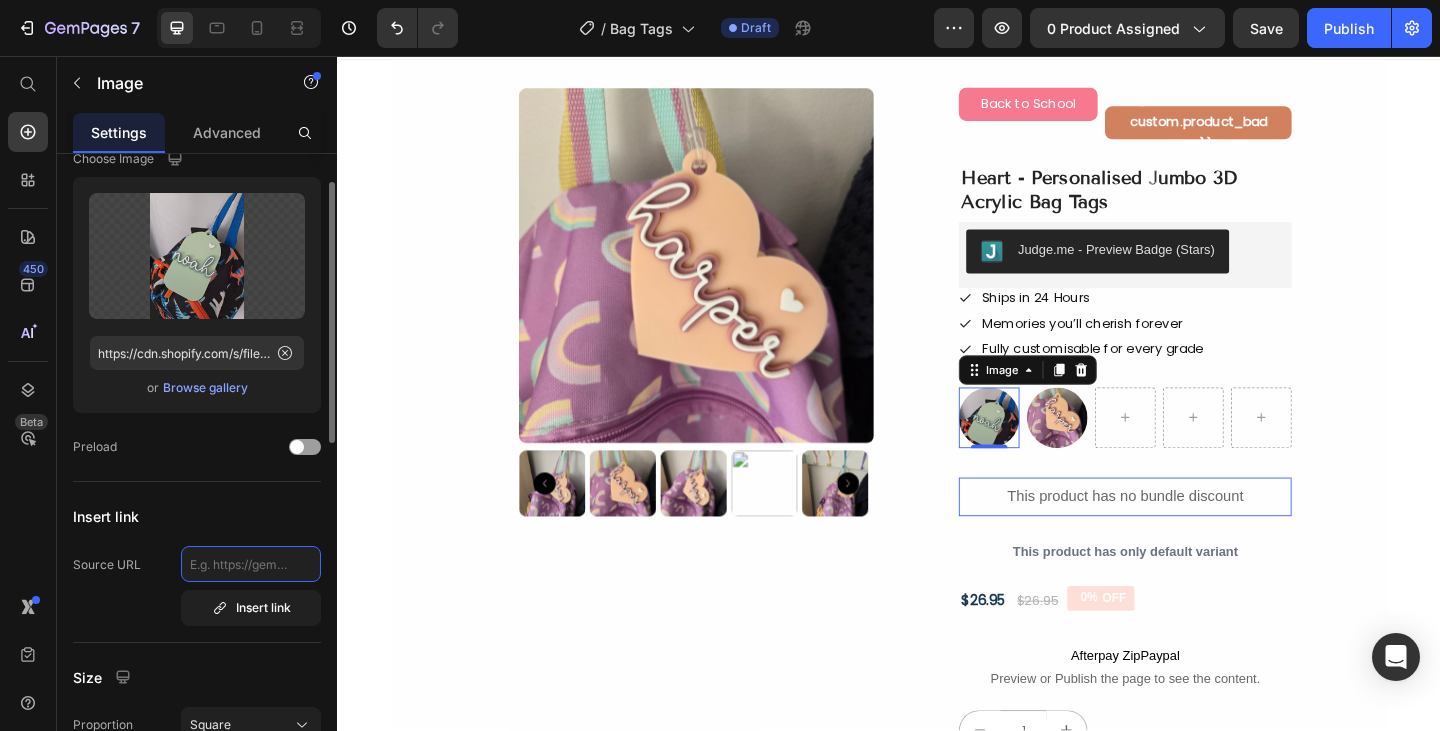 click 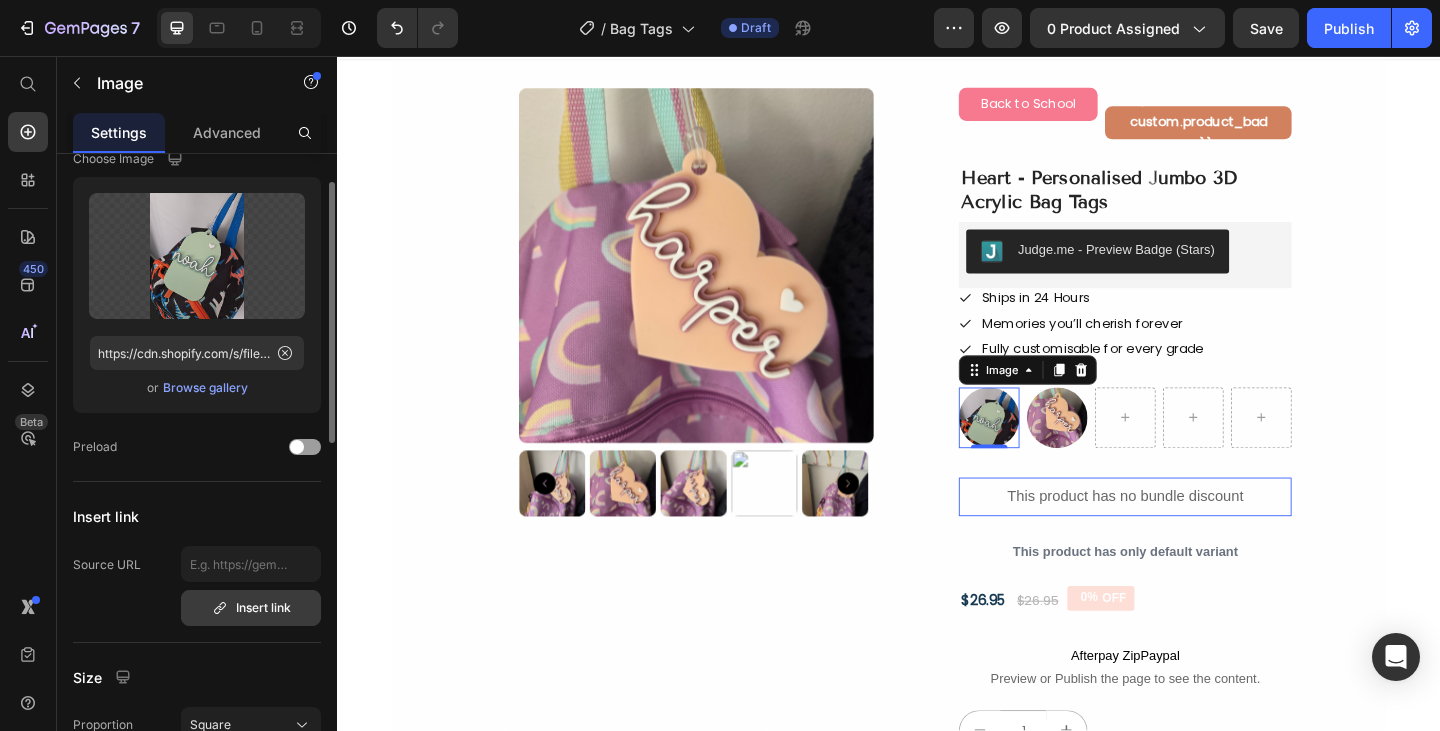 click on "Insert link" at bounding box center [251, 608] 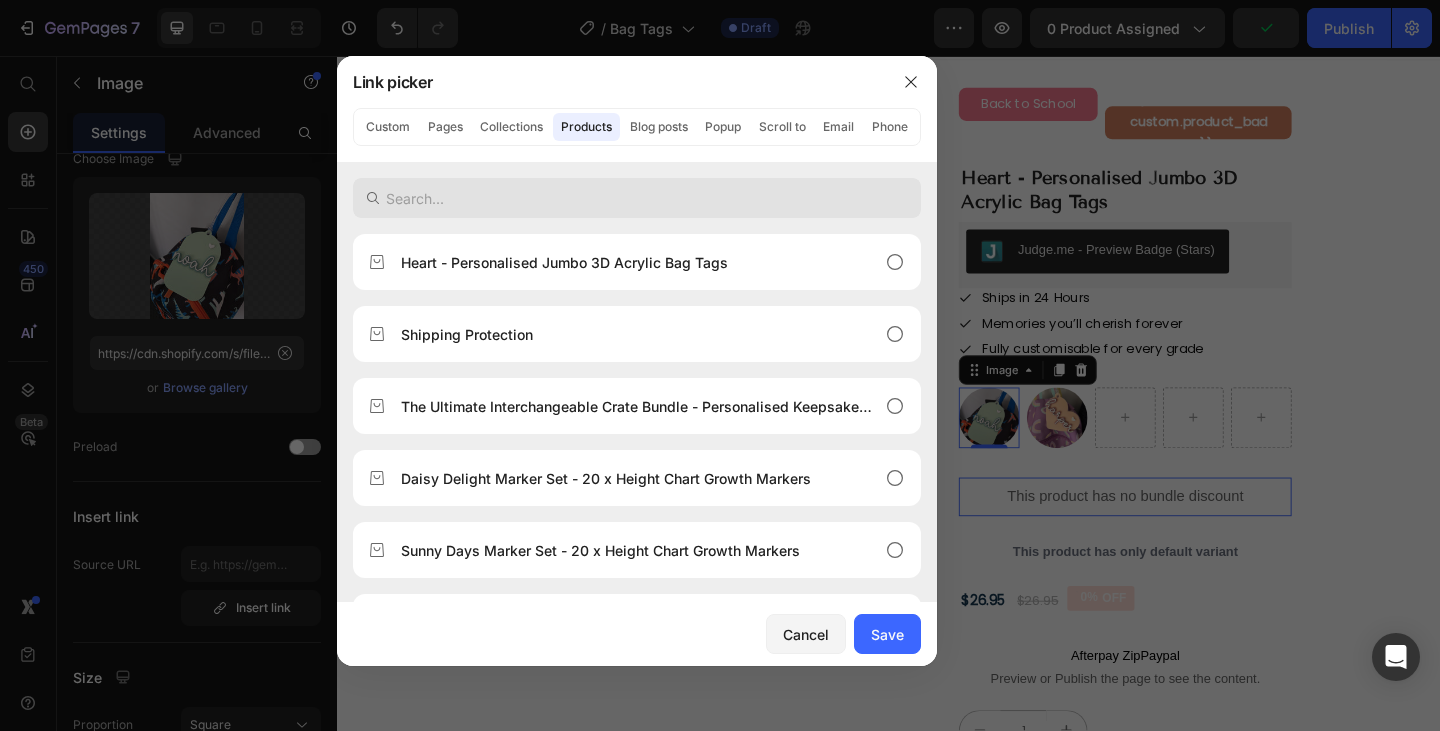 click at bounding box center (637, 198) 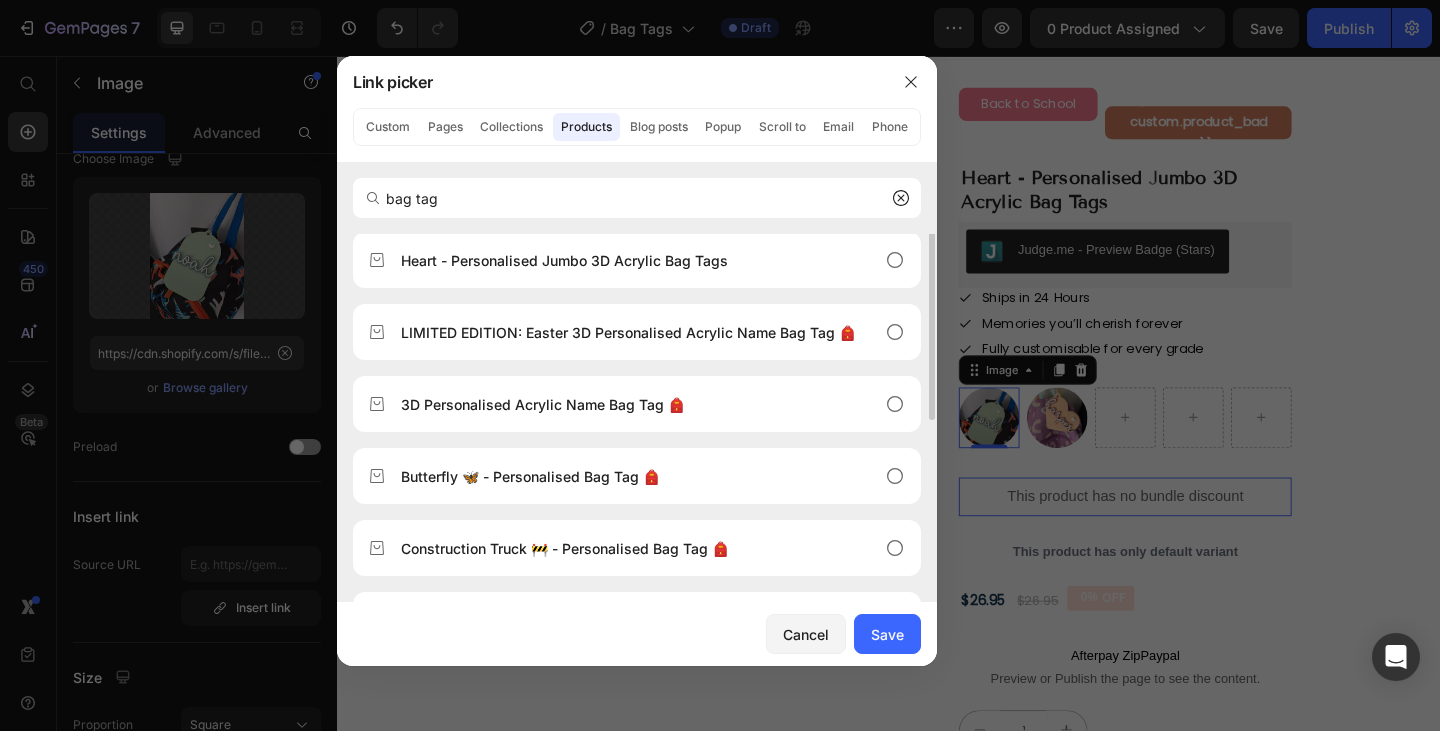 scroll, scrollTop: 0, scrollLeft: 0, axis: both 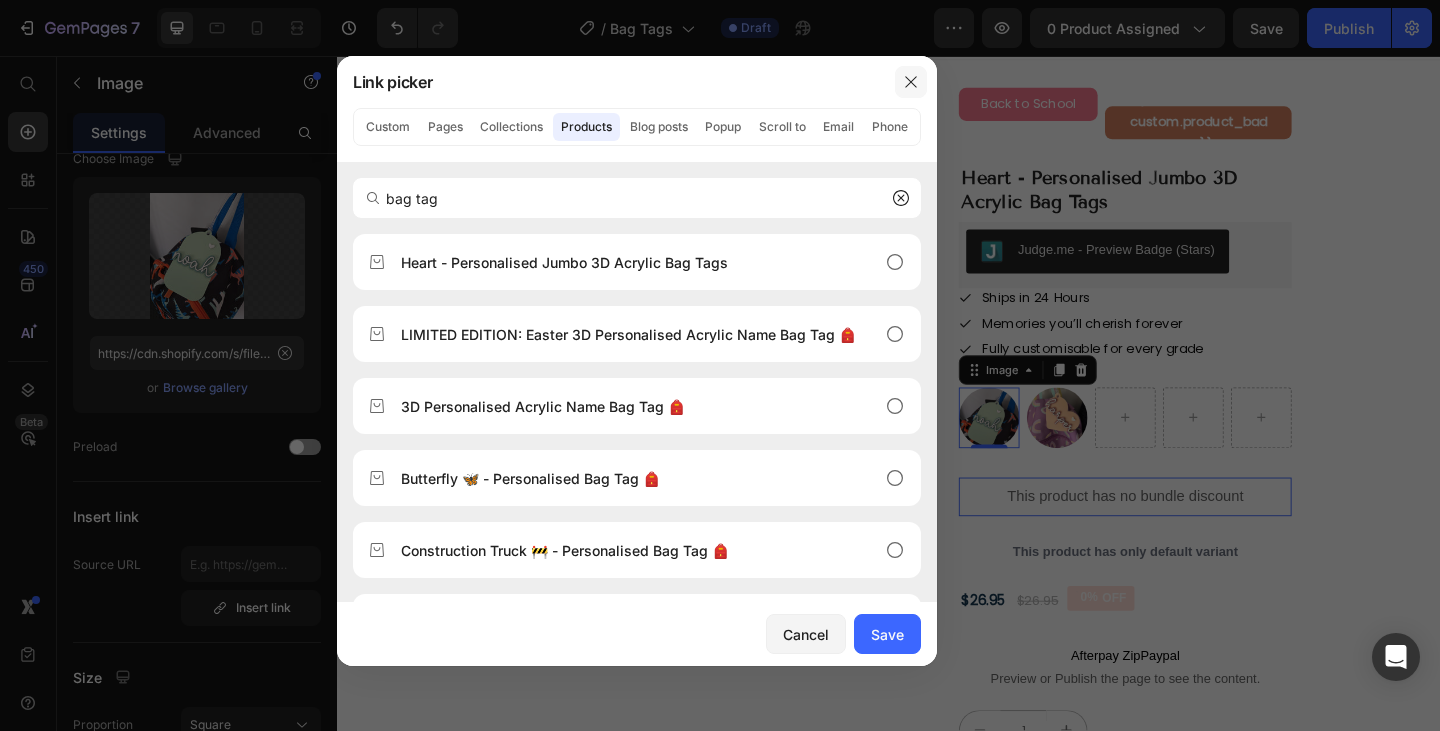 type on "bag tag" 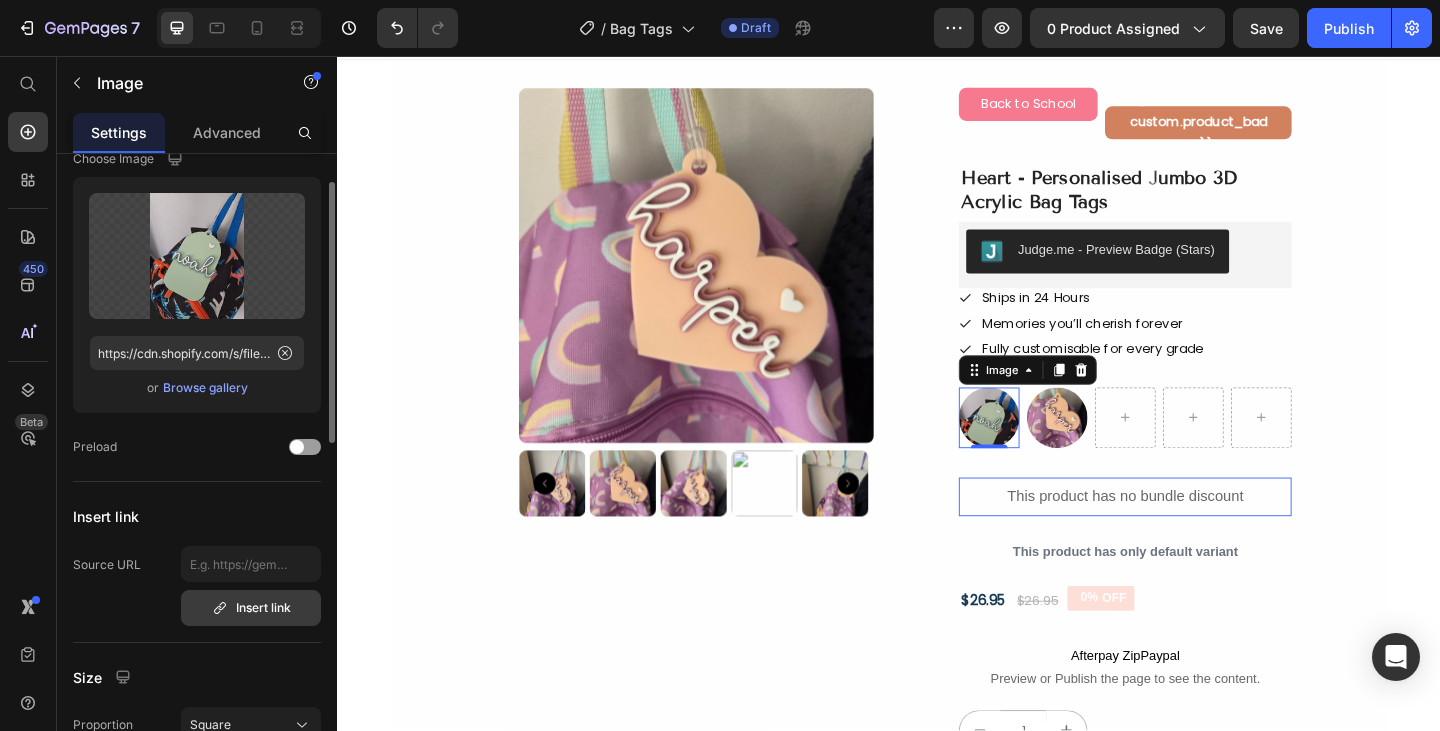 click on "Insert link" at bounding box center [251, 608] 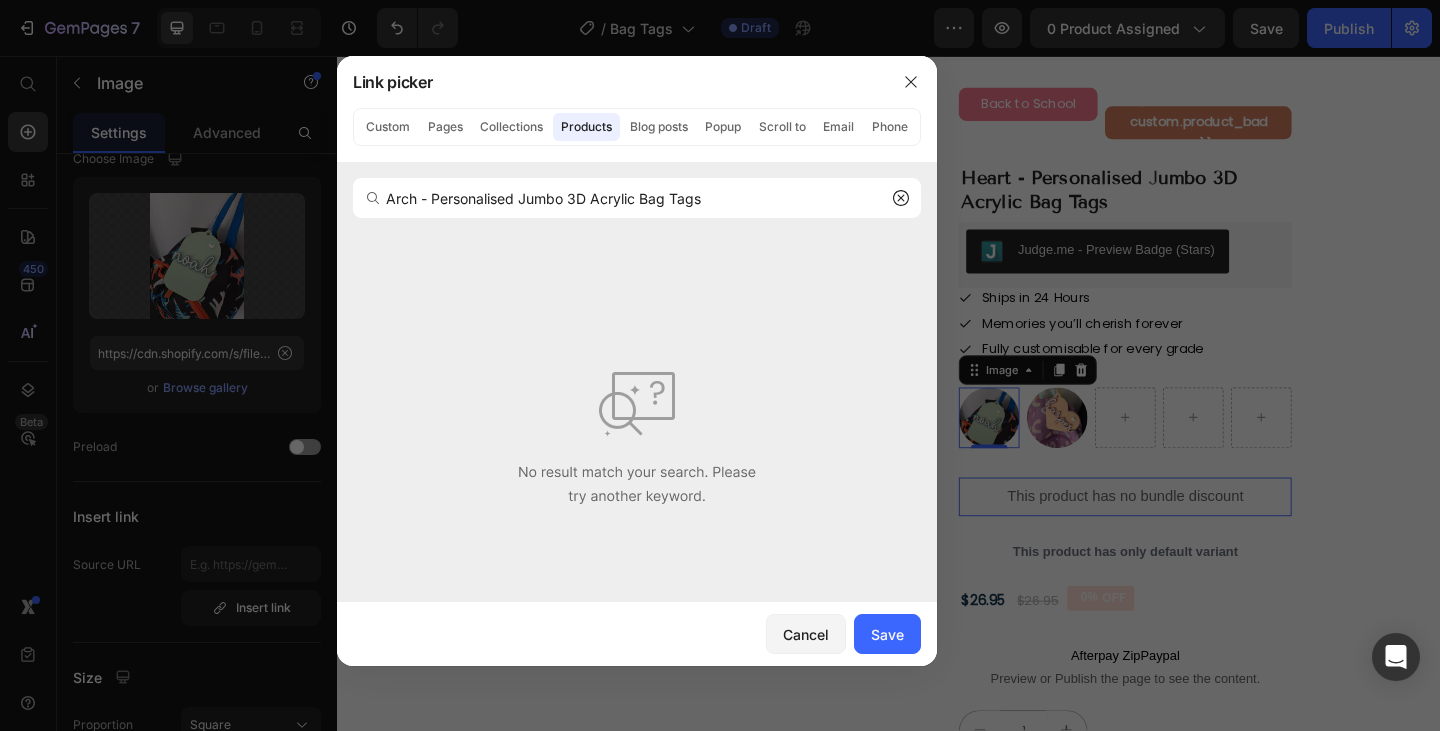 type on "Arch - Personalised Jumbo 3D Acrylic Bag Tags" 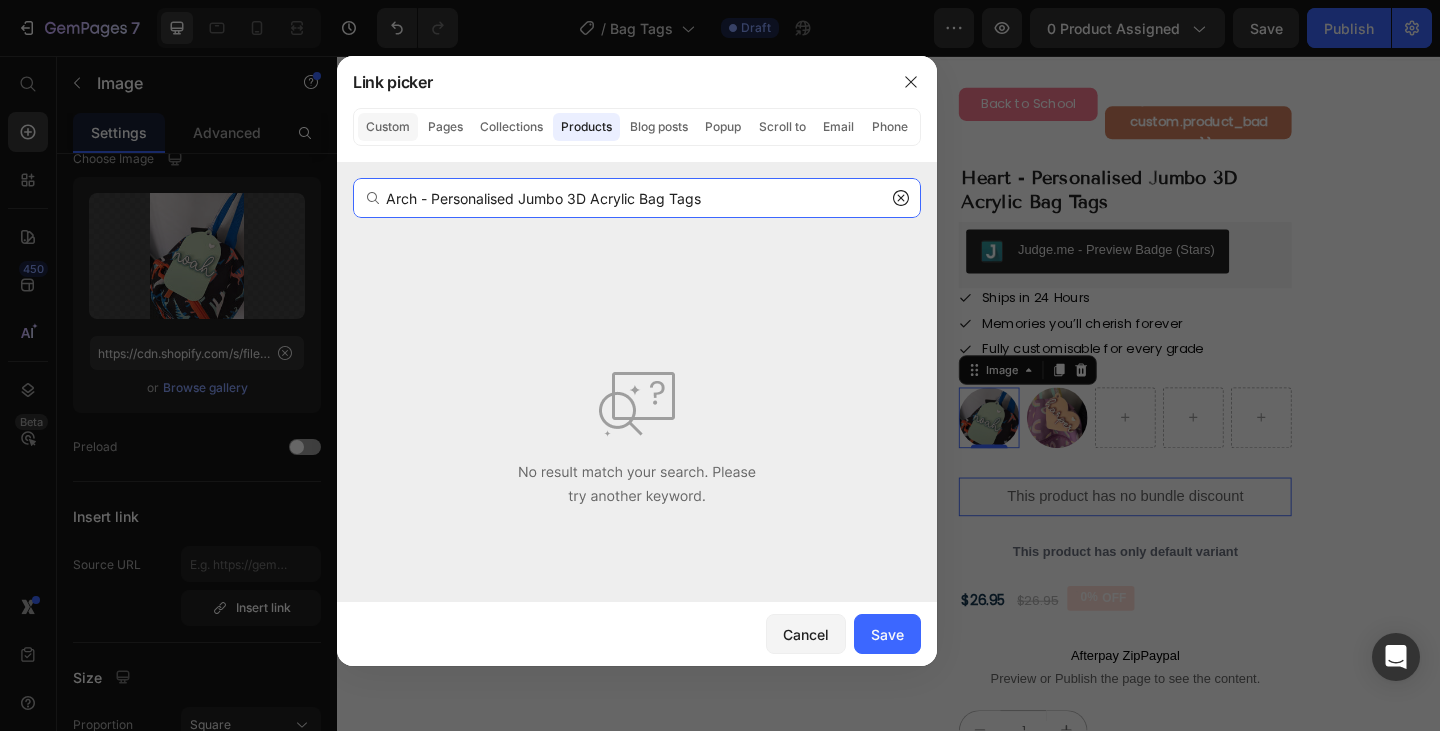 click on "Custom" 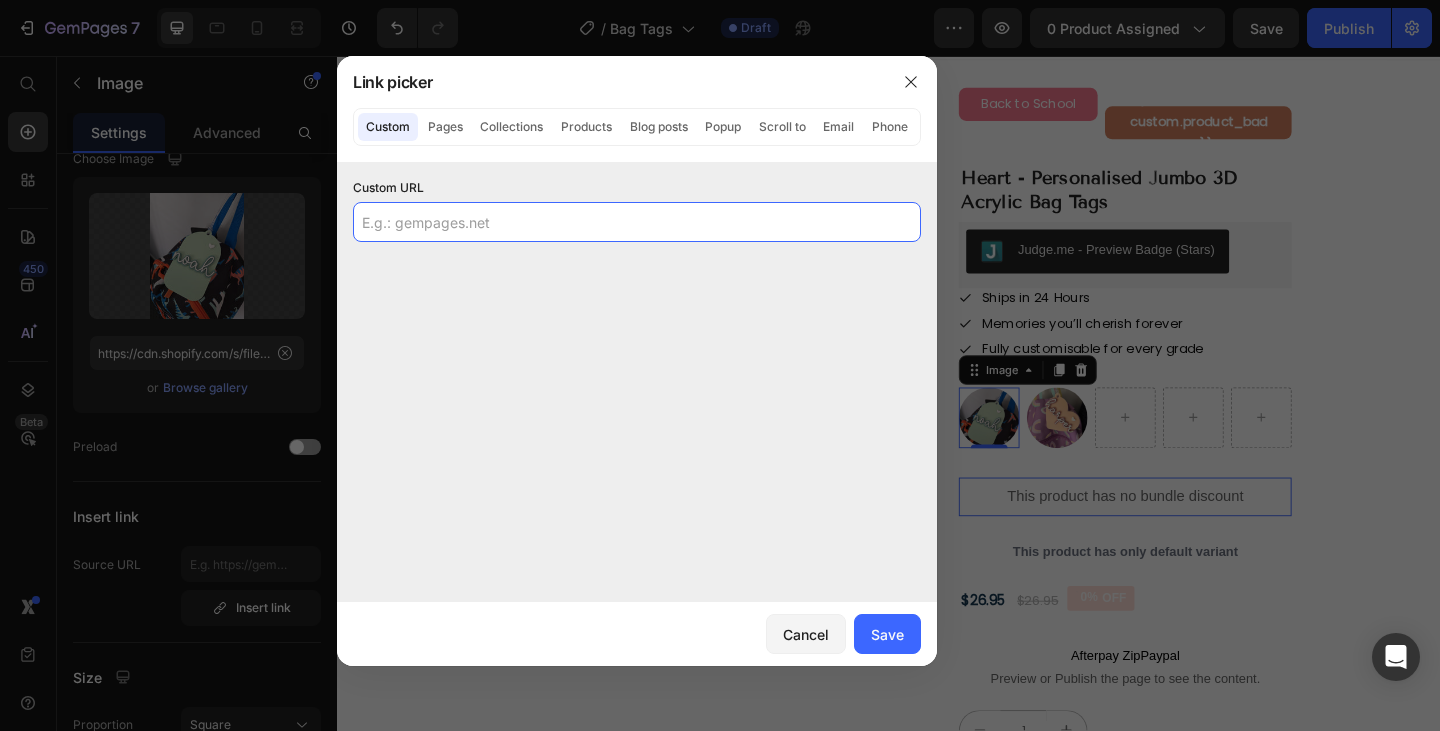 click 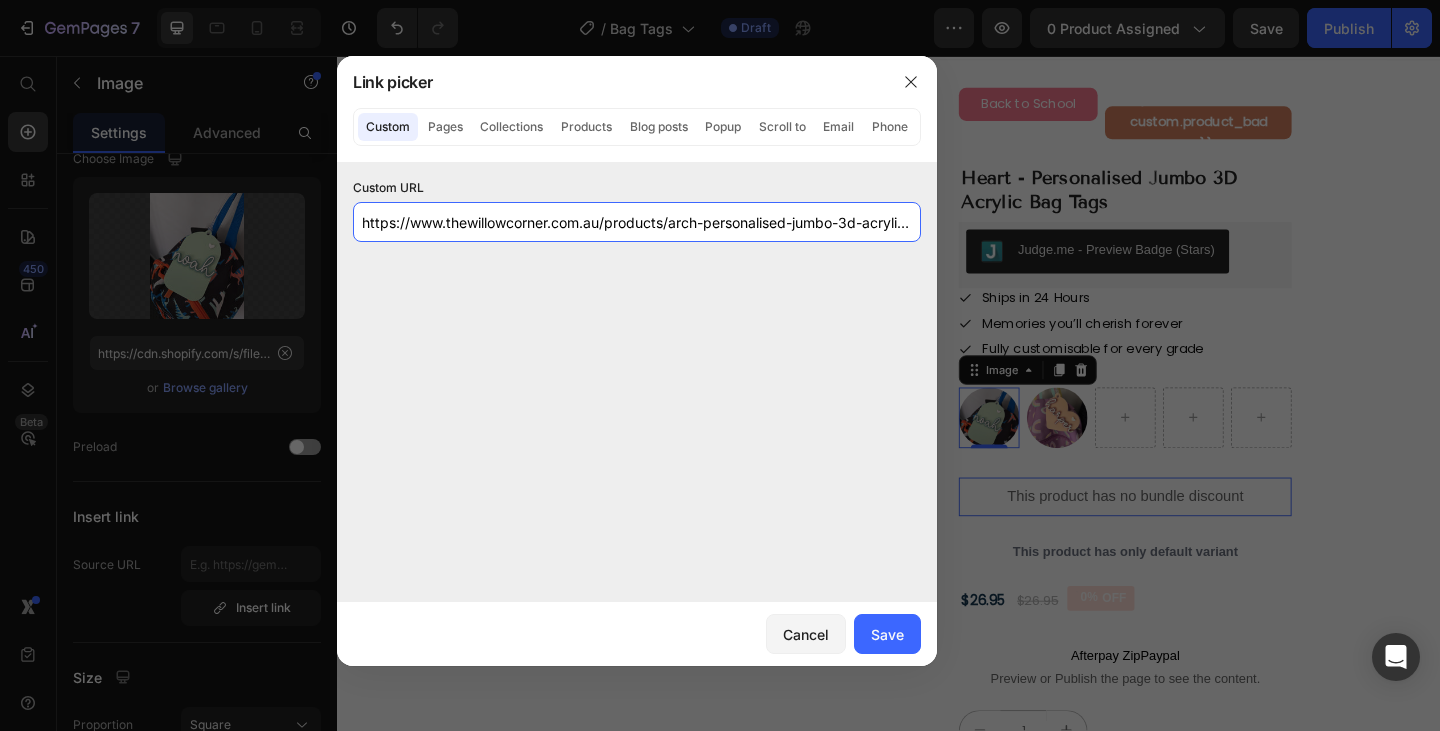 scroll, scrollTop: 0, scrollLeft: 68, axis: horizontal 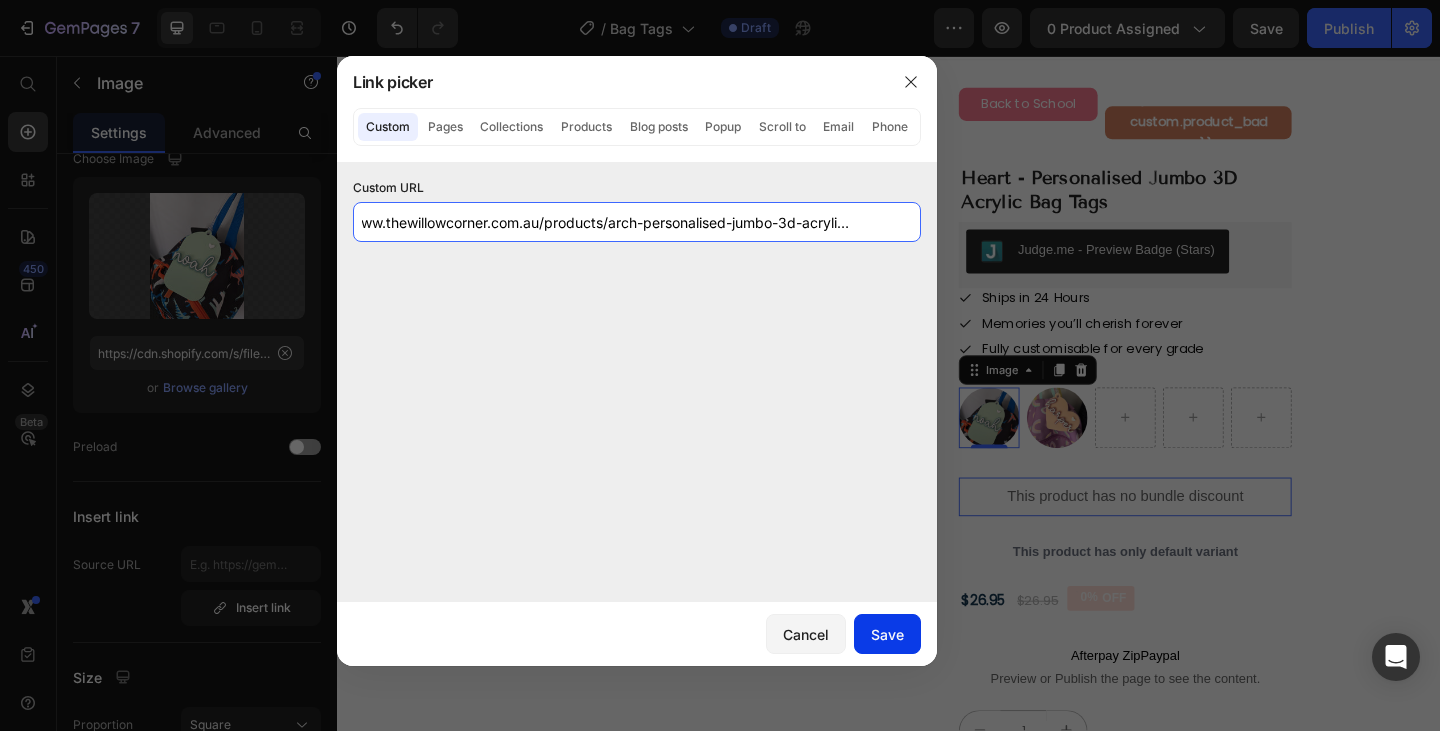 type on "https://www.thewillowcorner.com.au/products/arch-personalised-jumbo-3d-acrylic-bag-tags" 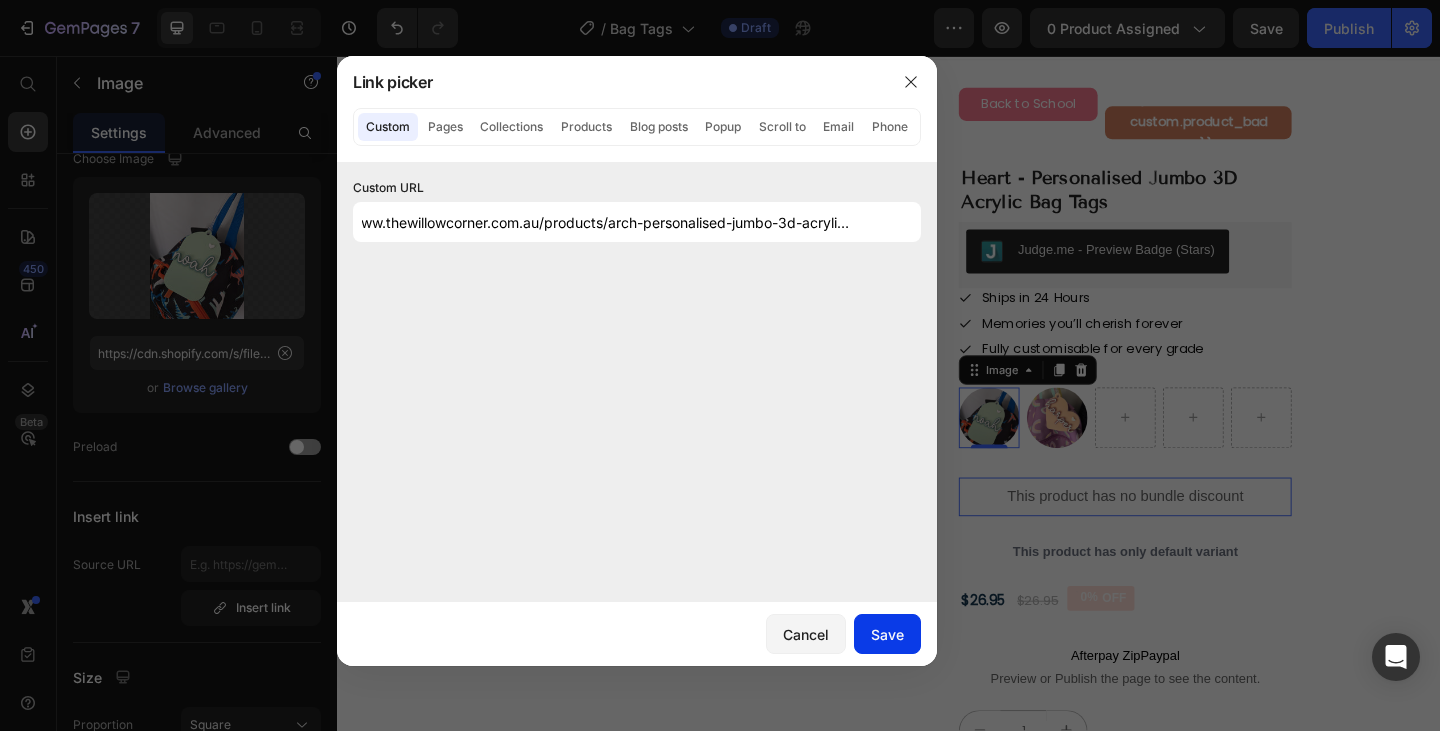 scroll, scrollTop: 0, scrollLeft: 0, axis: both 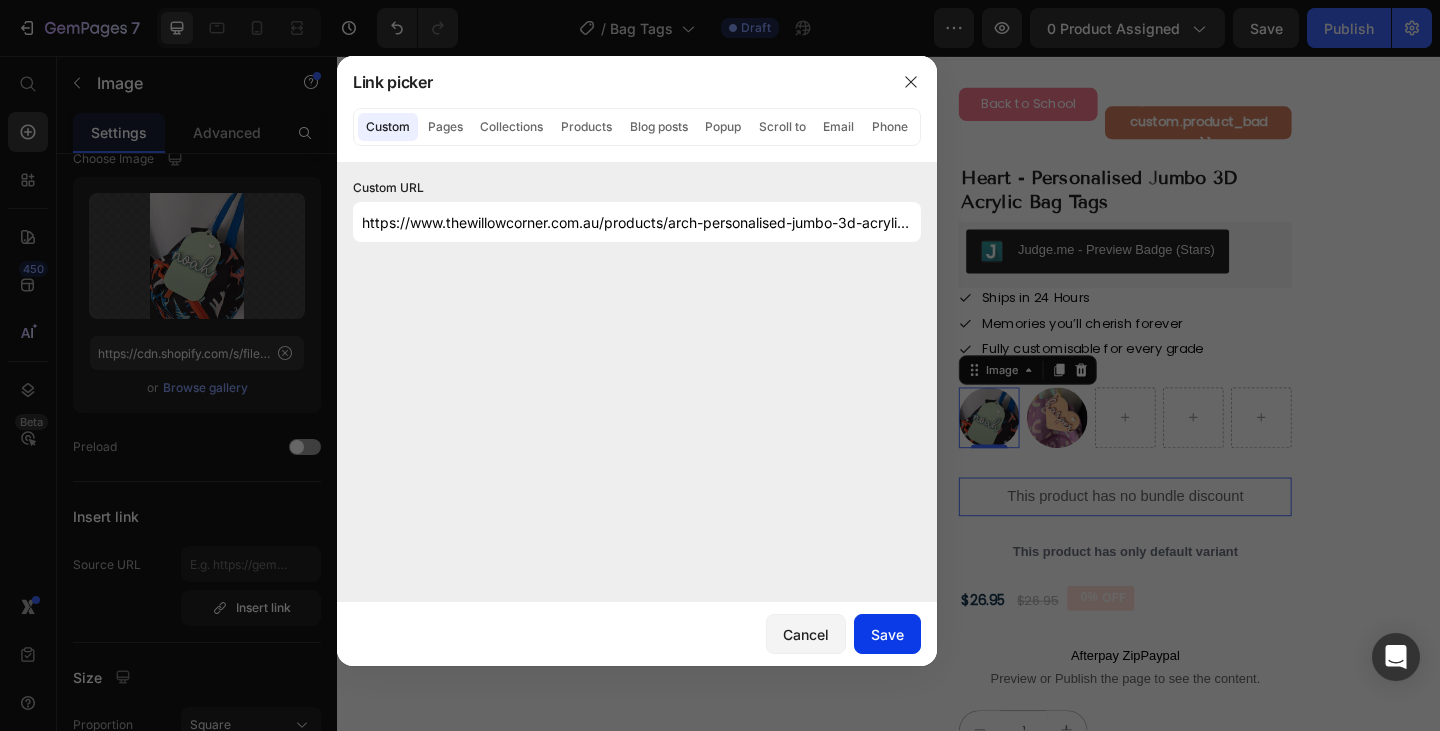 click on "Save" 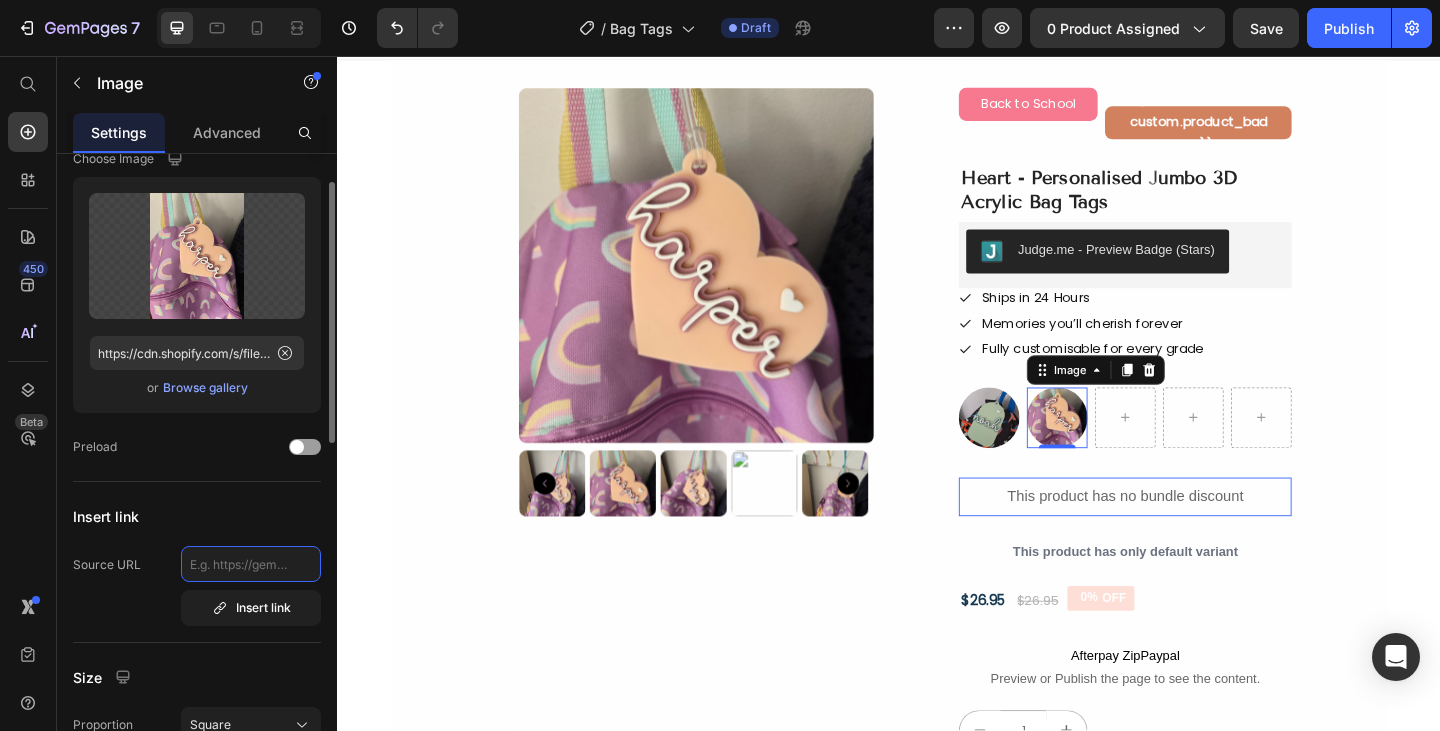 click 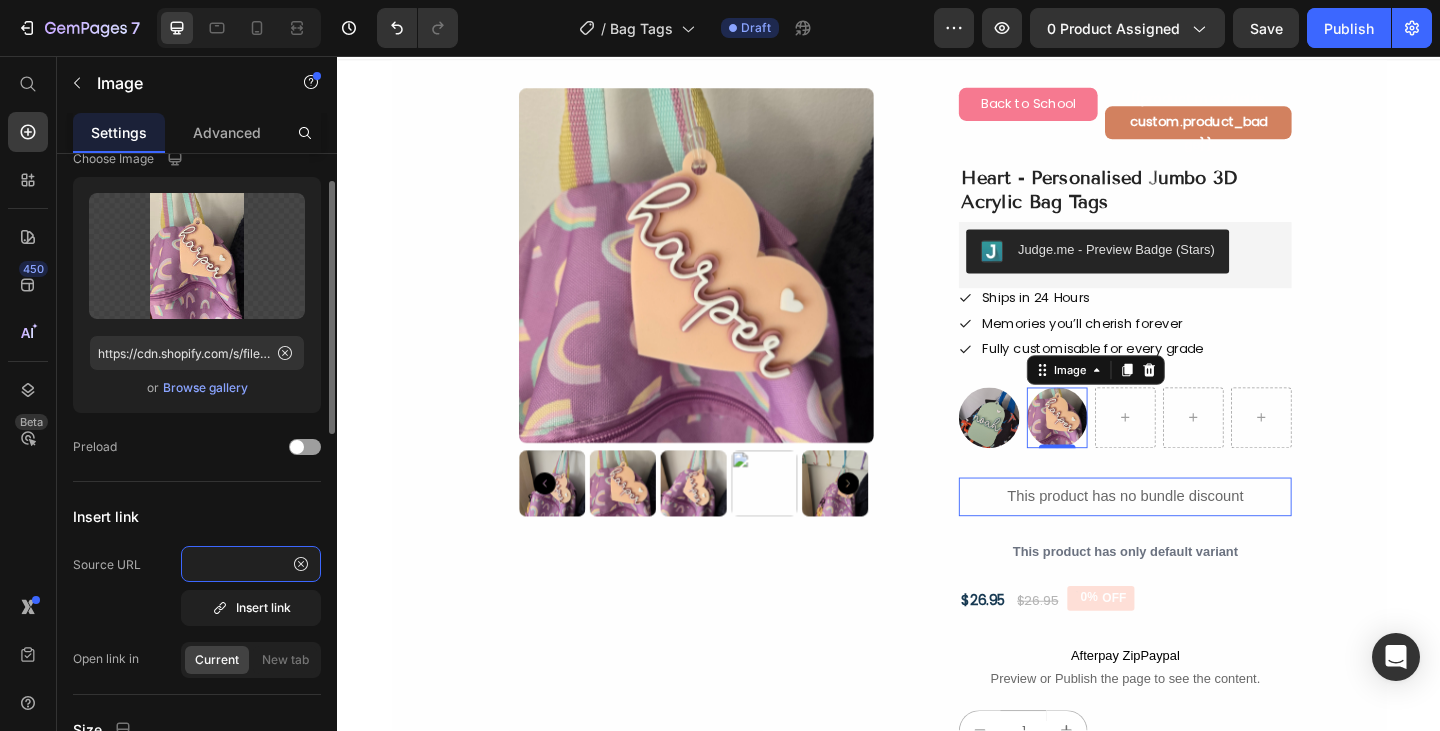scroll, scrollTop: 0, scrollLeft: 255, axis: horizontal 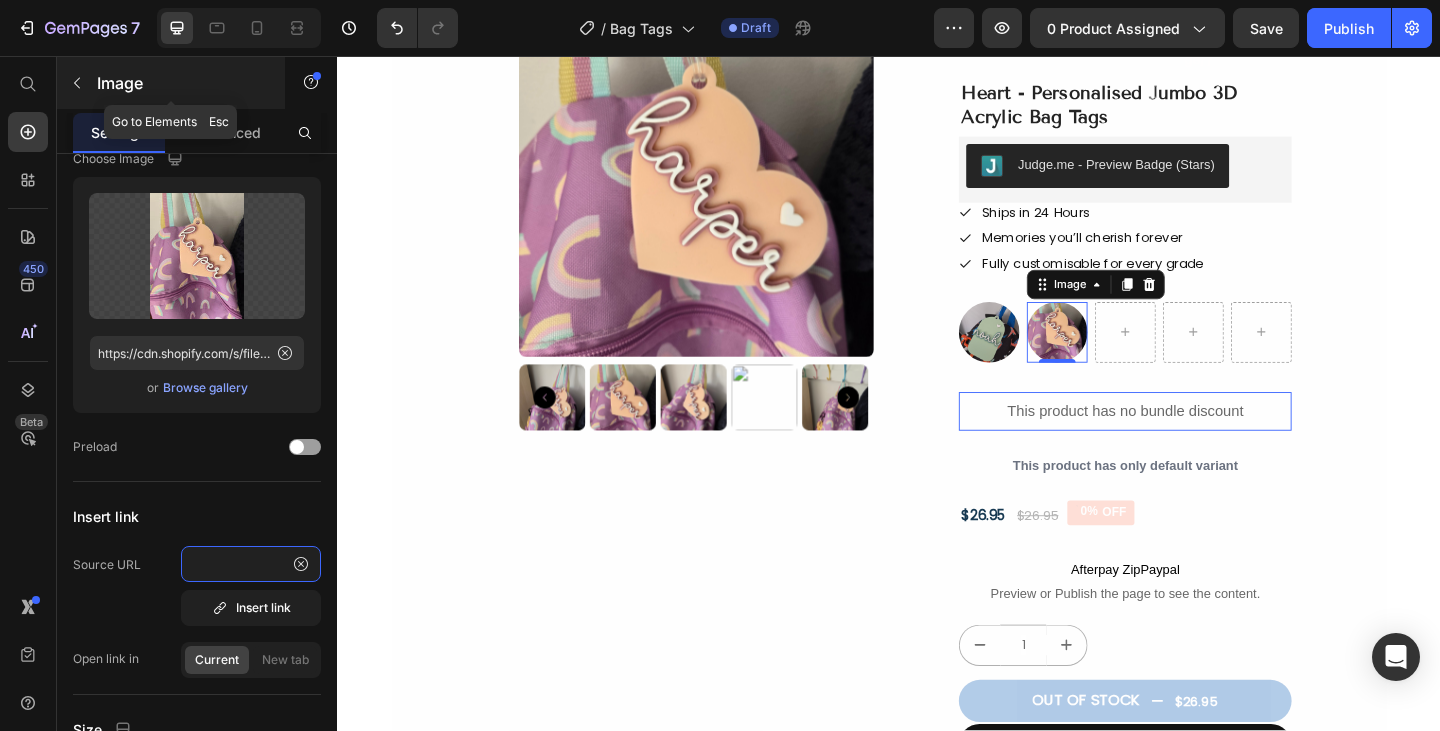 type on "https://www.thewillowcorner.com.au/products/heart-personalised-jumbo-3d-acrylic-bag-tags" 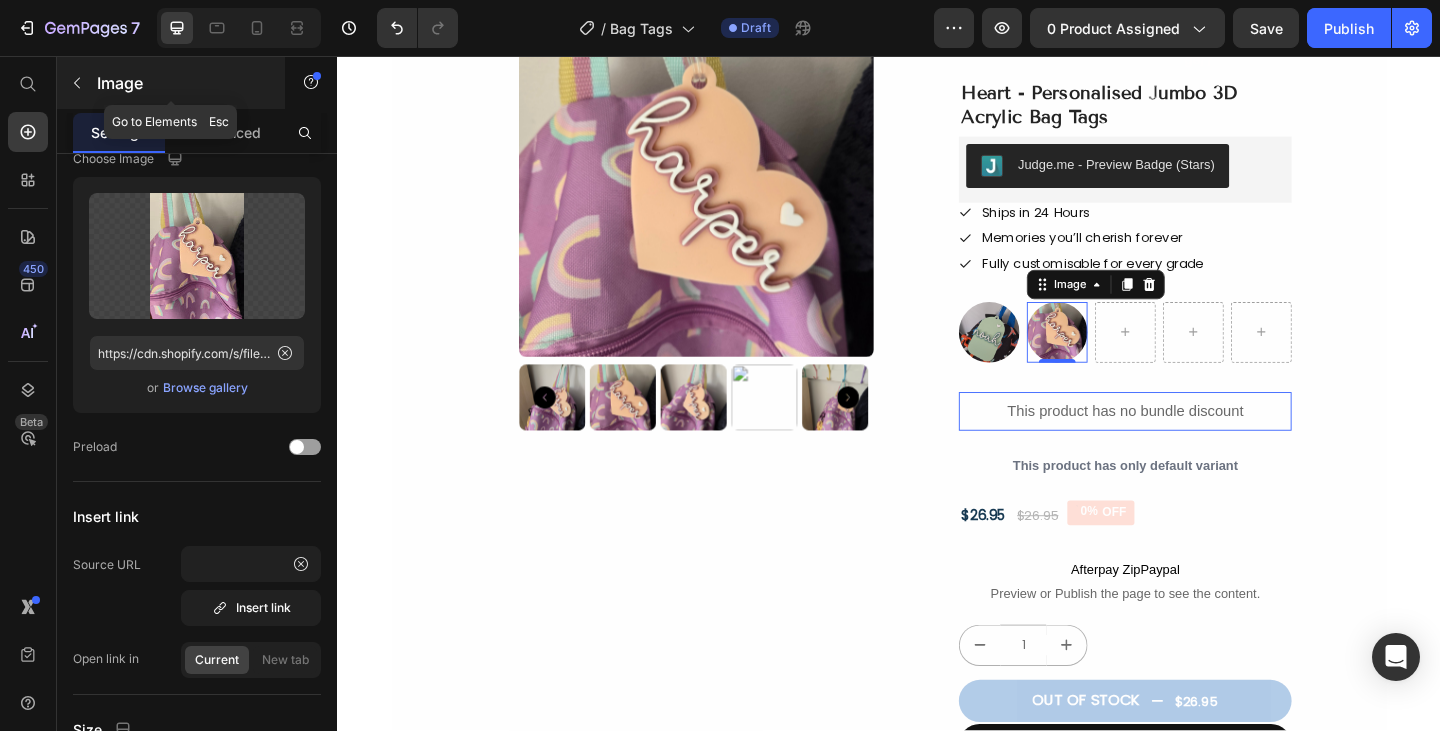 scroll, scrollTop: 0, scrollLeft: 0, axis: both 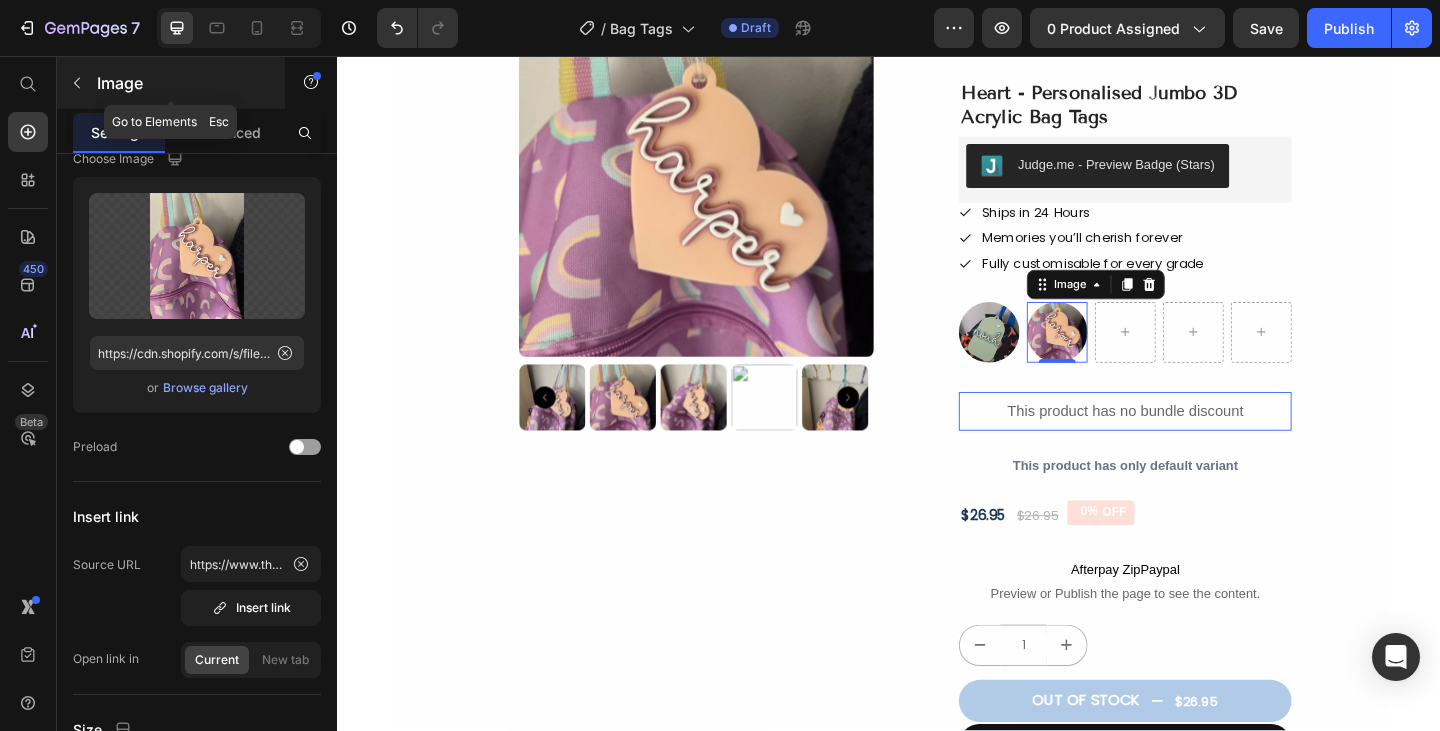 click 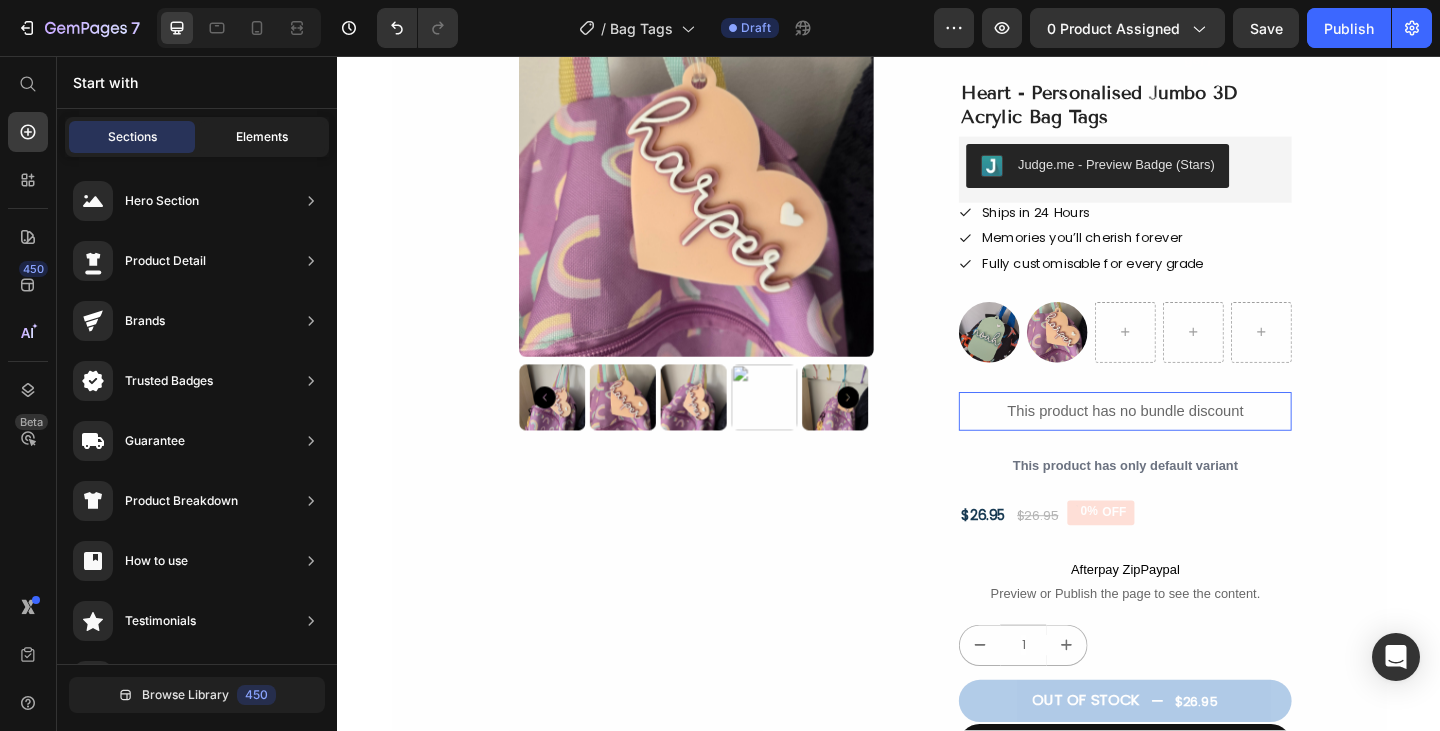 click on "Elements" 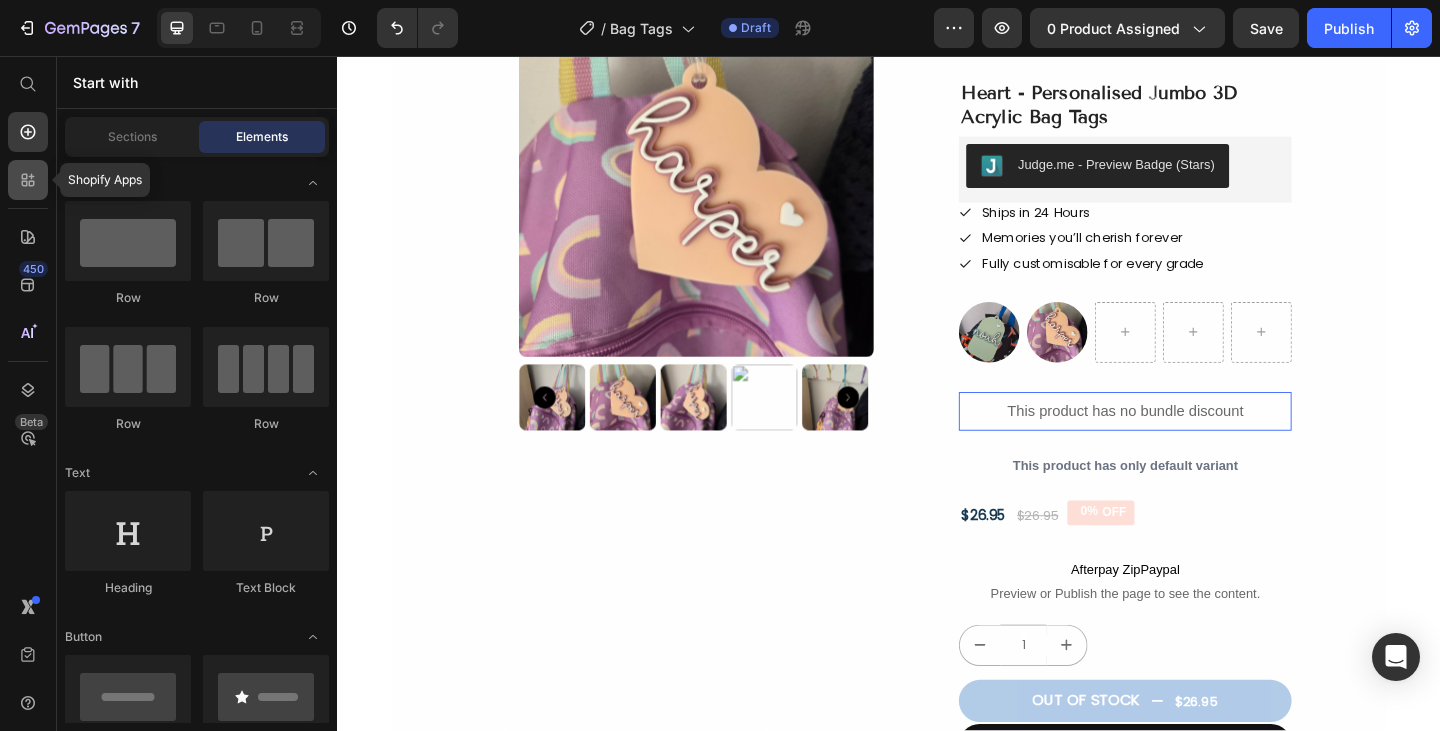 click 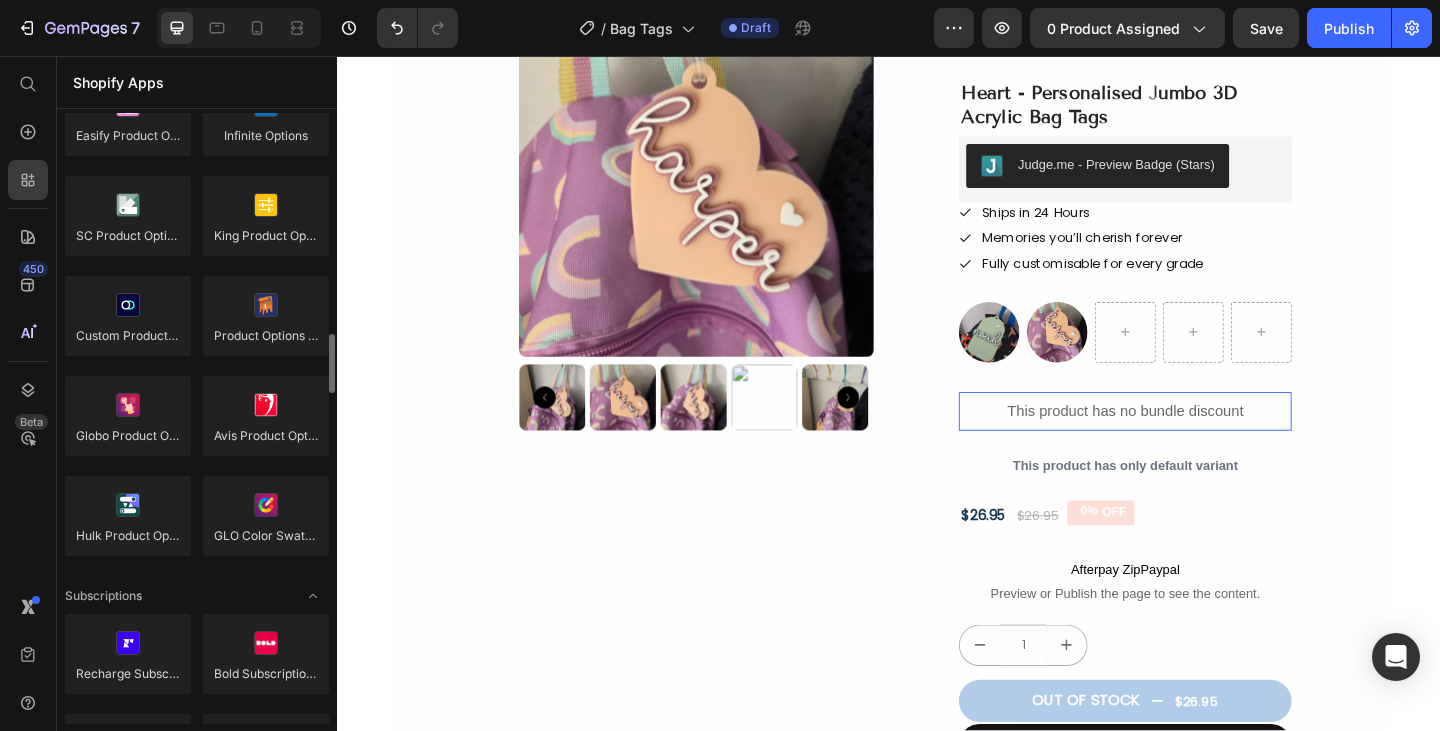 scroll, scrollTop: 2296, scrollLeft: 0, axis: vertical 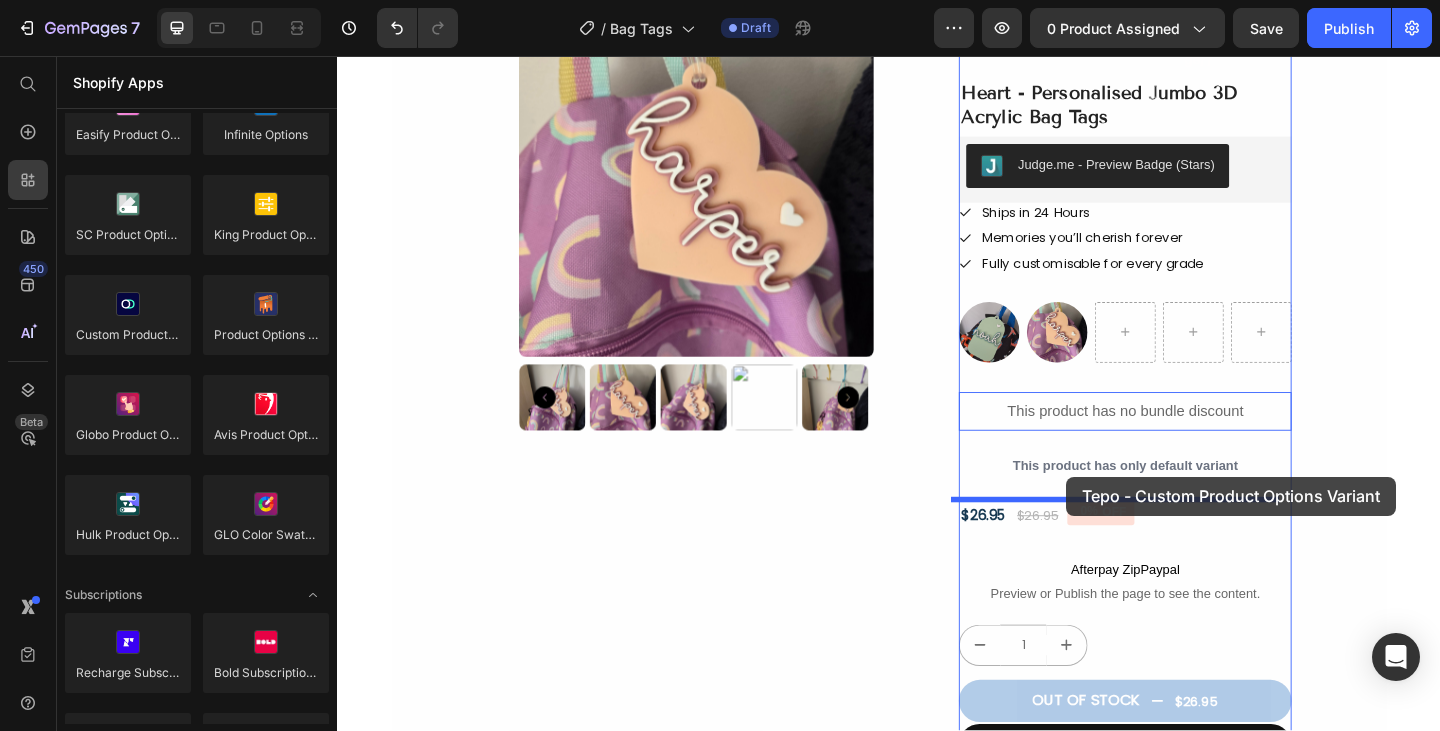drag, startPoint x: 493, startPoint y: 342, endPoint x: 1130, endPoint y: 514, distance: 659.81287 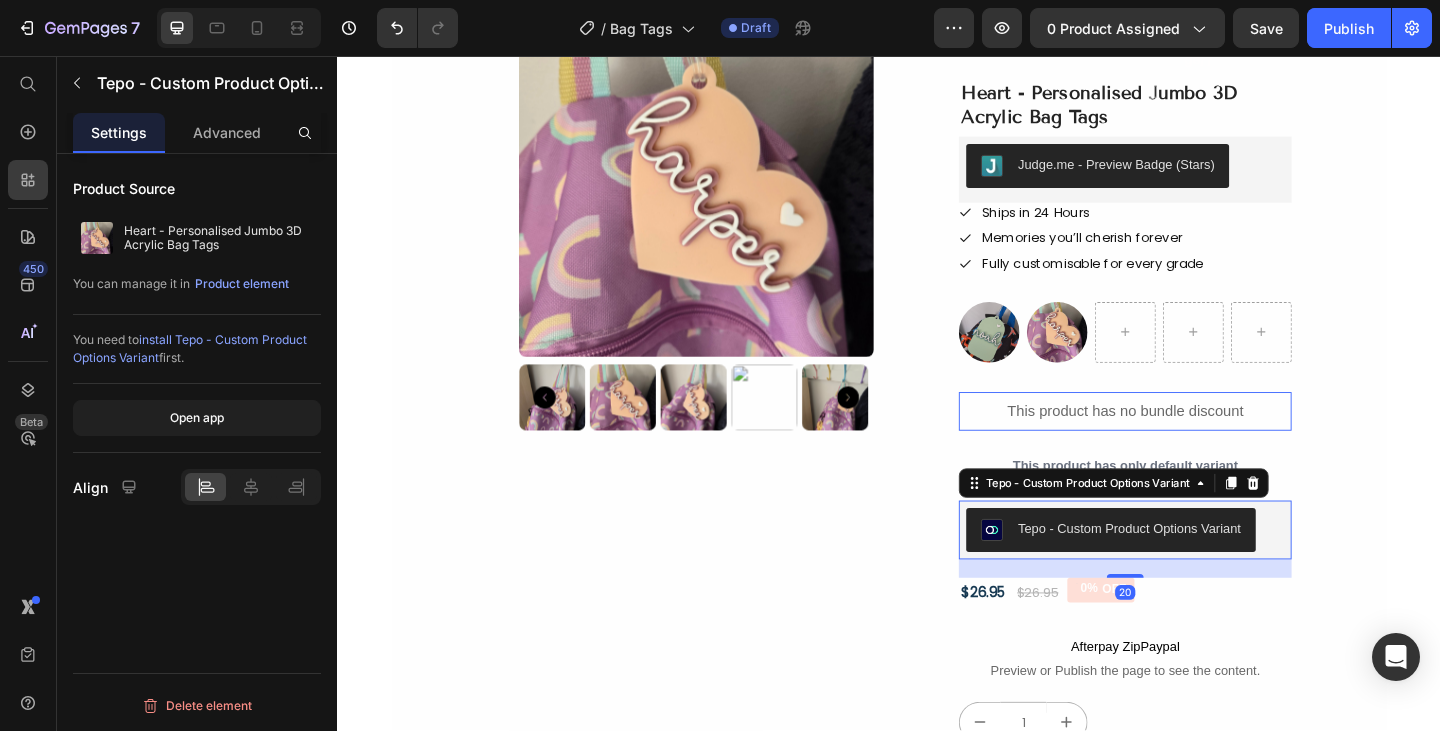 scroll, scrollTop: 0, scrollLeft: 0, axis: both 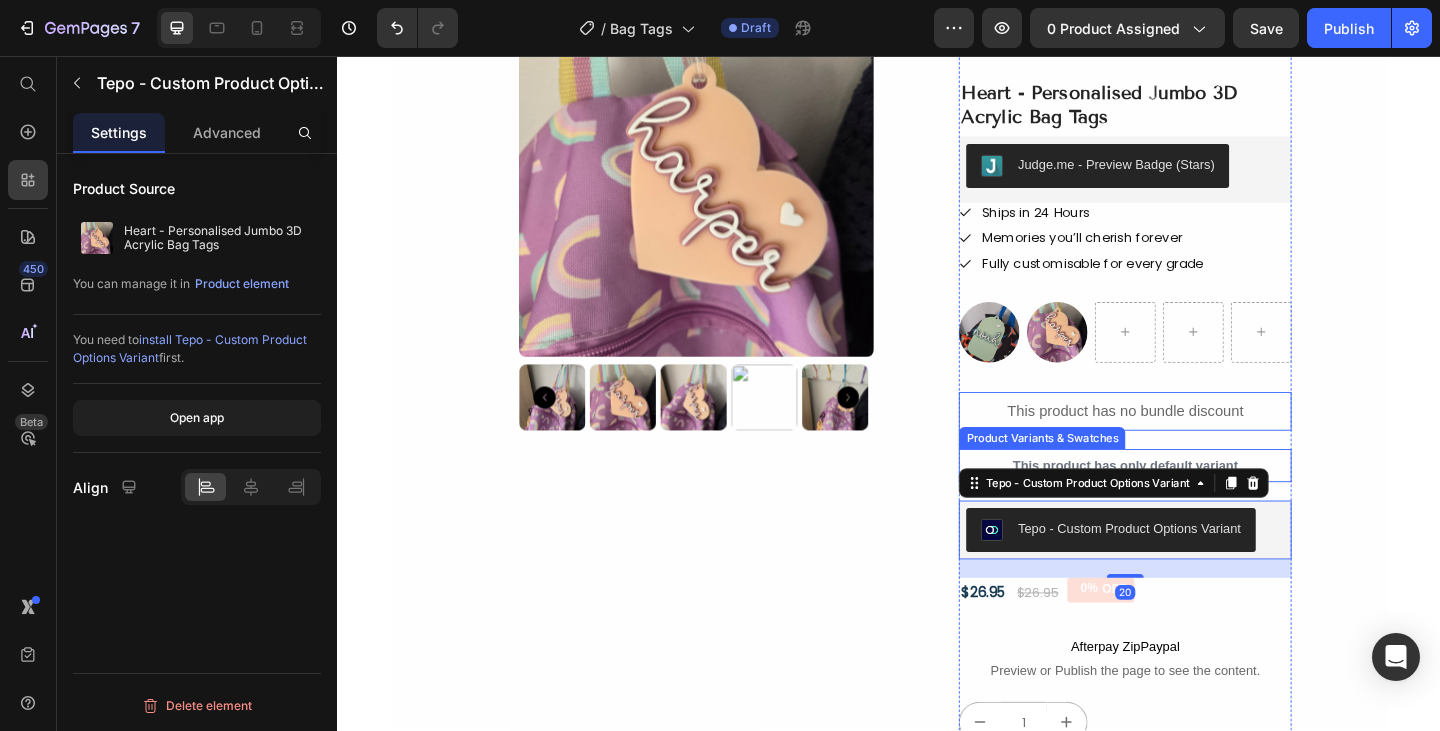 click on "This product has only default variant" at bounding box center (1194, 502) 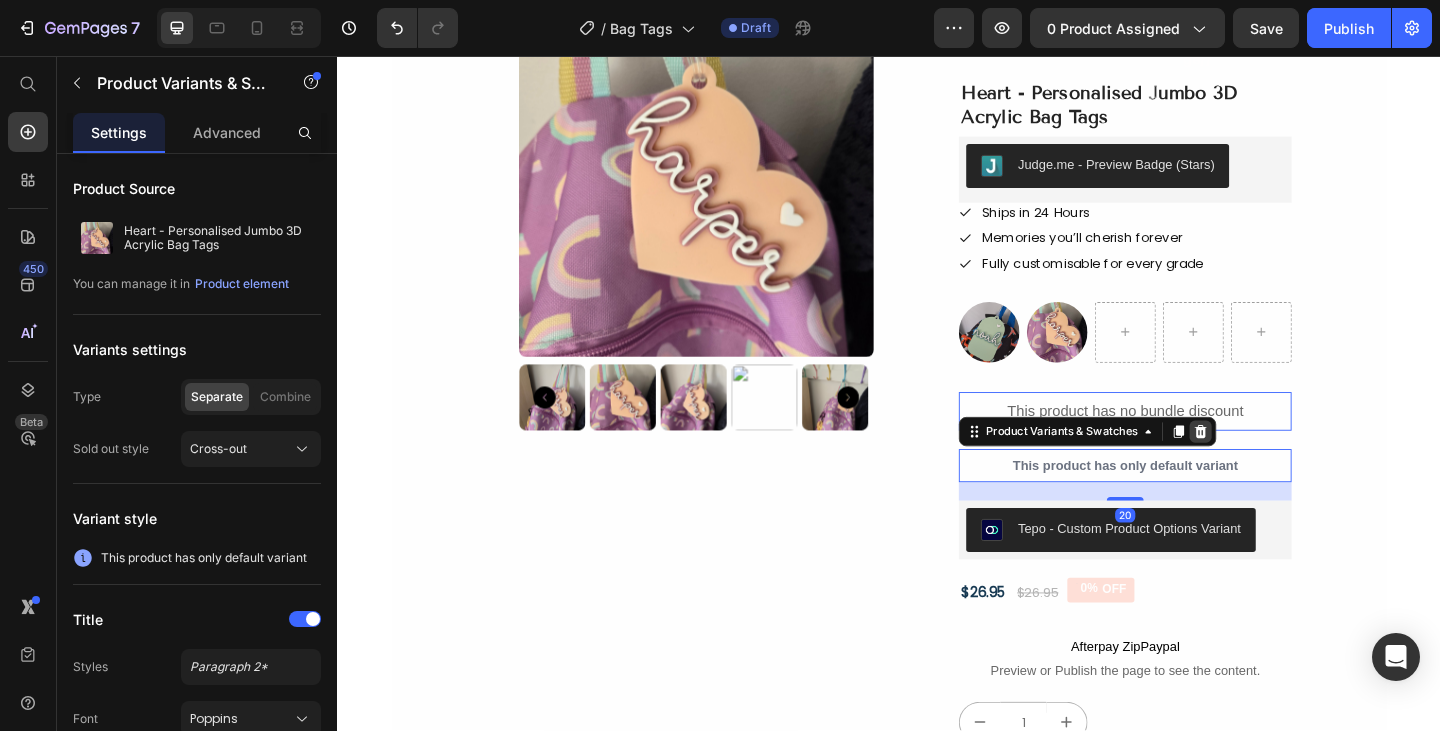 click 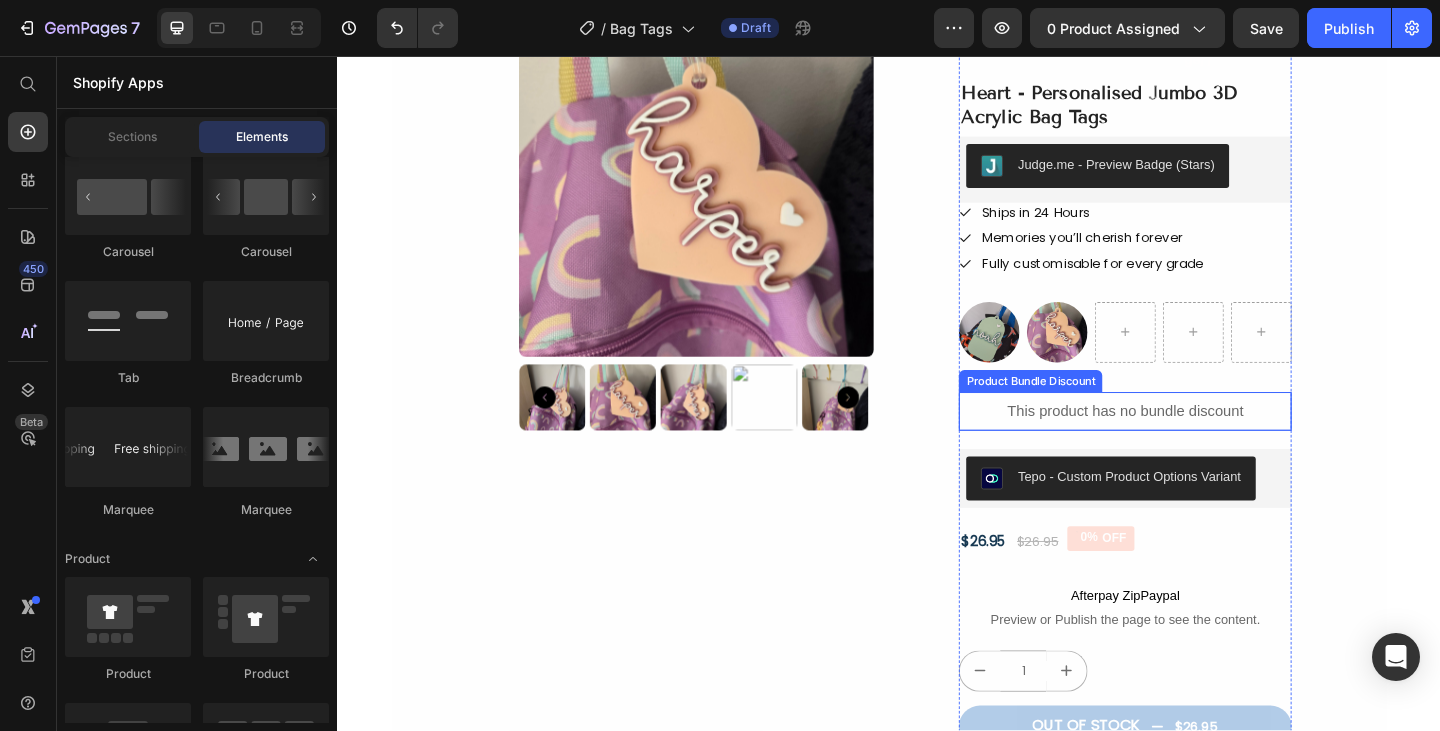click on "This product has no bundle discount" at bounding box center (1194, 443) 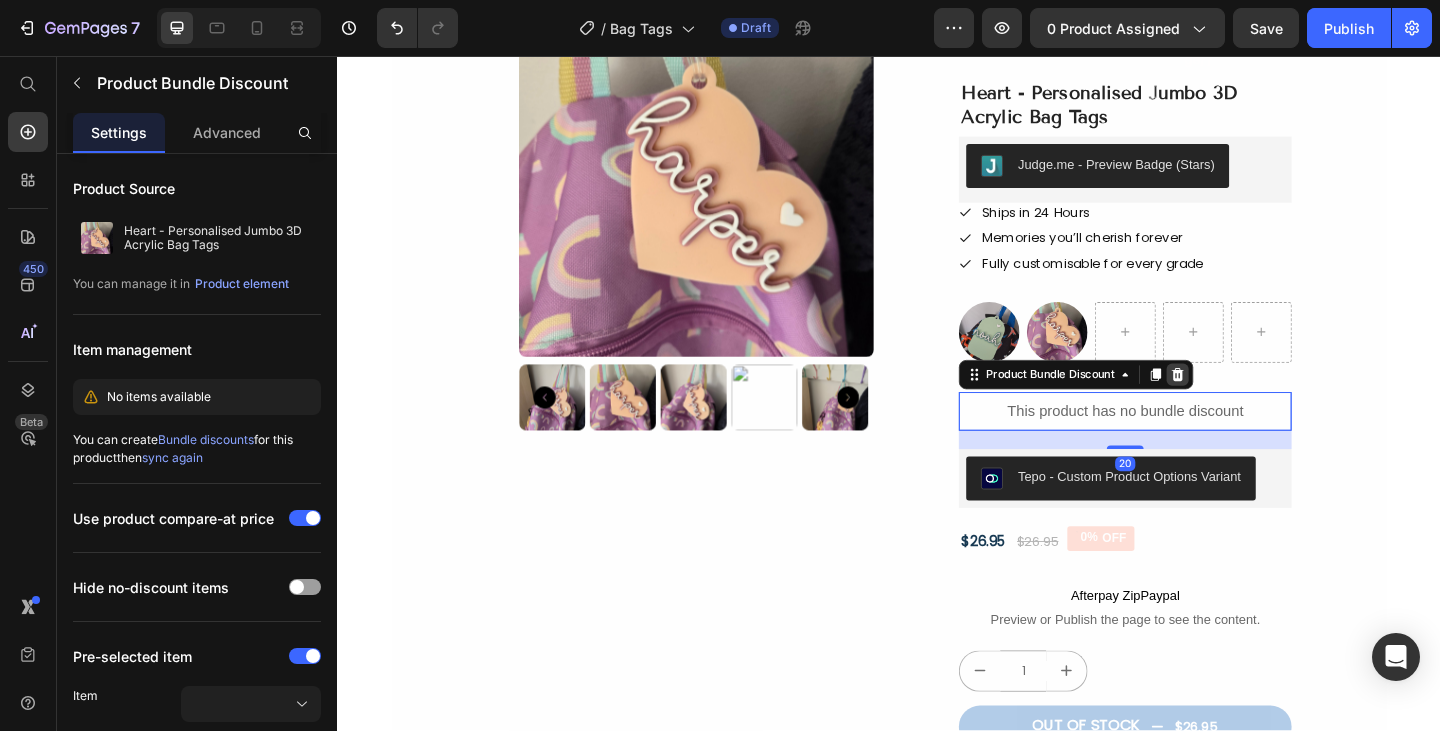 click 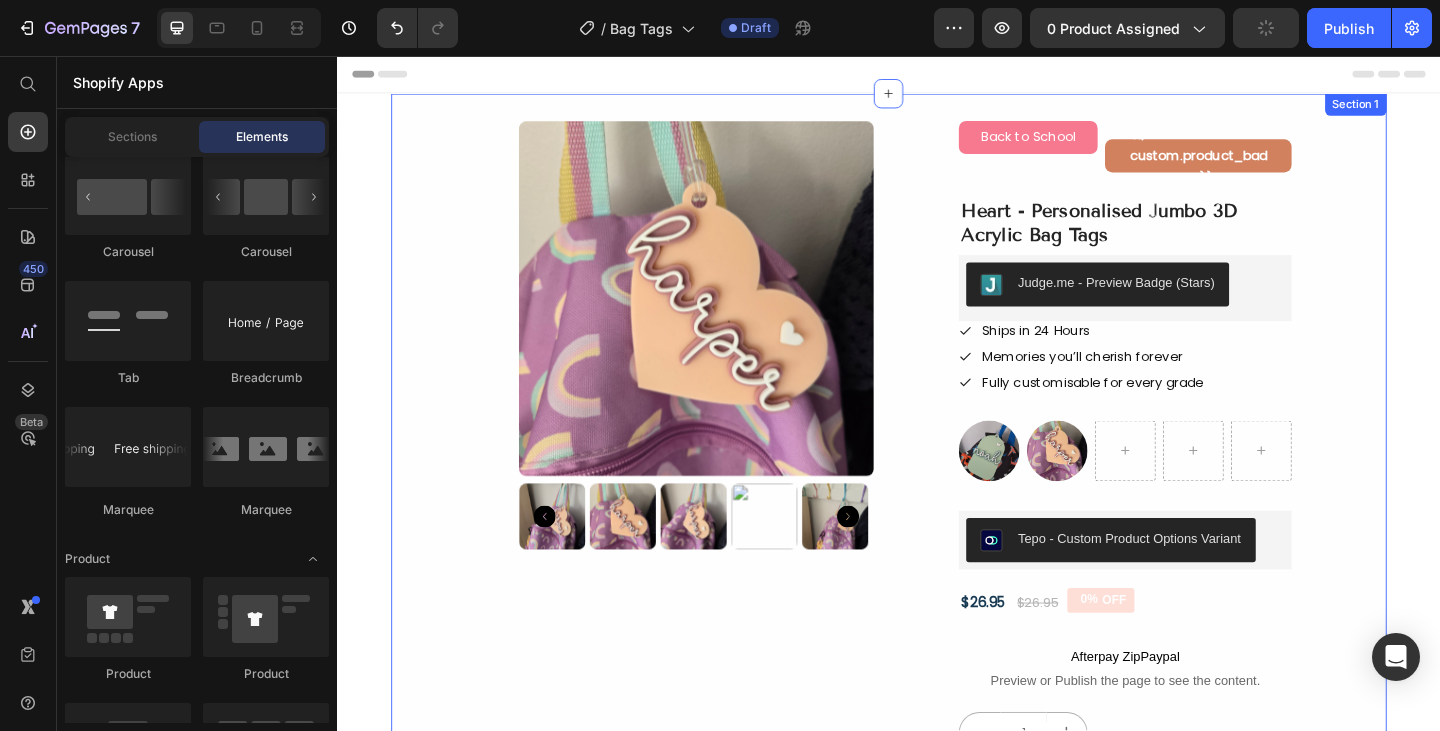 scroll, scrollTop: 1, scrollLeft: 0, axis: vertical 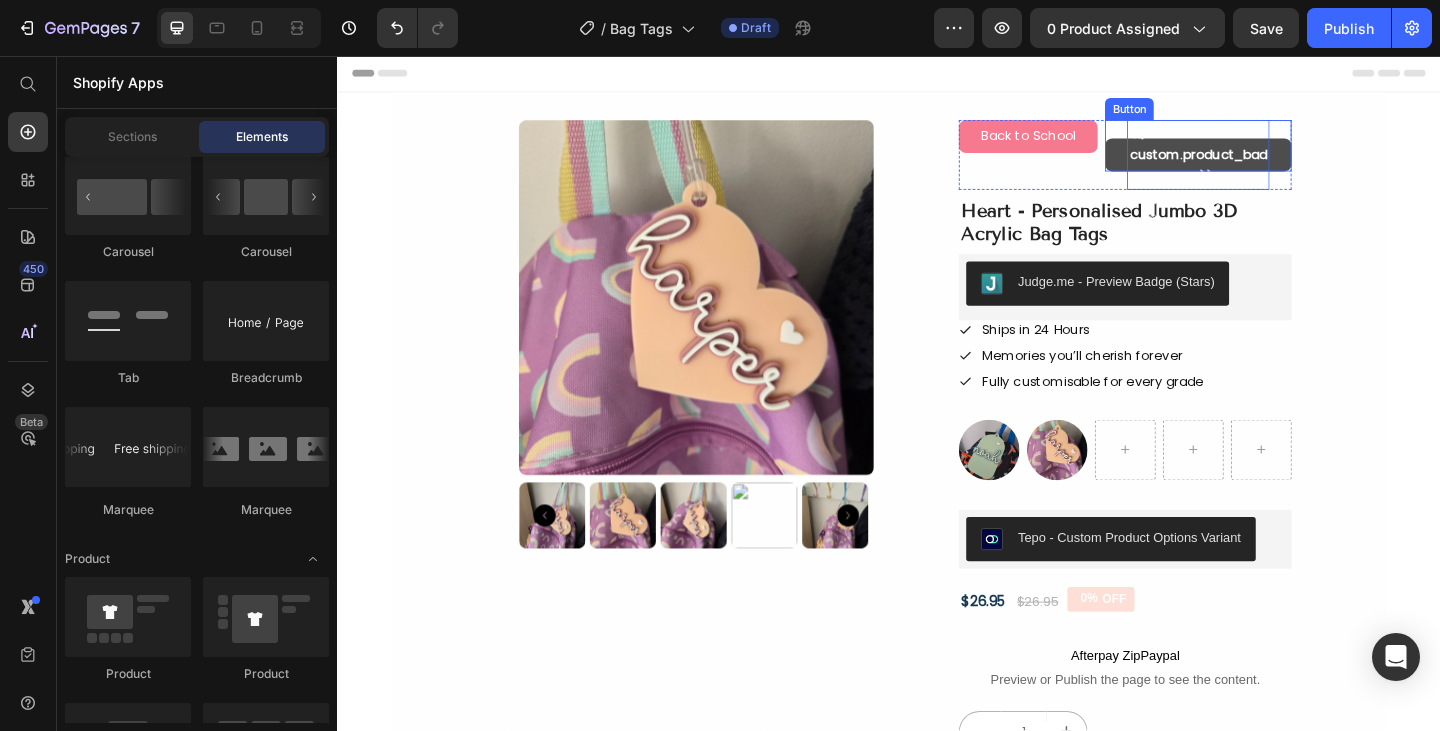 click on "{{product.metafields.custom.product_badge}}" at bounding box center (1273, 164) 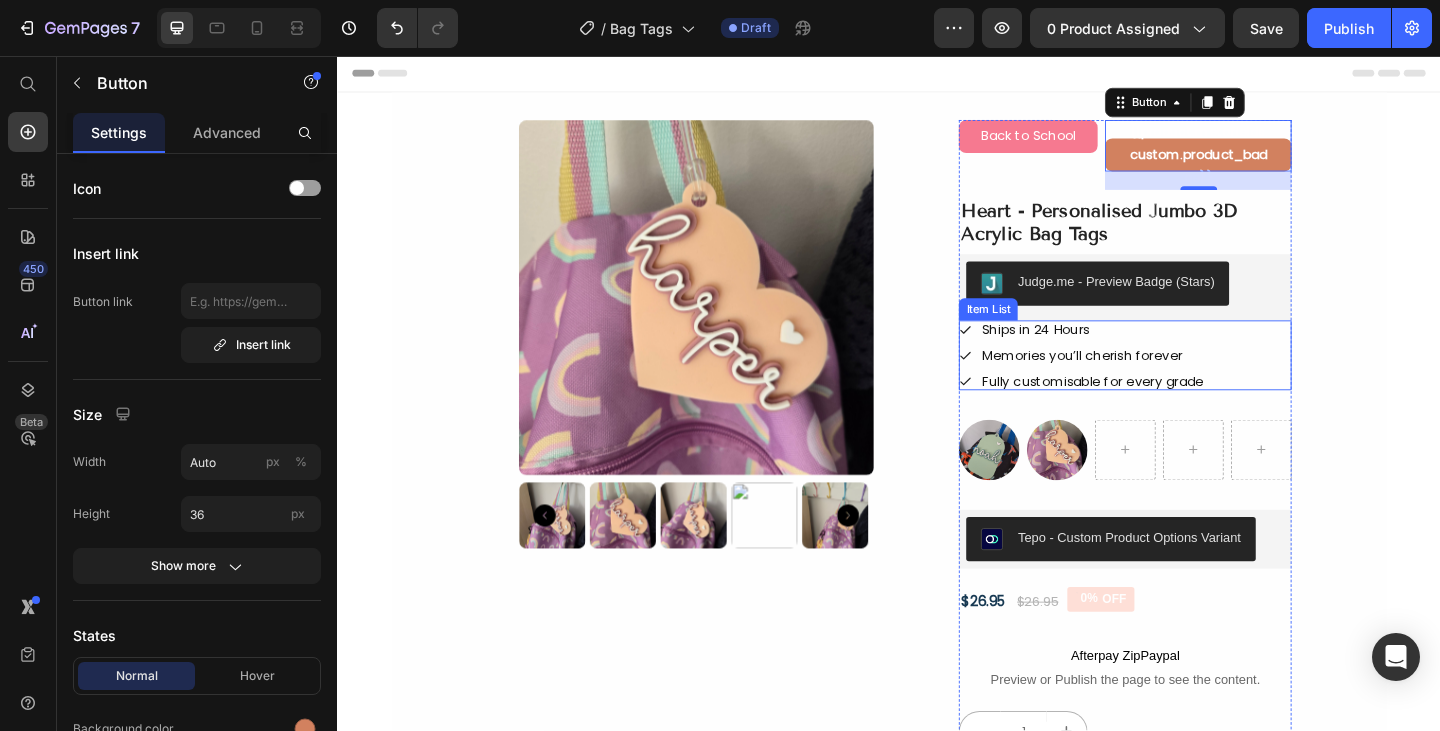 click on "Ships in 24 Hours" at bounding box center (1158, 354) 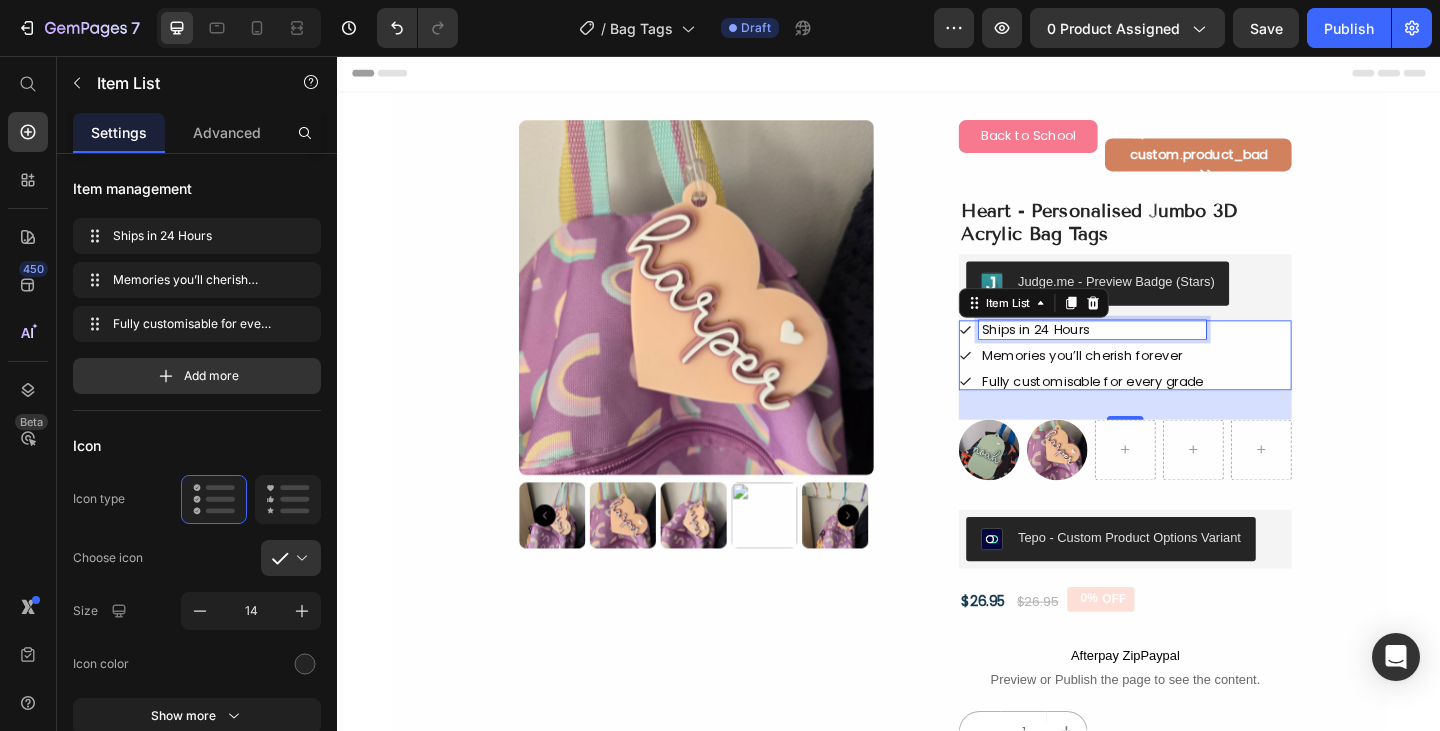click on "Ships in 24 Hours" at bounding box center [1158, 354] 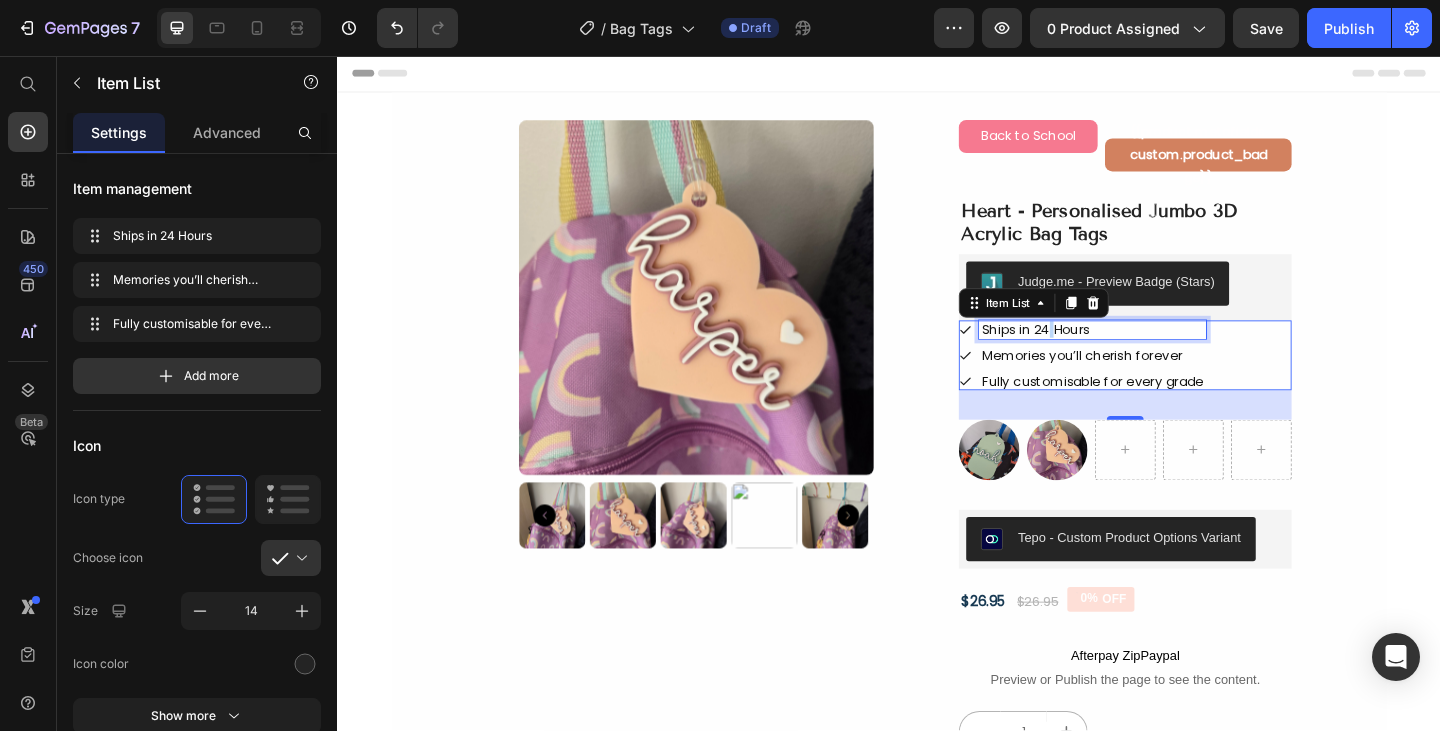 click on "Ships in 24 Hours" at bounding box center [1158, 354] 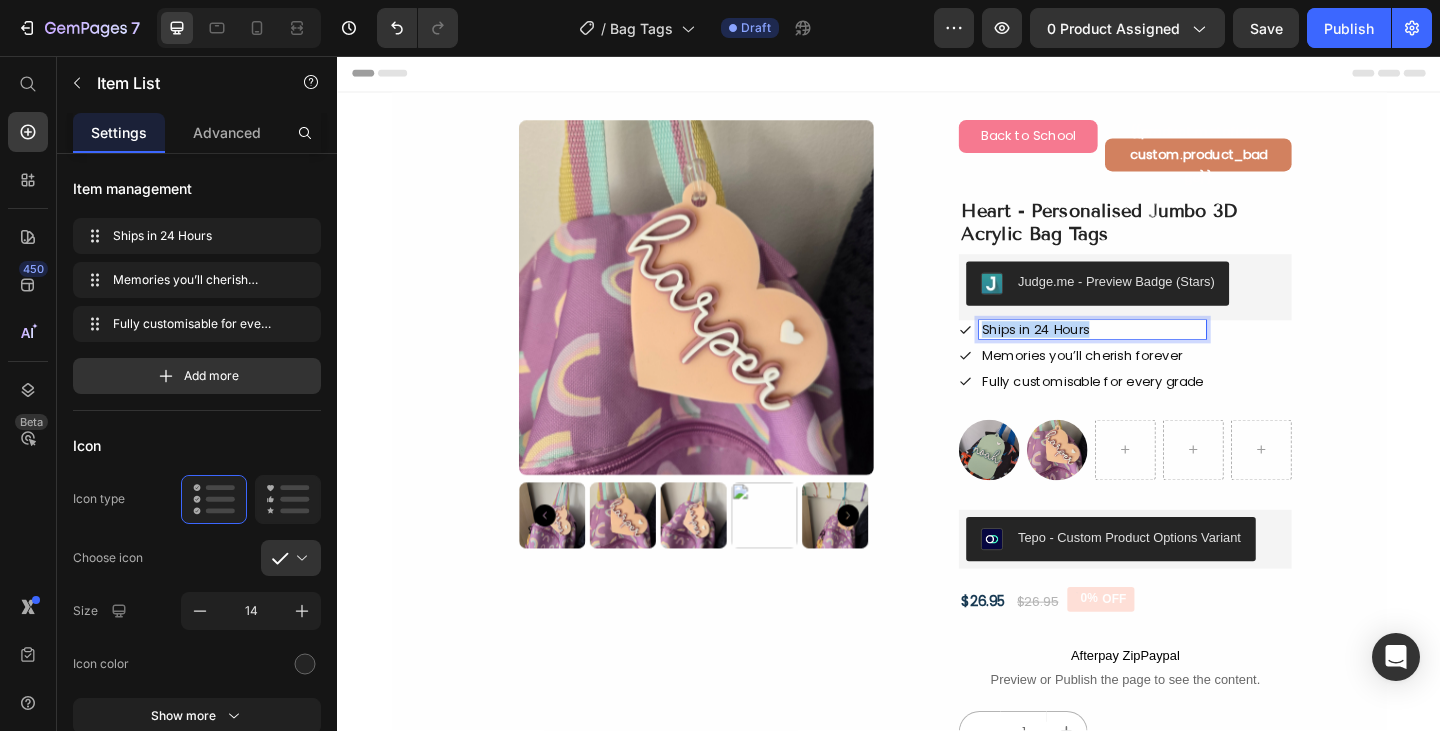 click on "Ships in 24 Hours" at bounding box center [1158, 354] 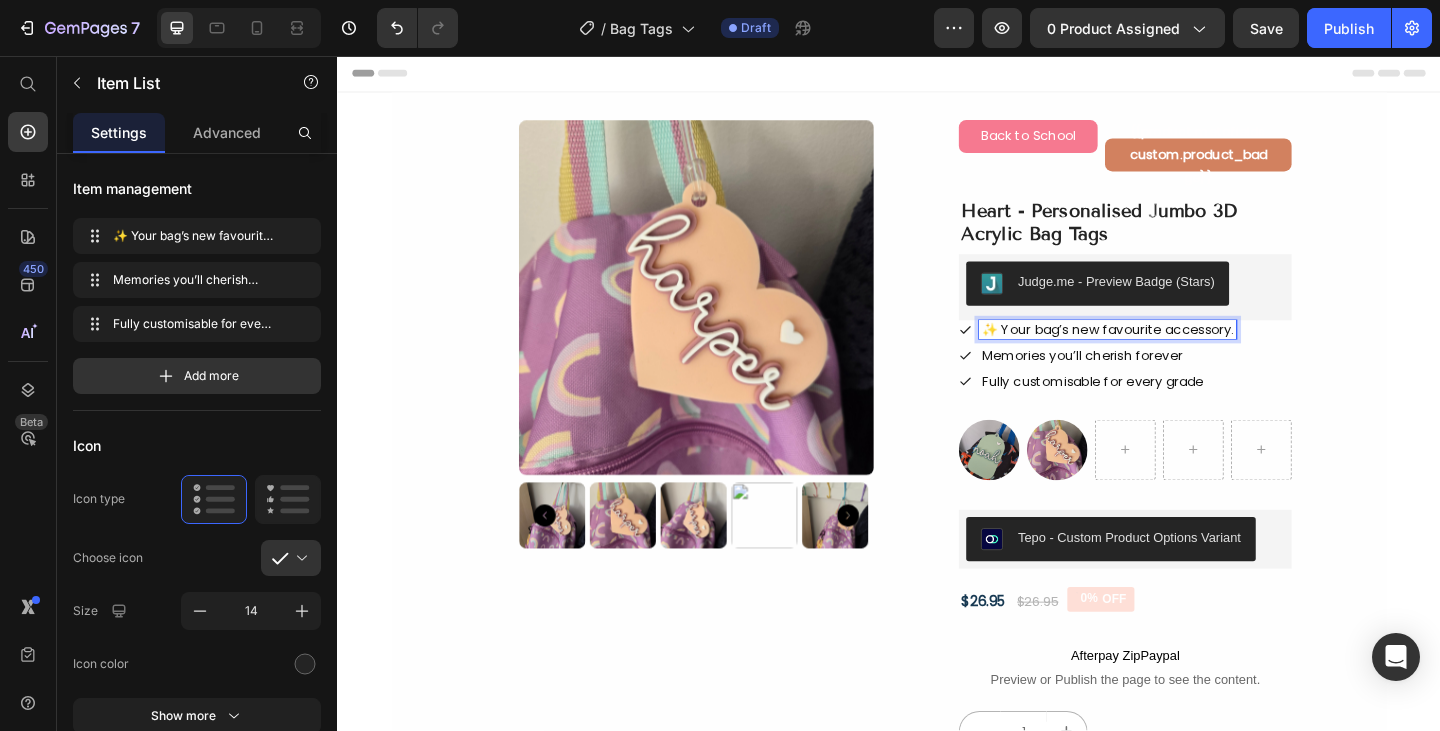 click on "✨ Your bag’s new favourite accessory." at bounding box center [1175, 354] 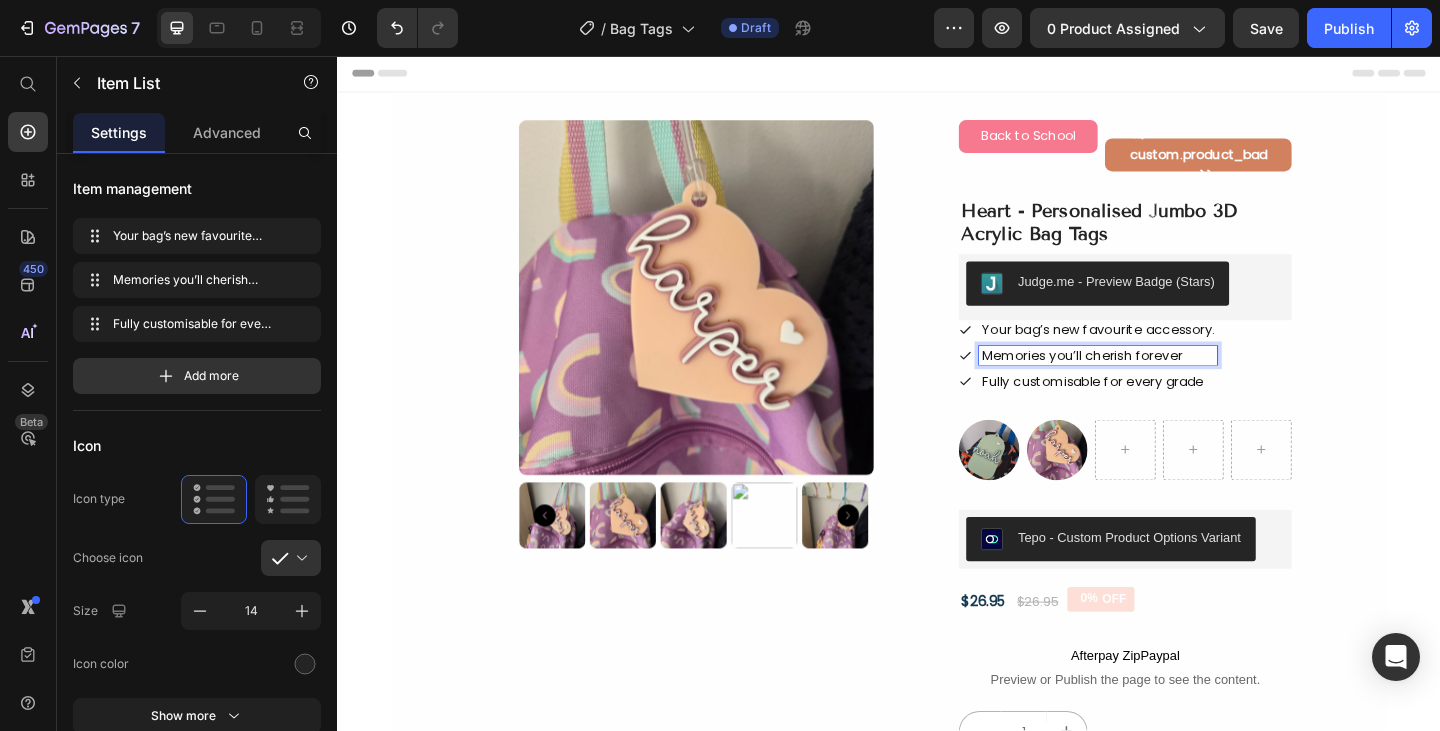 click on "Memories you’ll cherish forever" at bounding box center [1164, 382] 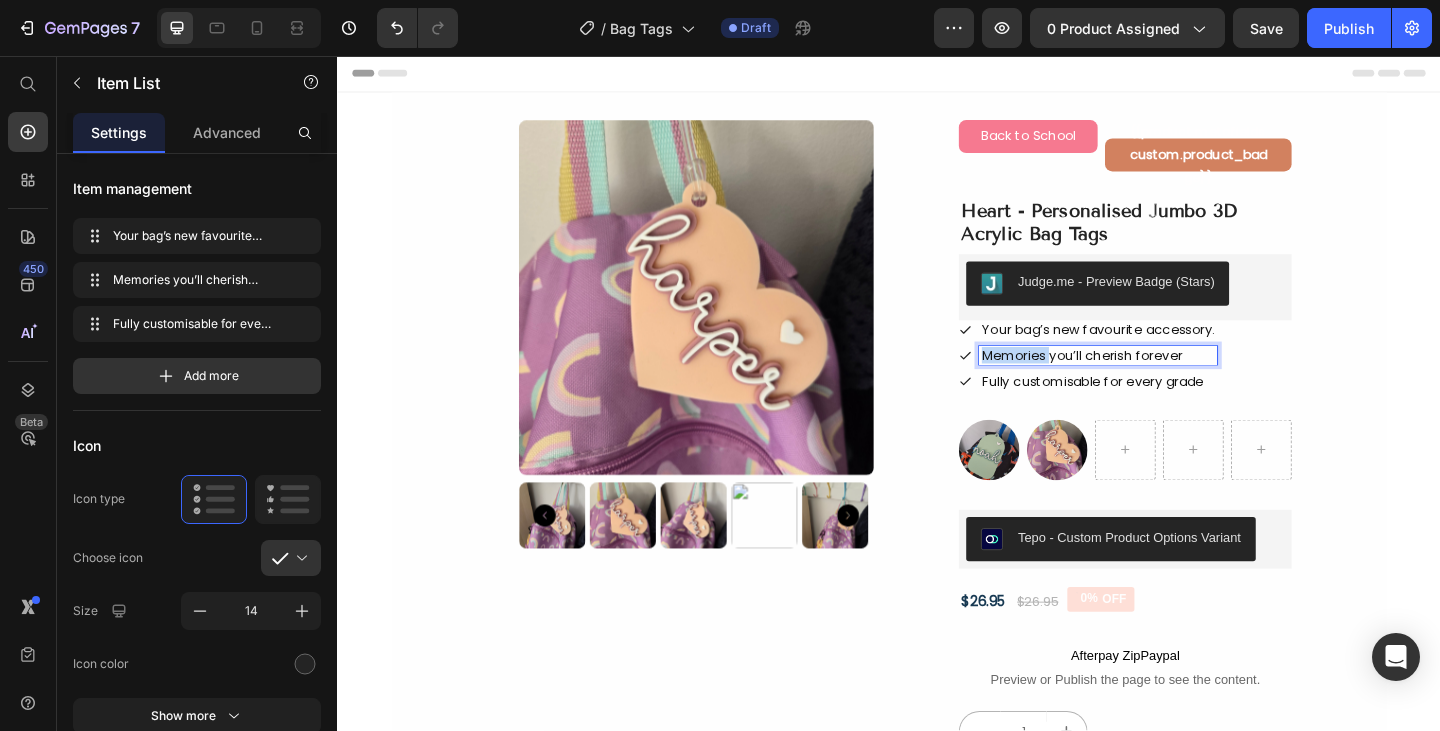 click on "Memories you’ll cherish forever" at bounding box center [1164, 382] 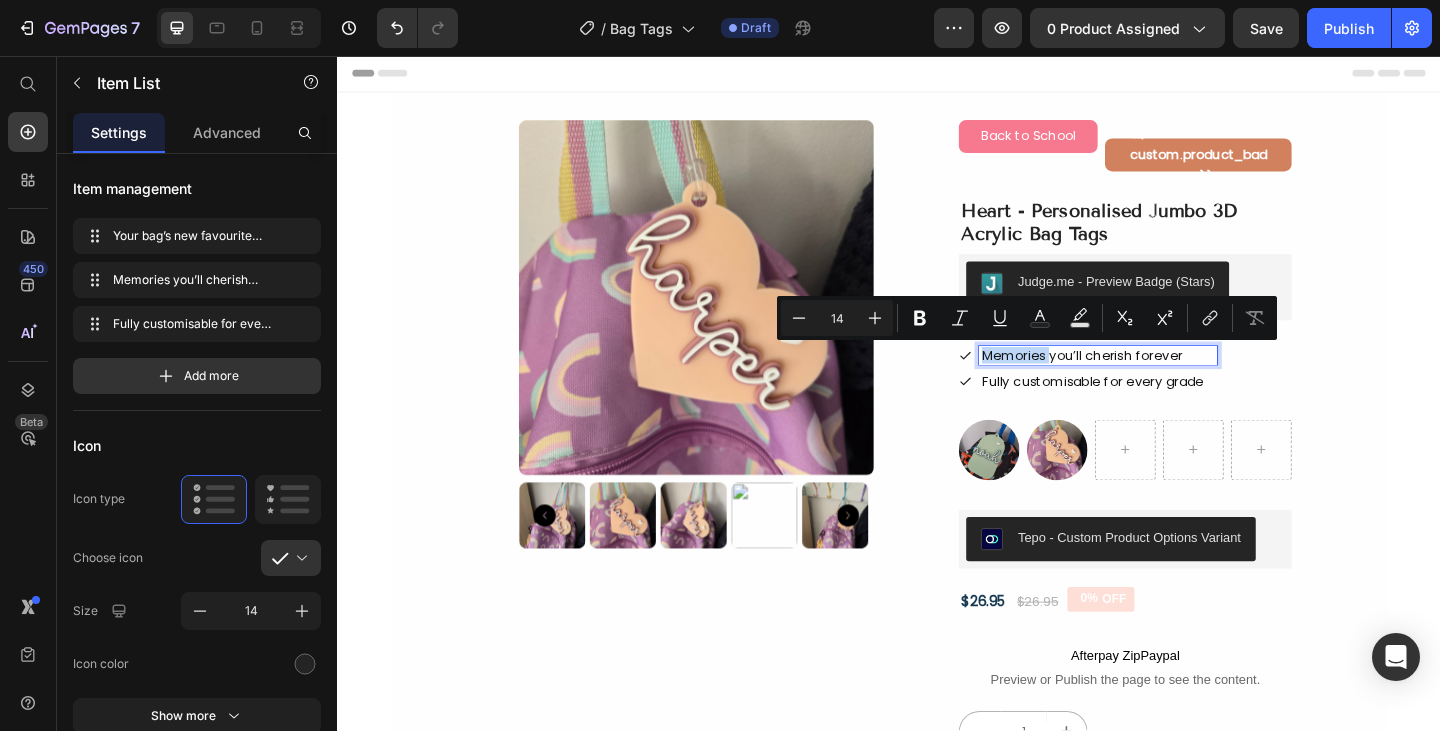 click on "Memories you’ll cherish forever" at bounding box center [1164, 382] 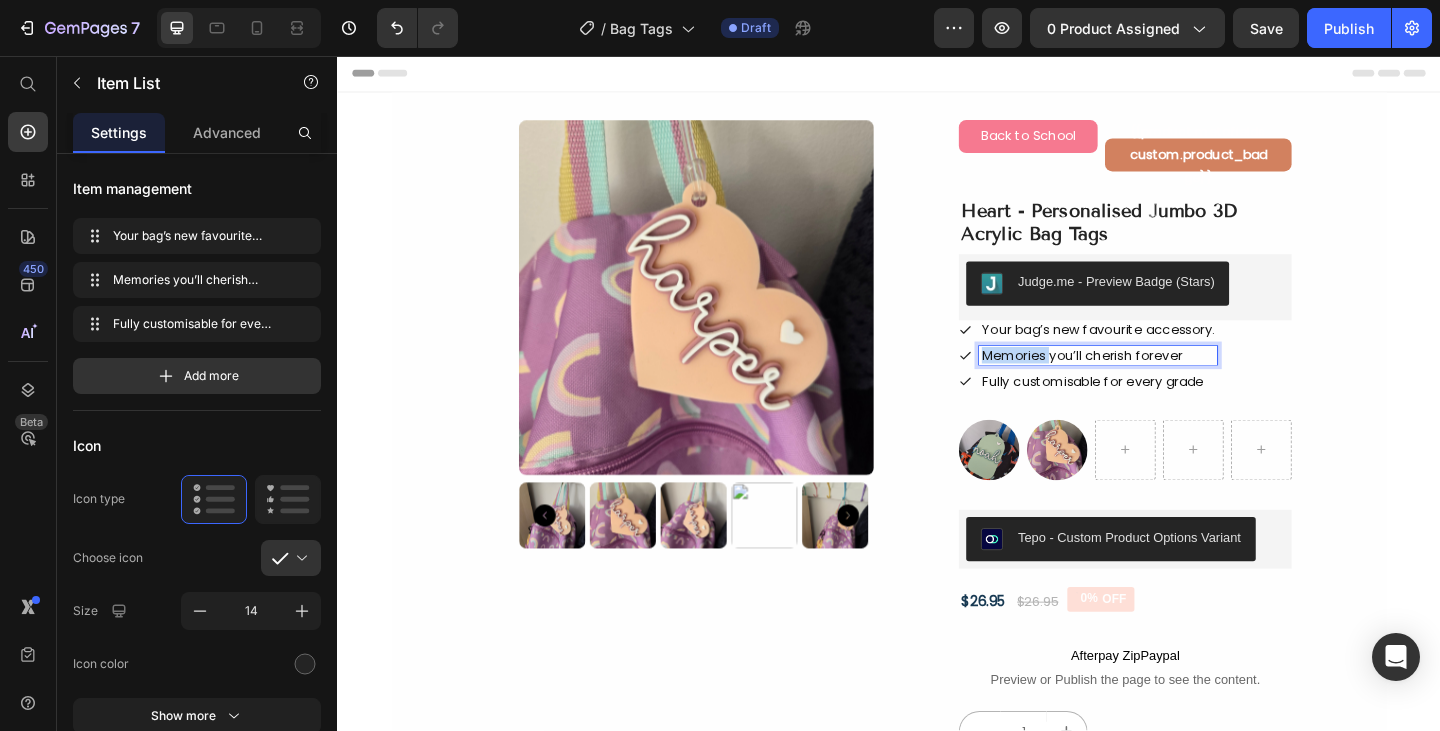 click on "Memories you’ll cherish forever" at bounding box center (1164, 382) 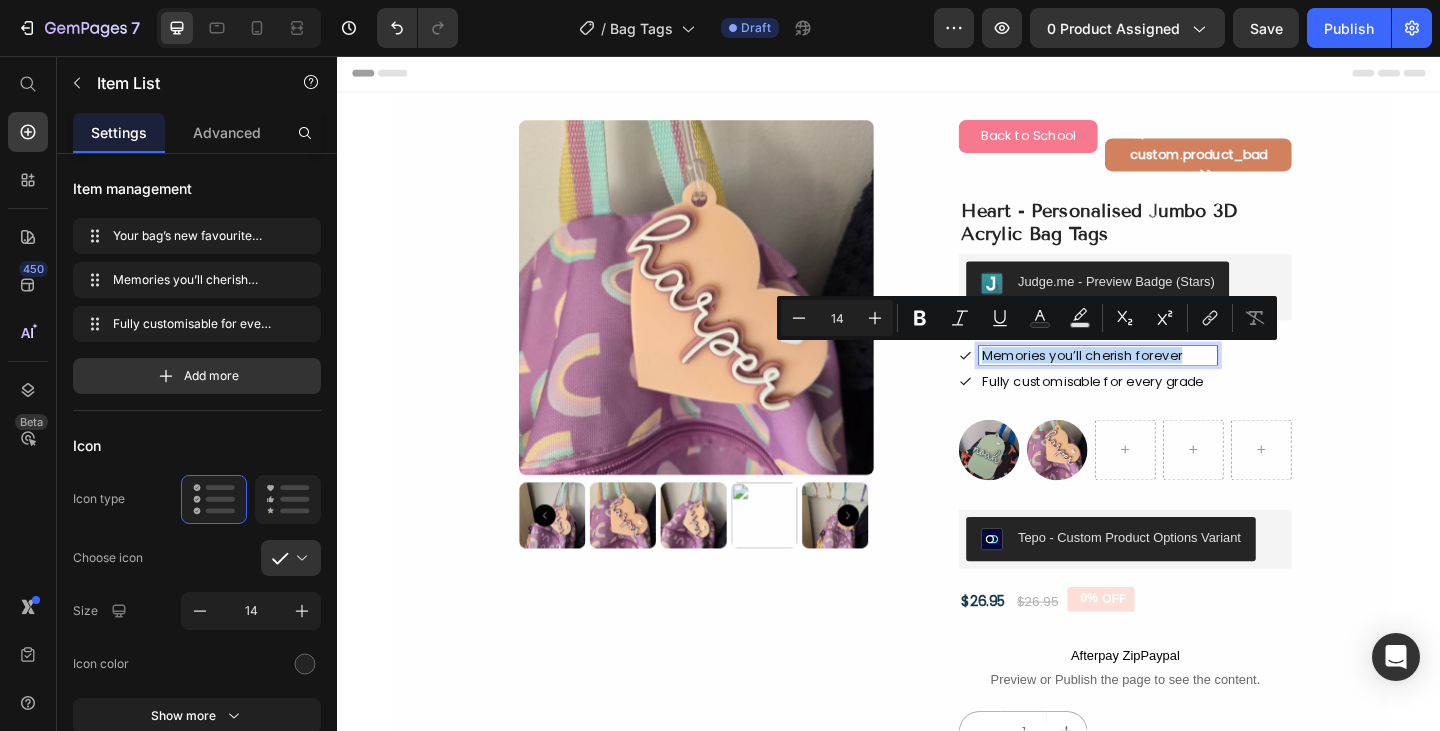 click on "Memories you’ll cherish forever" at bounding box center [1164, 382] 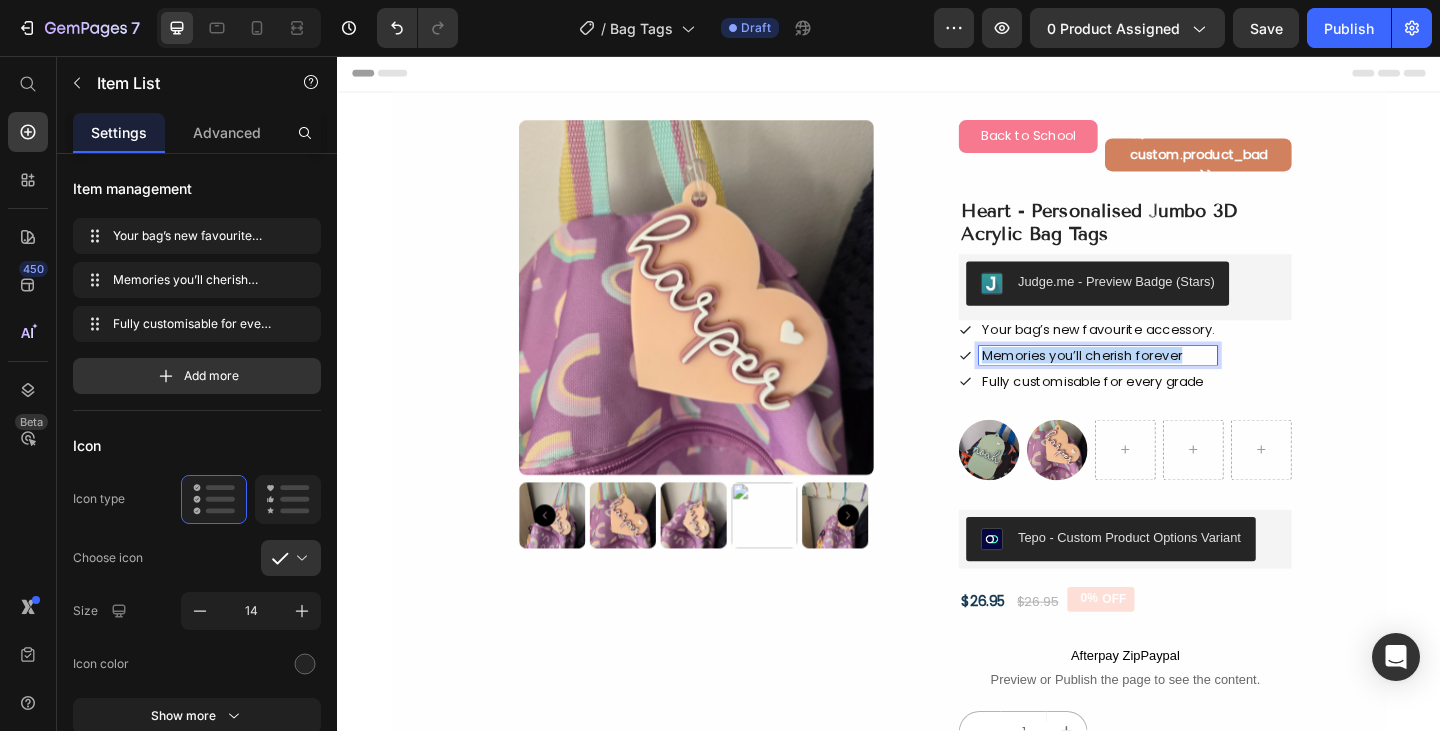 click on "Memories you’ll cherish forever" at bounding box center [1164, 382] 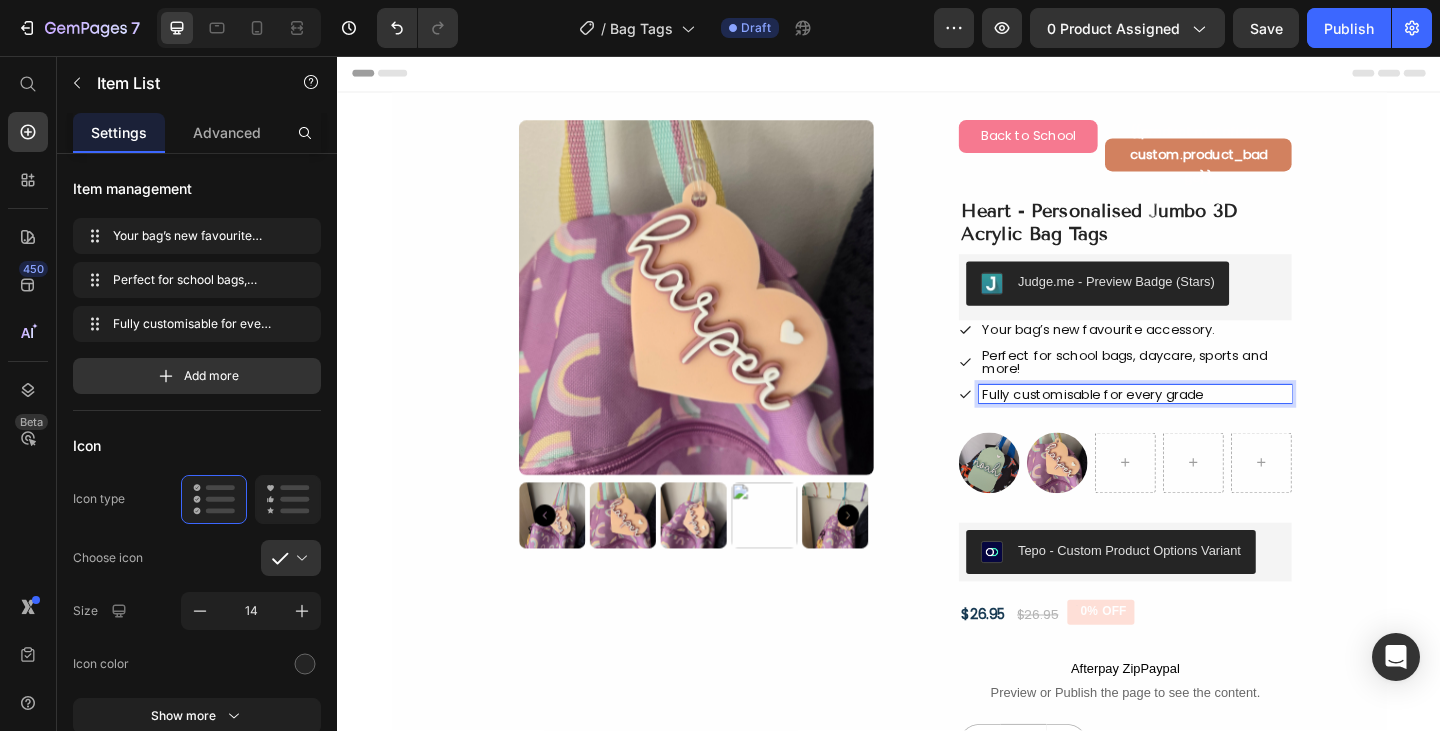 click on "Fully customisable for every grade" at bounding box center (1205, 424) 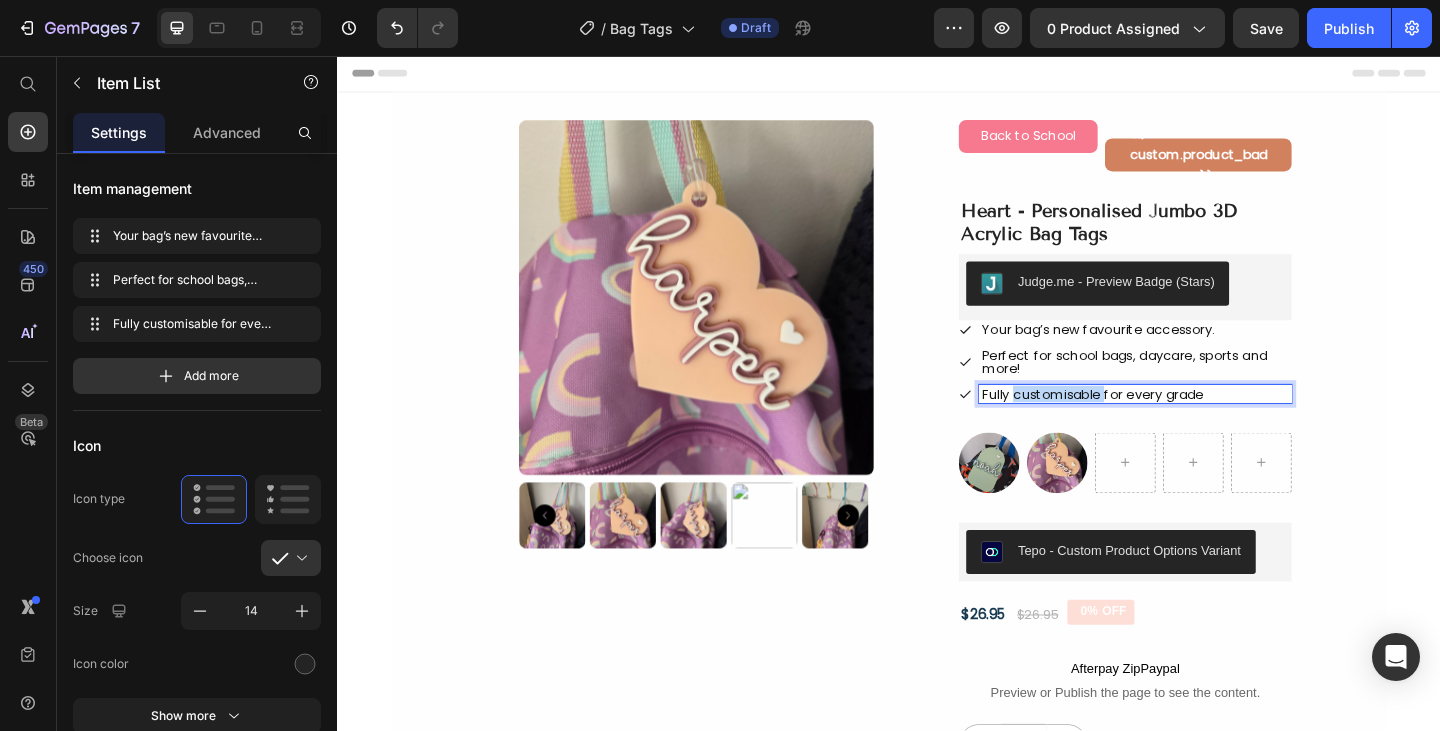 click on "Fully customisable for every grade" at bounding box center (1205, 424) 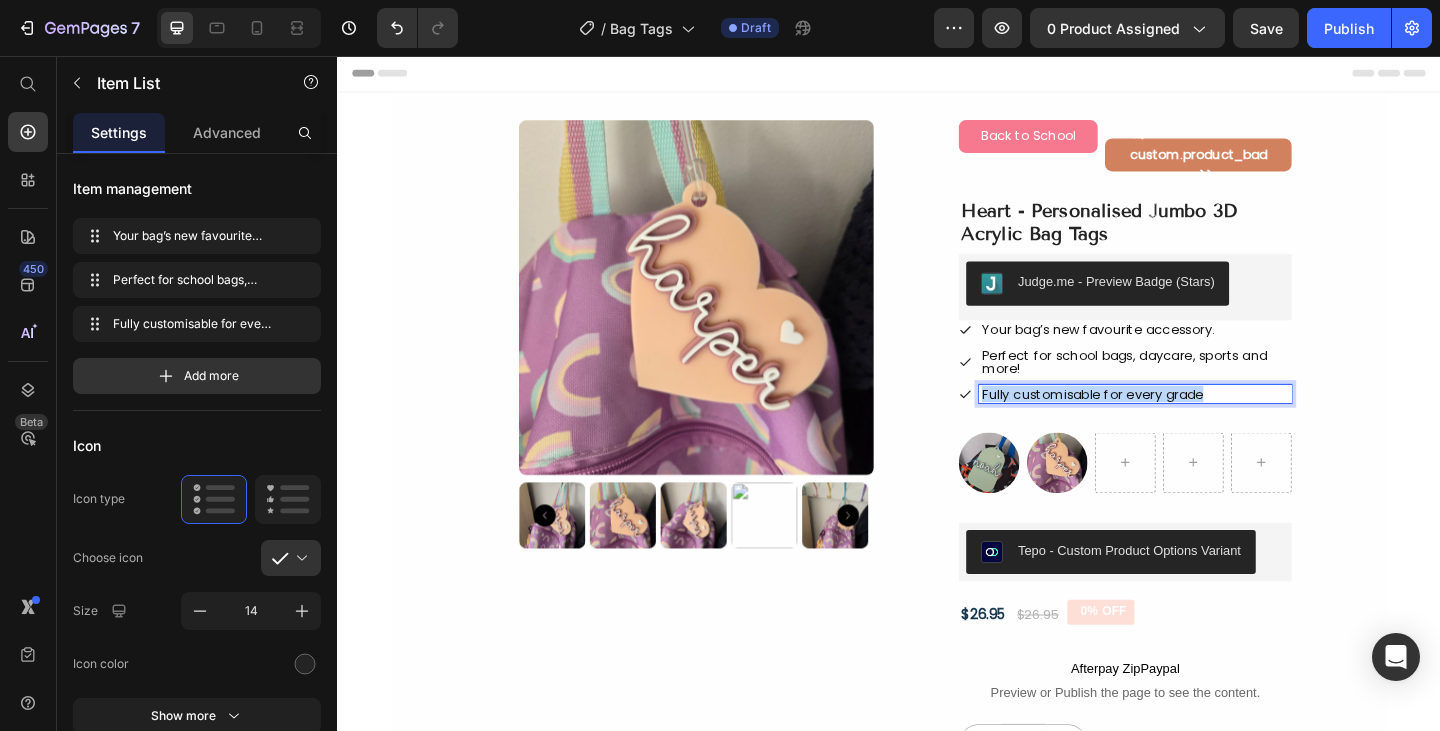 click on "Fully customisable for every grade" at bounding box center (1205, 424) 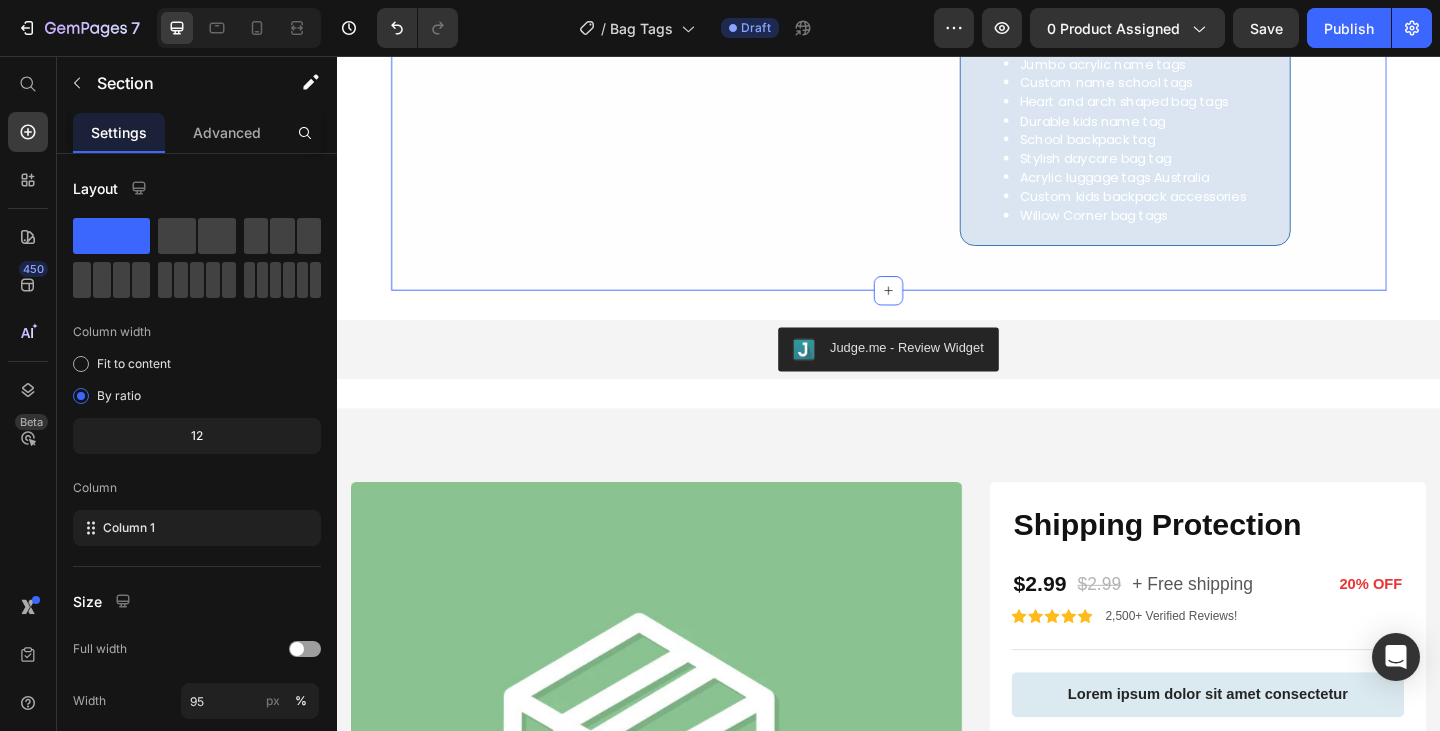 scroll, scrollTop: 1741, scrollLeft: 0, axis: vertical 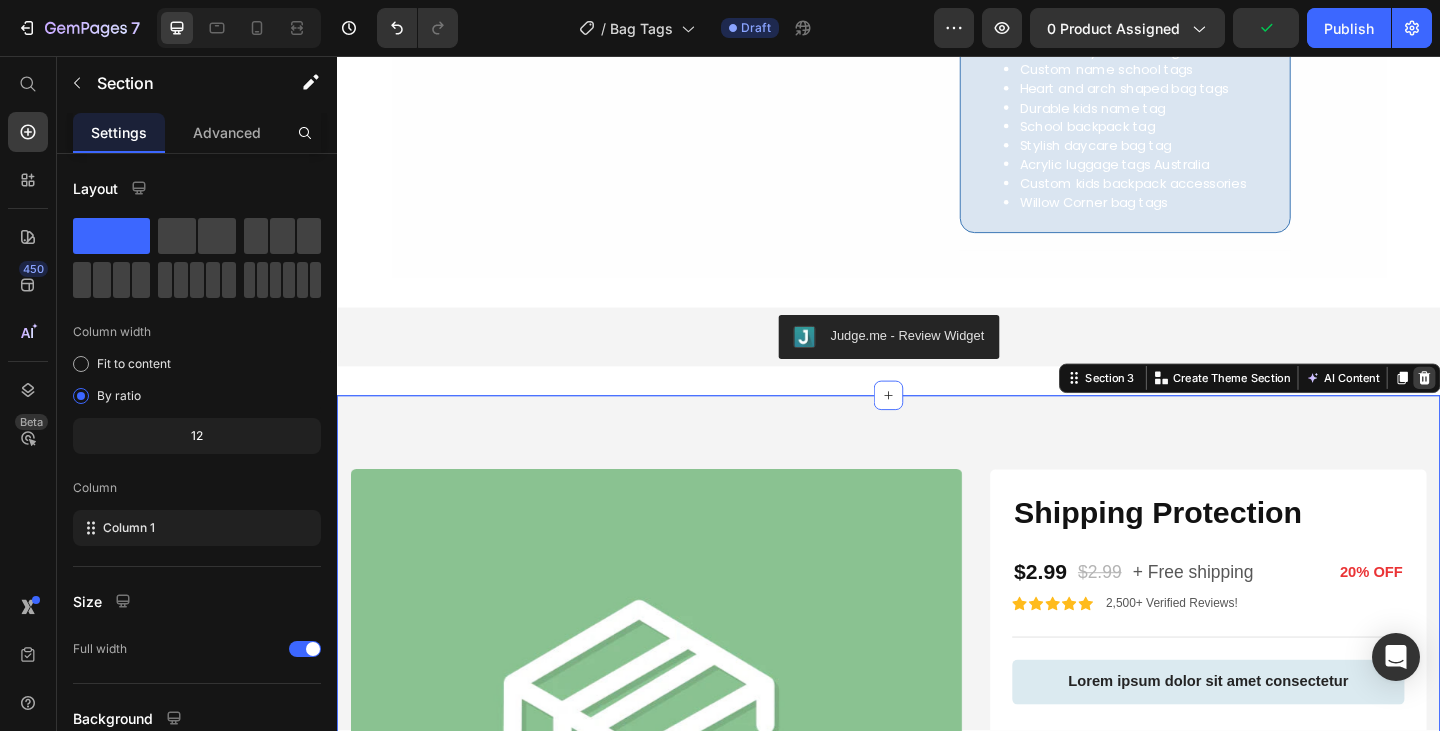 click 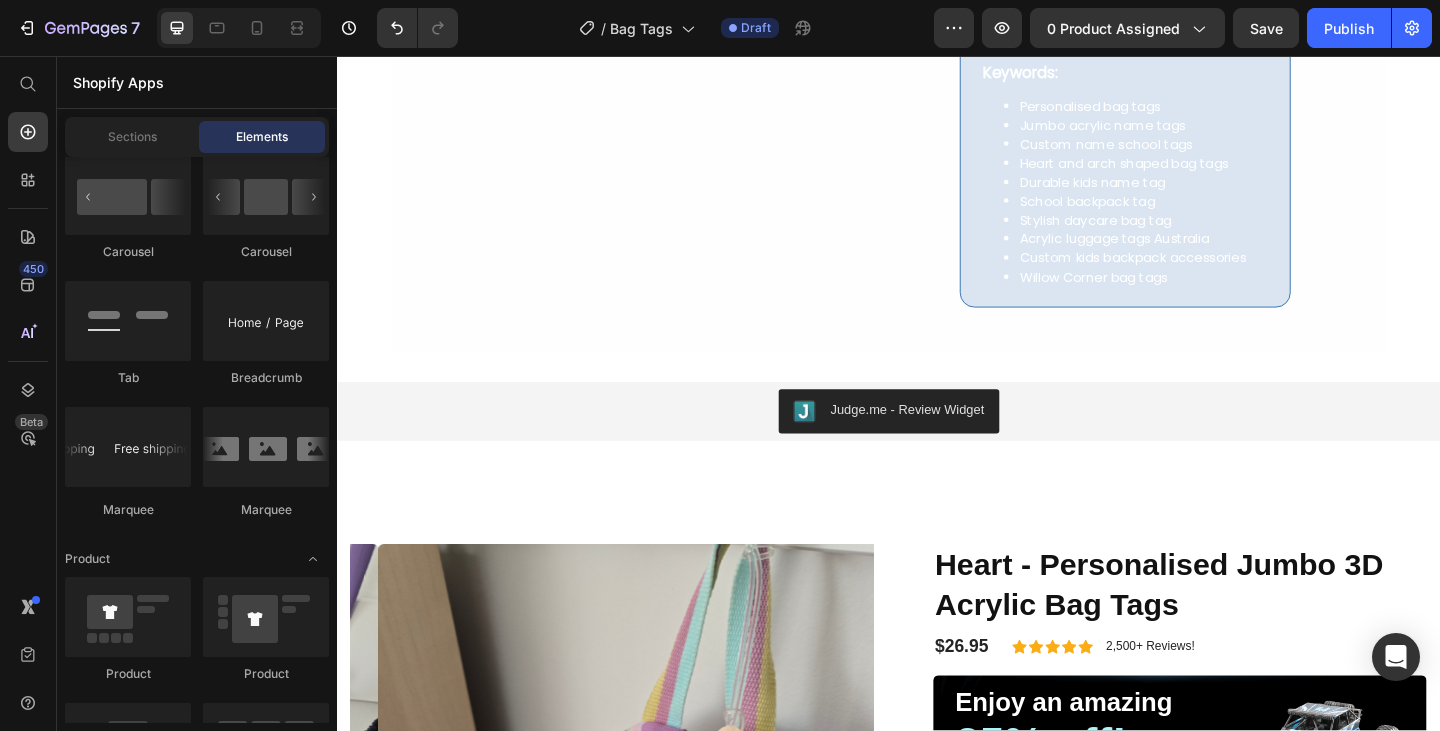 scroll, scrollTop: 1658, scrollLeft: 0, axis: vertical 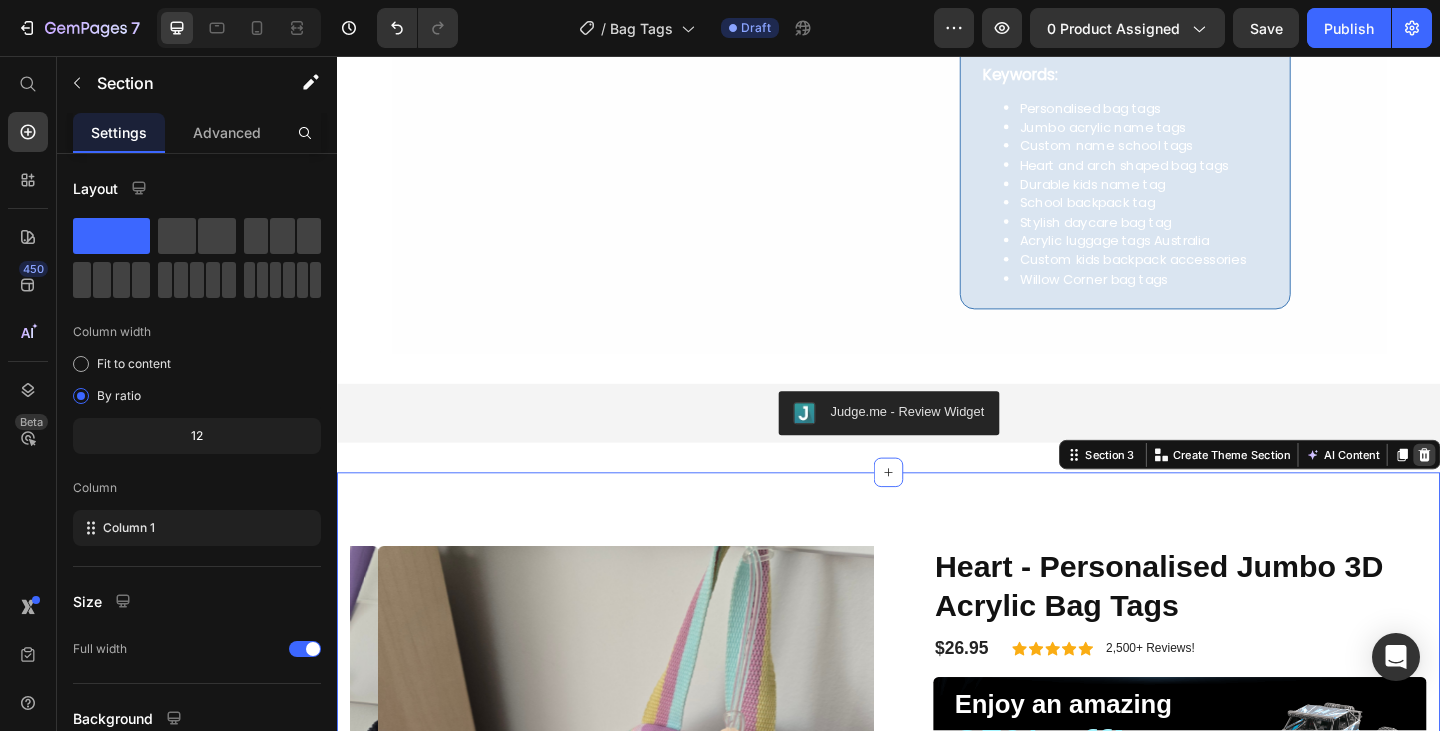 click at bounding box center [1520, 490] 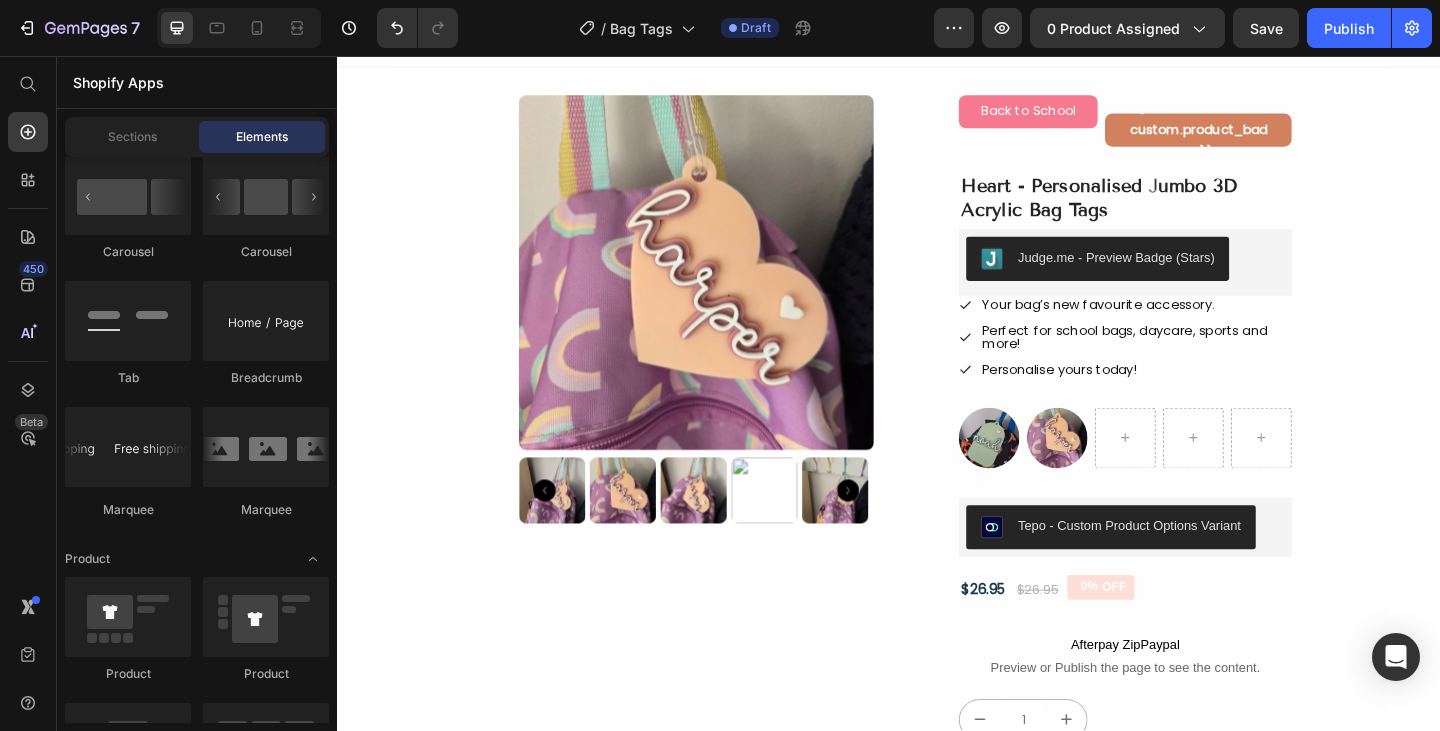 scroll, scrollTop: 0, scrollLeft: 0, axis: both 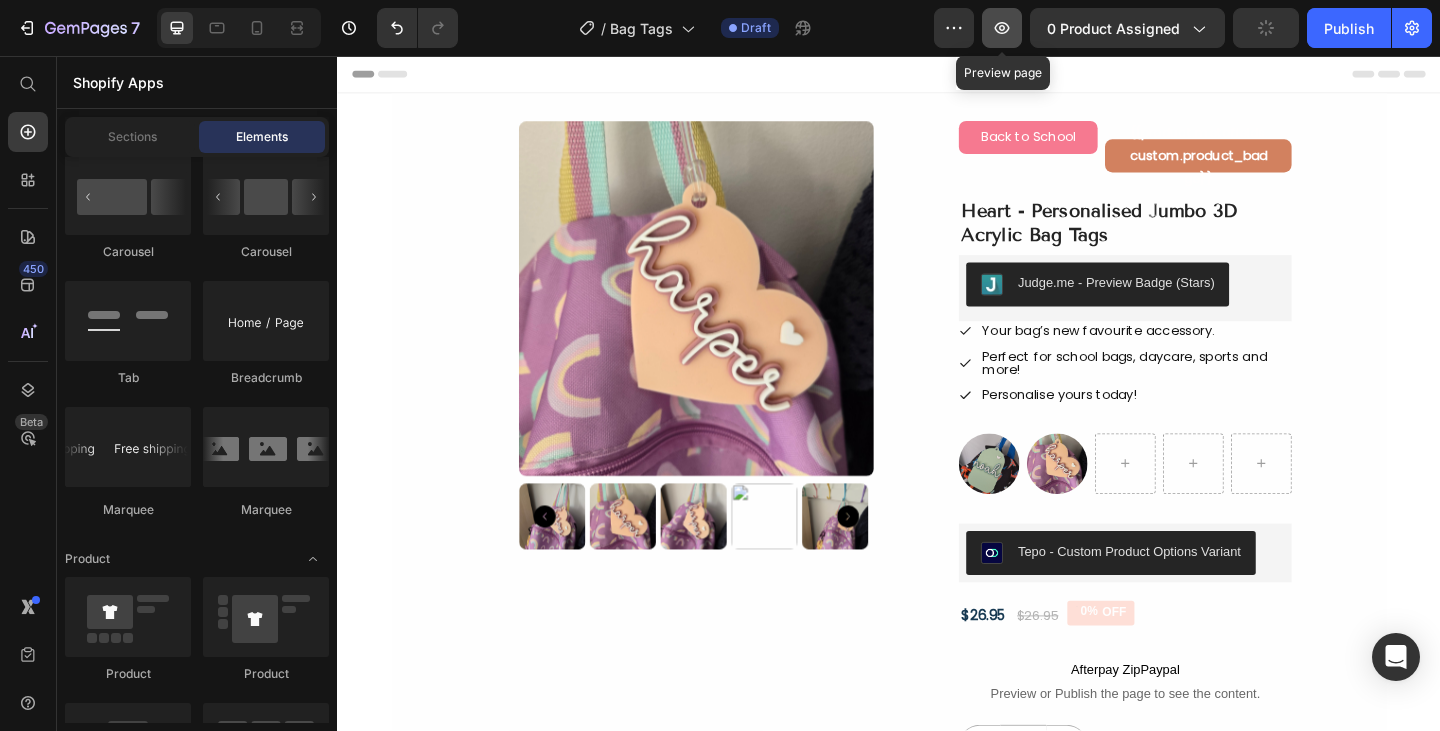 click 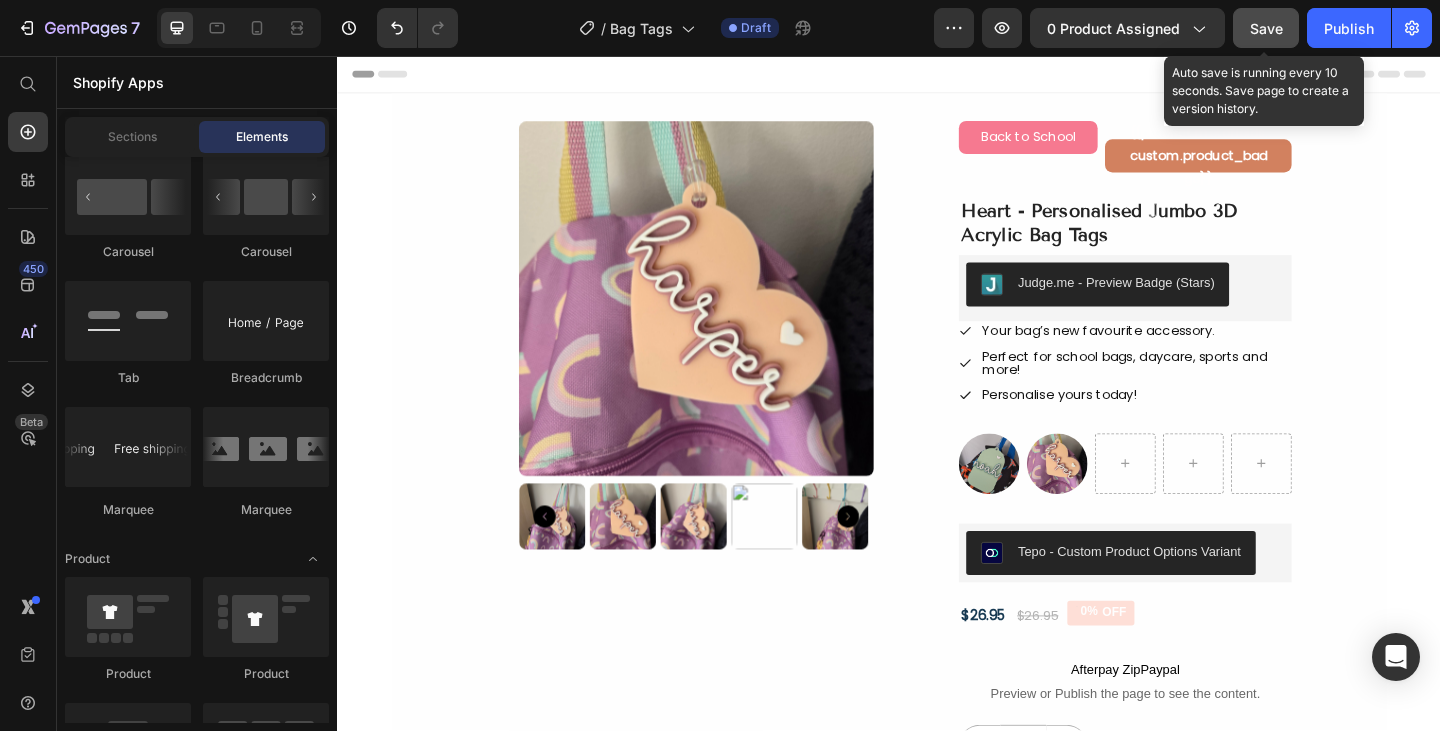 click on "Save" at bounding box center (1266, 28) 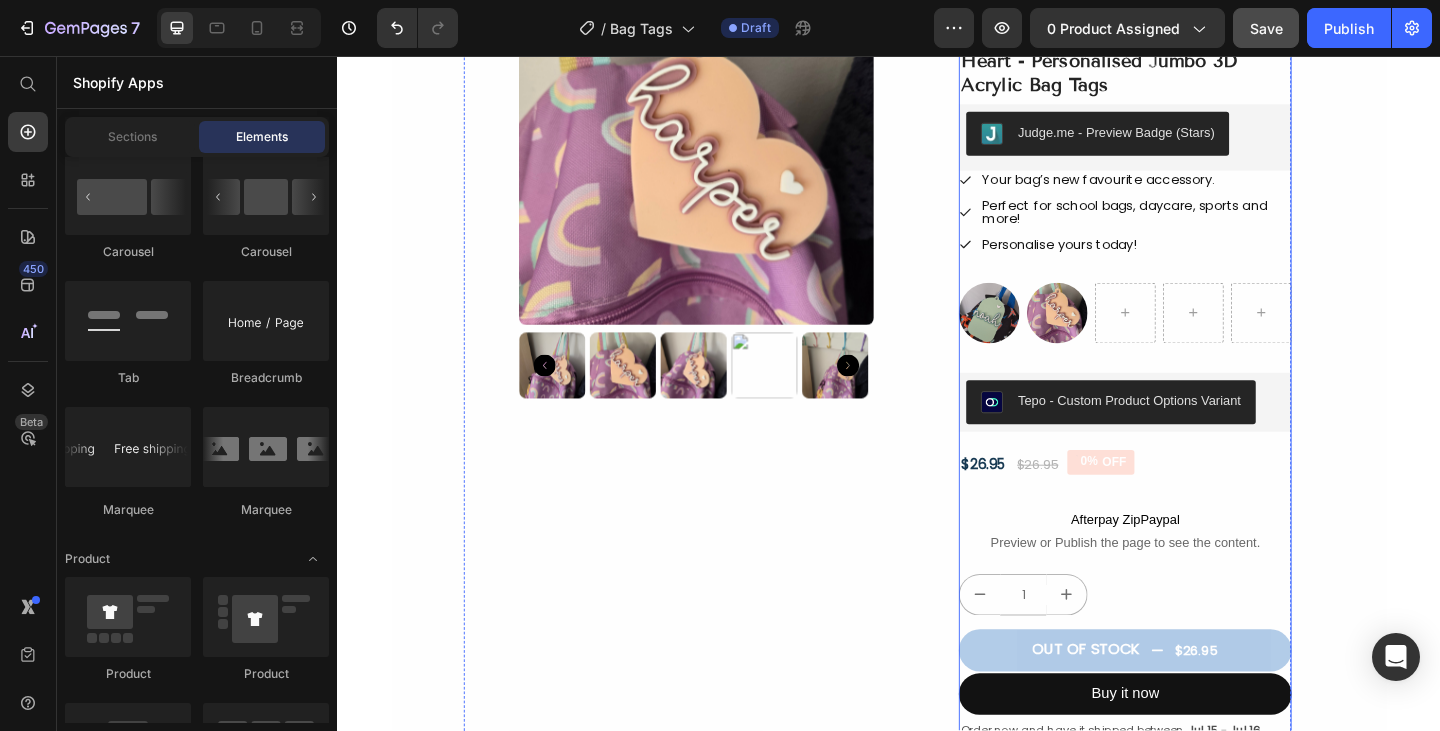 scroll, scrollTop: 0, scrollLeft: 0, axis: both 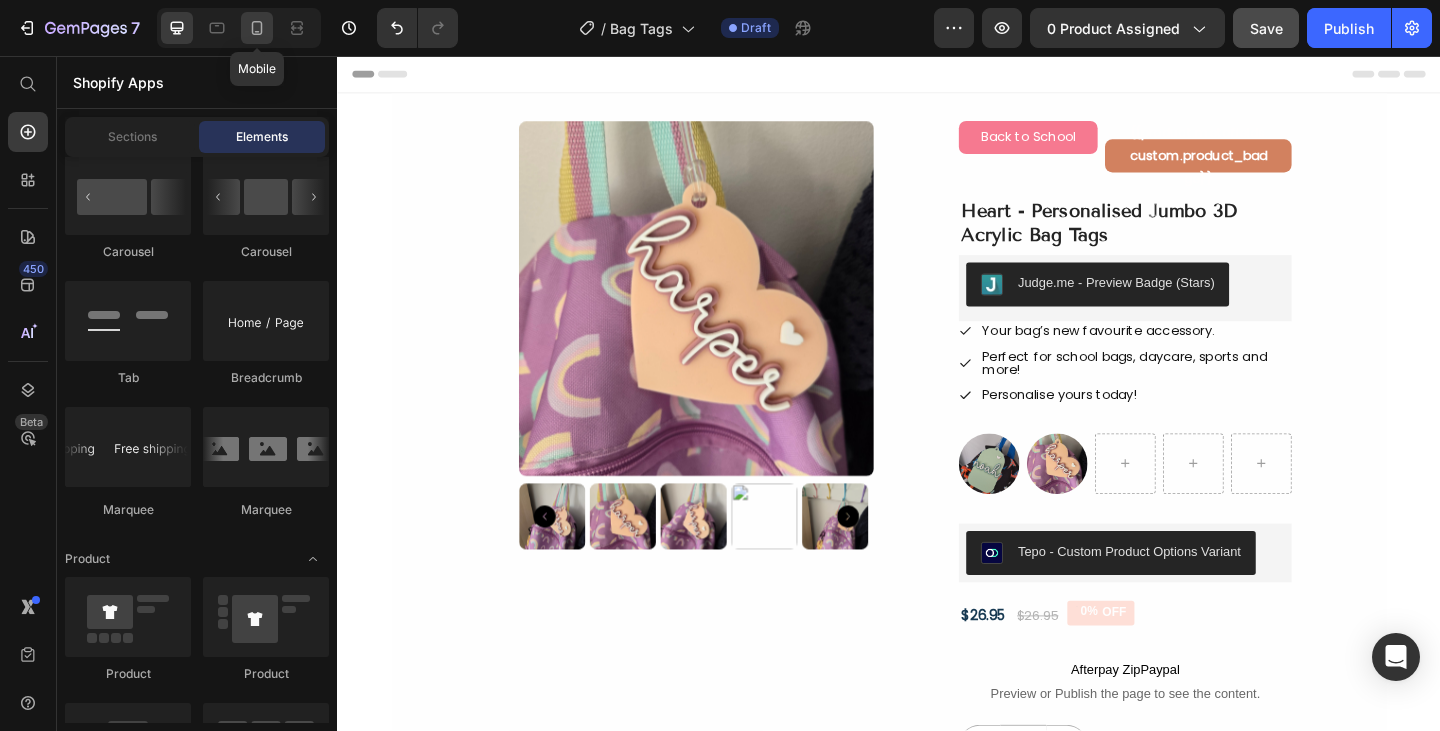click 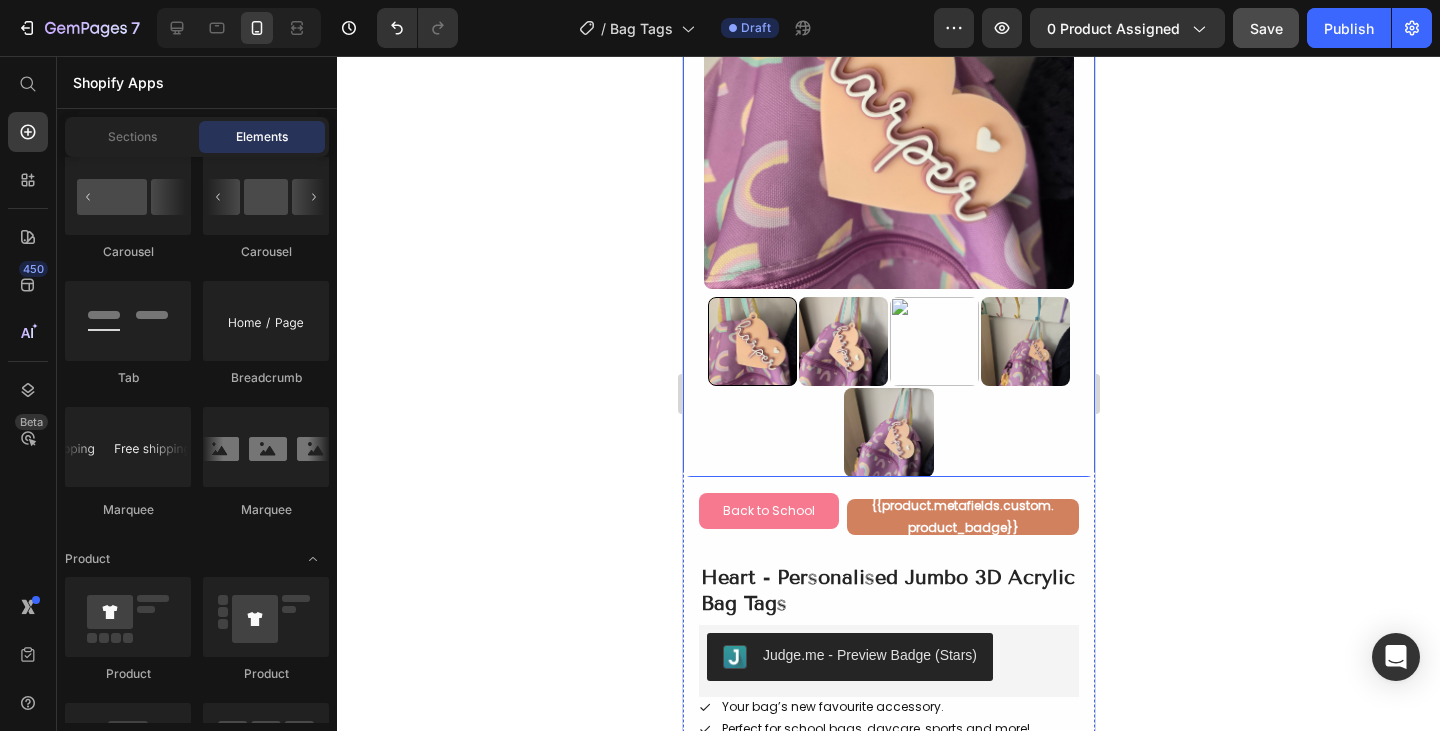 scroll, scrollTop: 189, scrollLeft: 0, axis: vertical 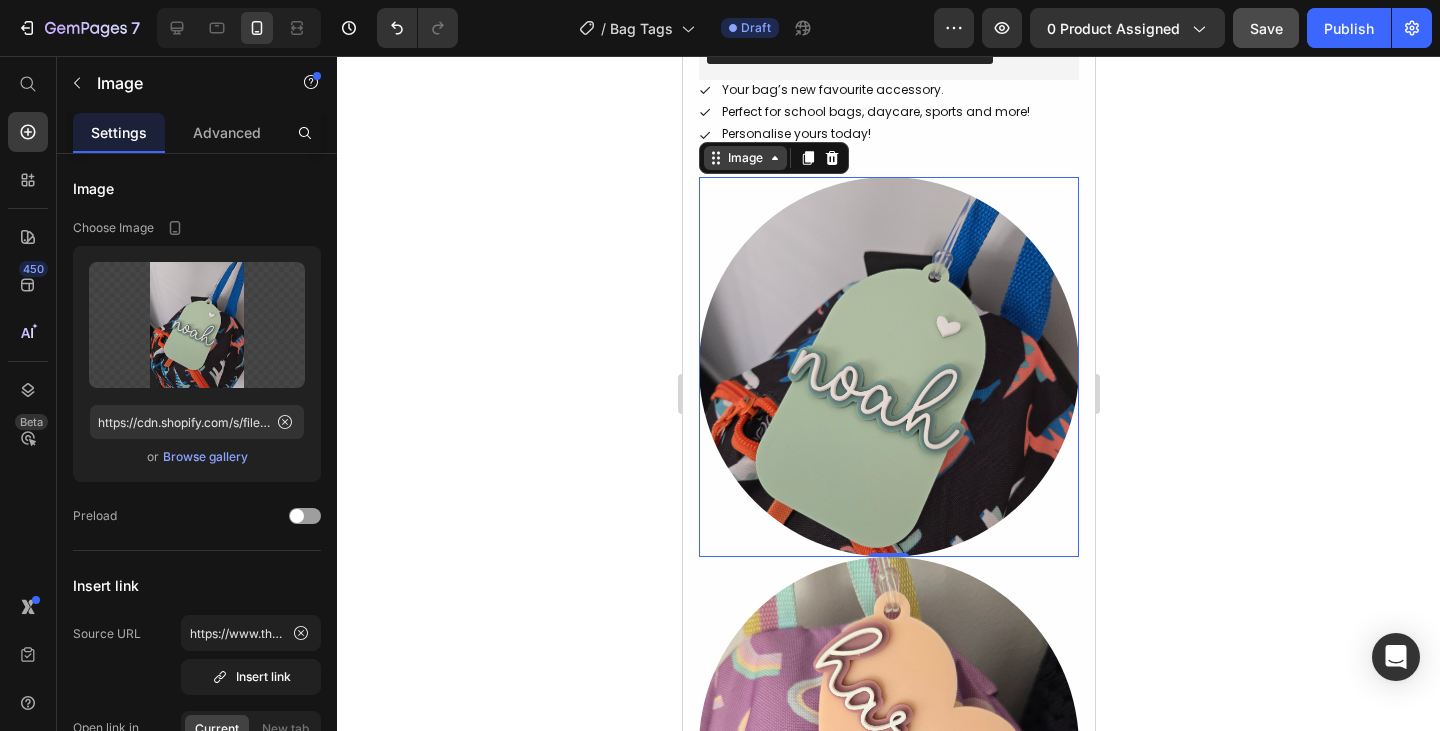 click 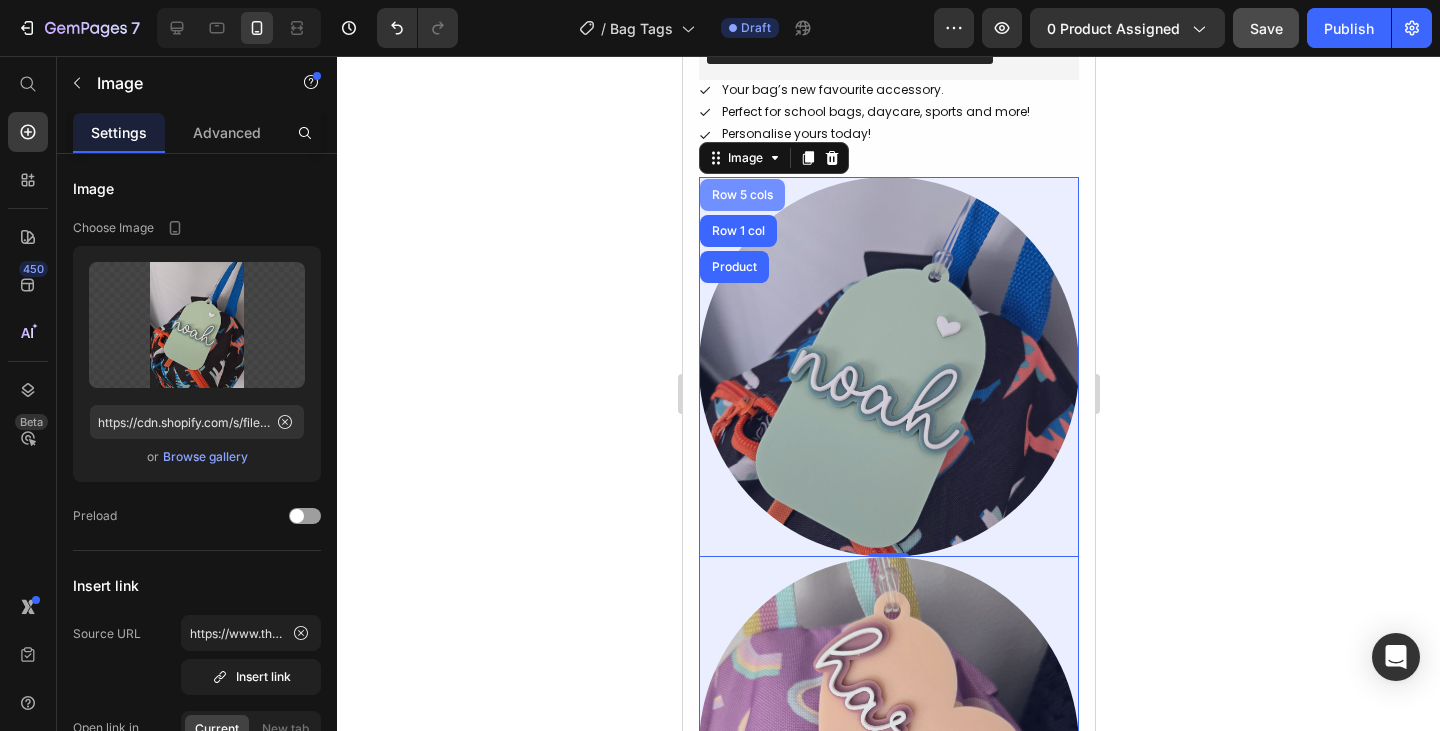 click on "Row 5 cols" at bounding box center [741, 195] 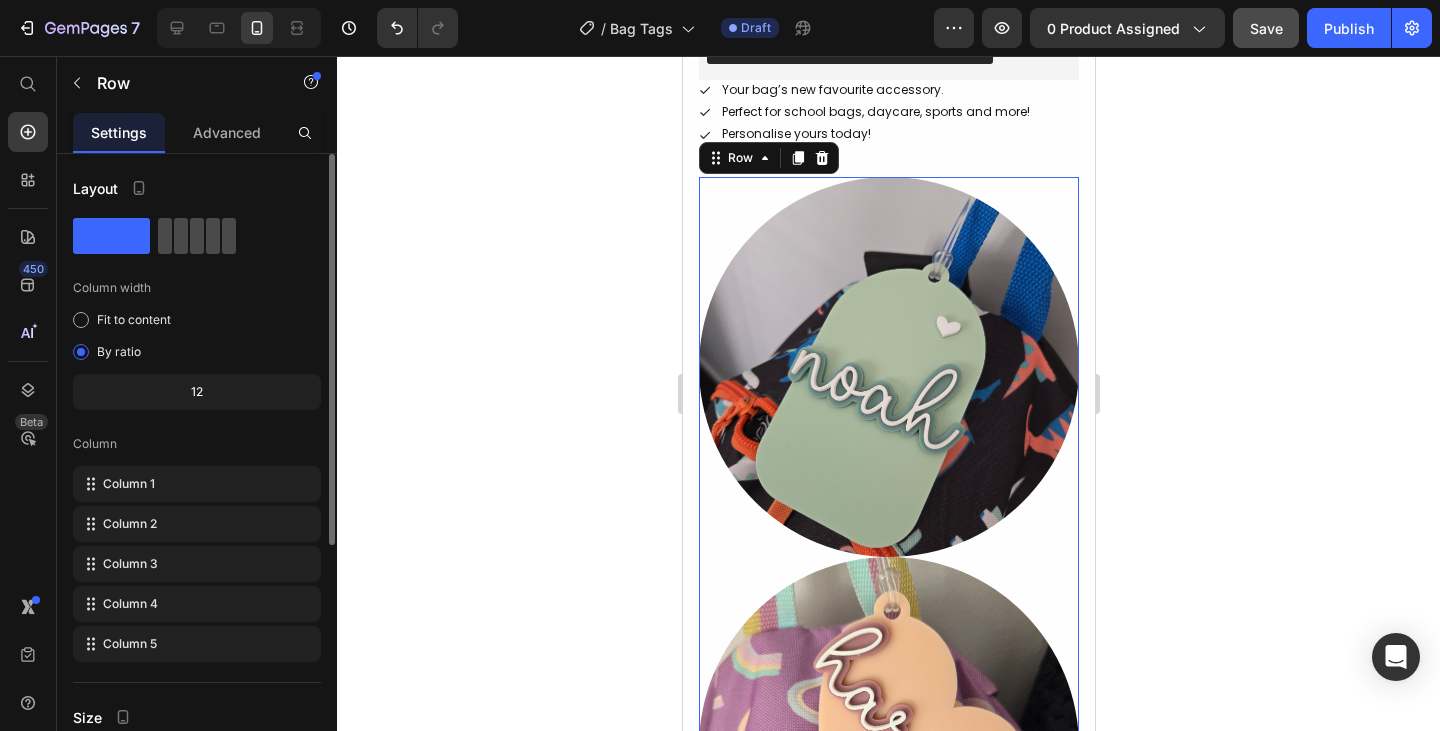 click 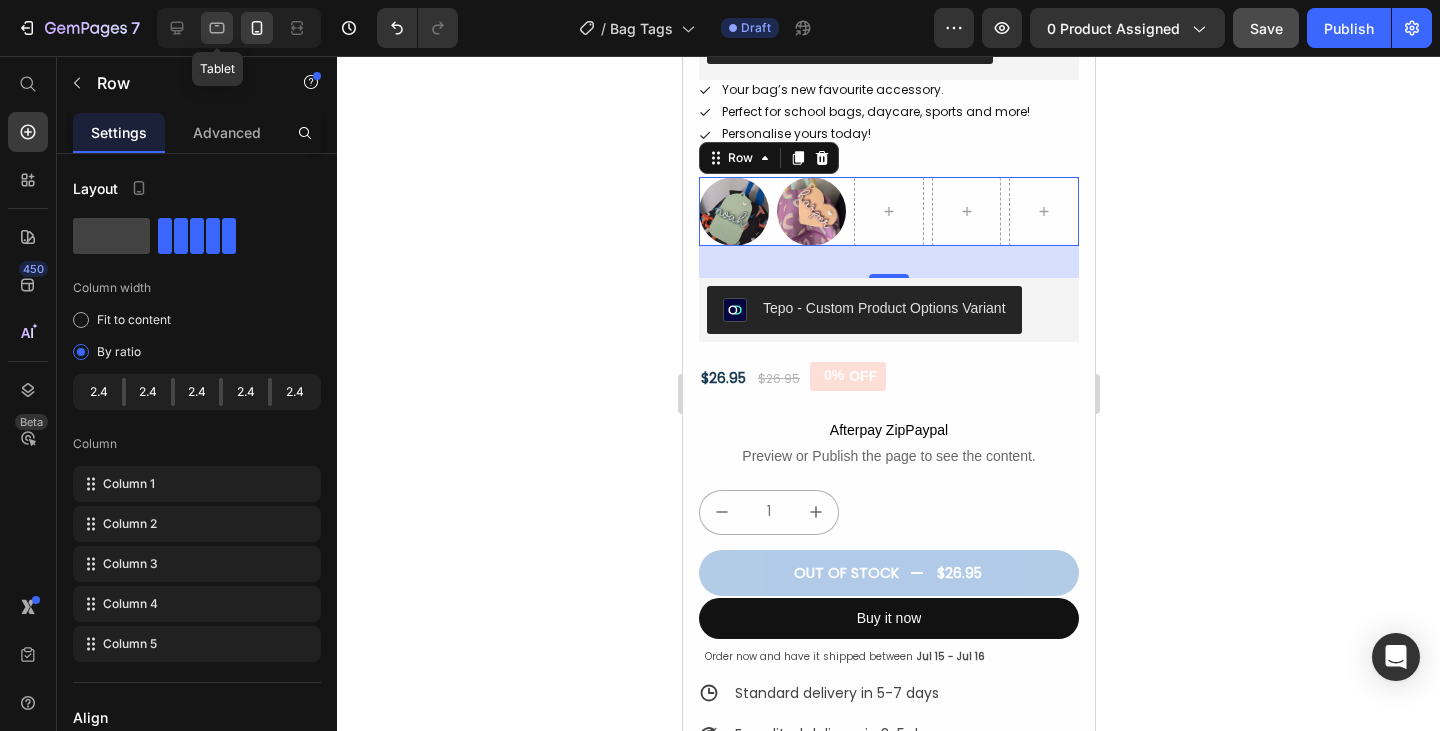 click 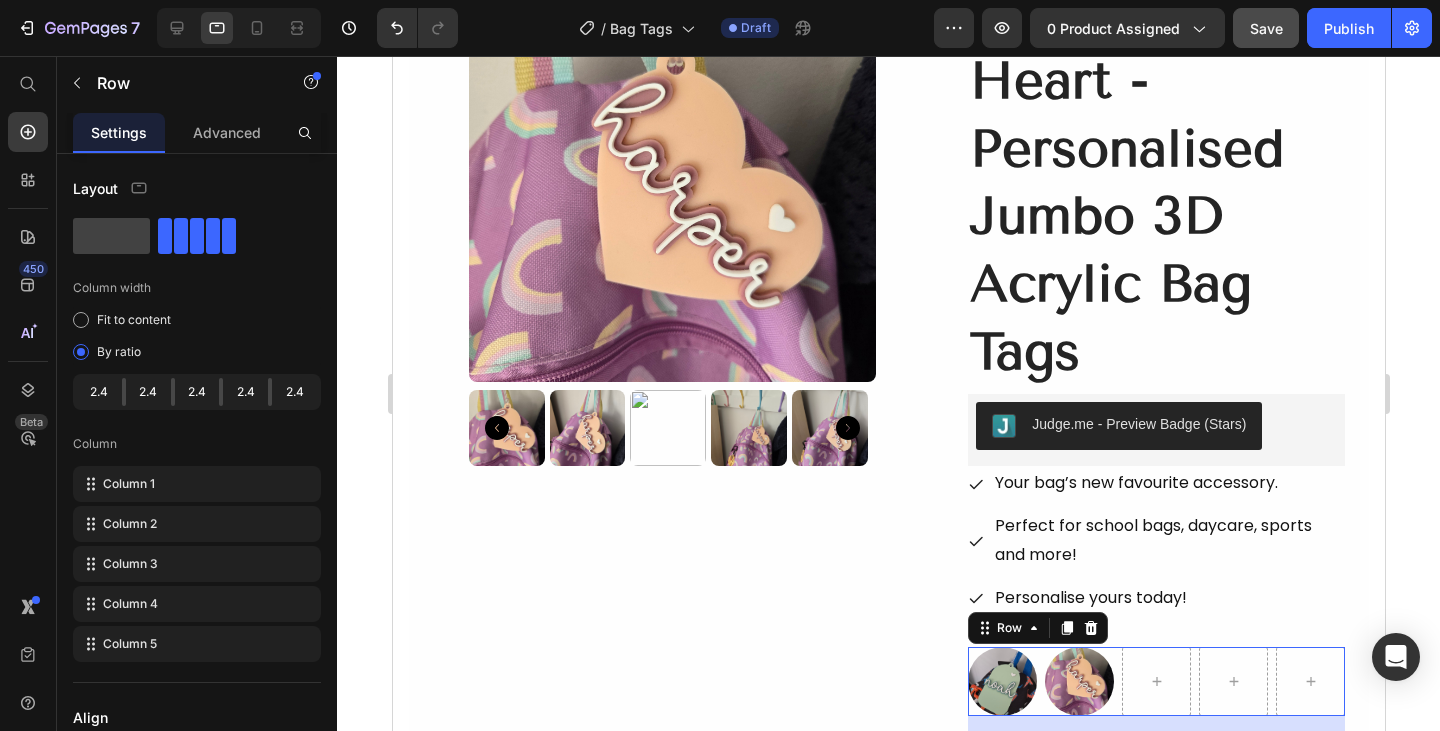 scroll, scrollTop: 0, scrollLeft: 0, axis: both 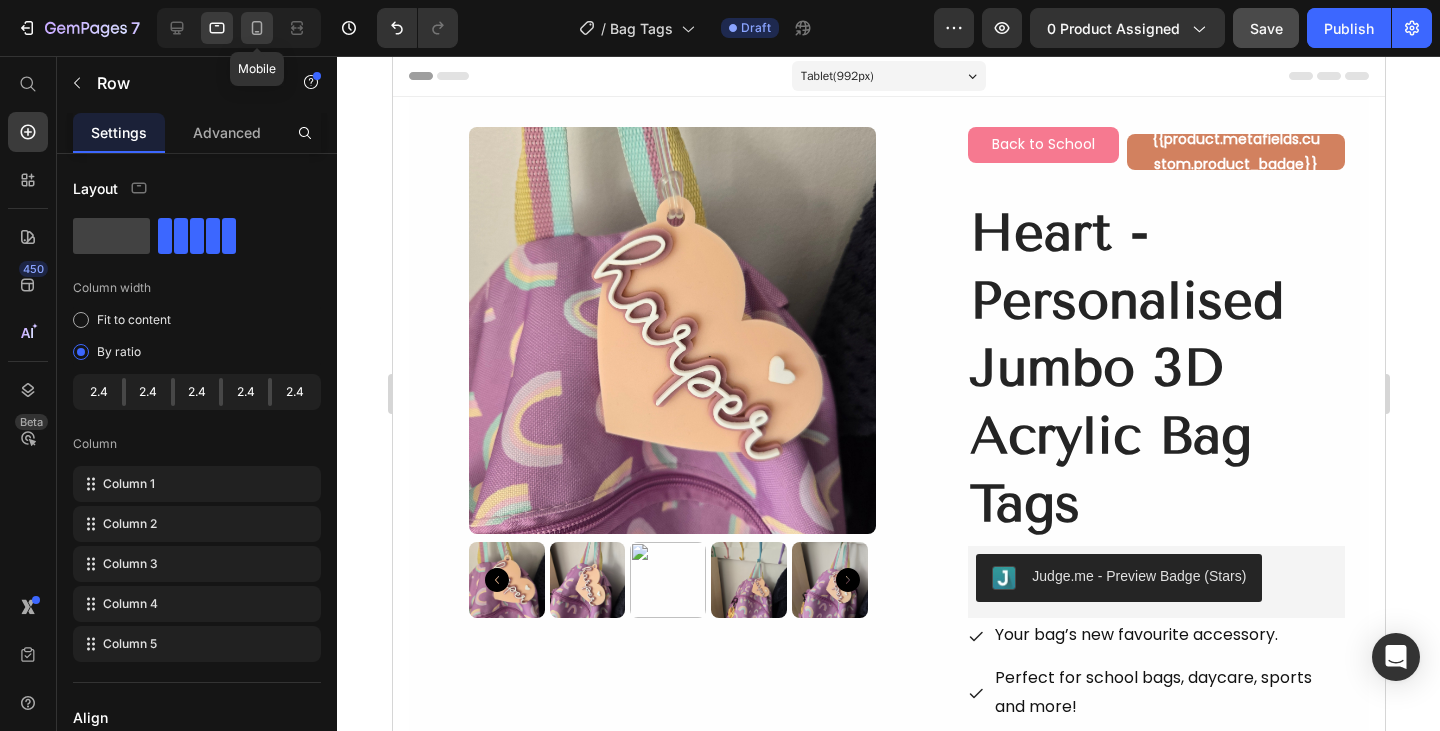 click 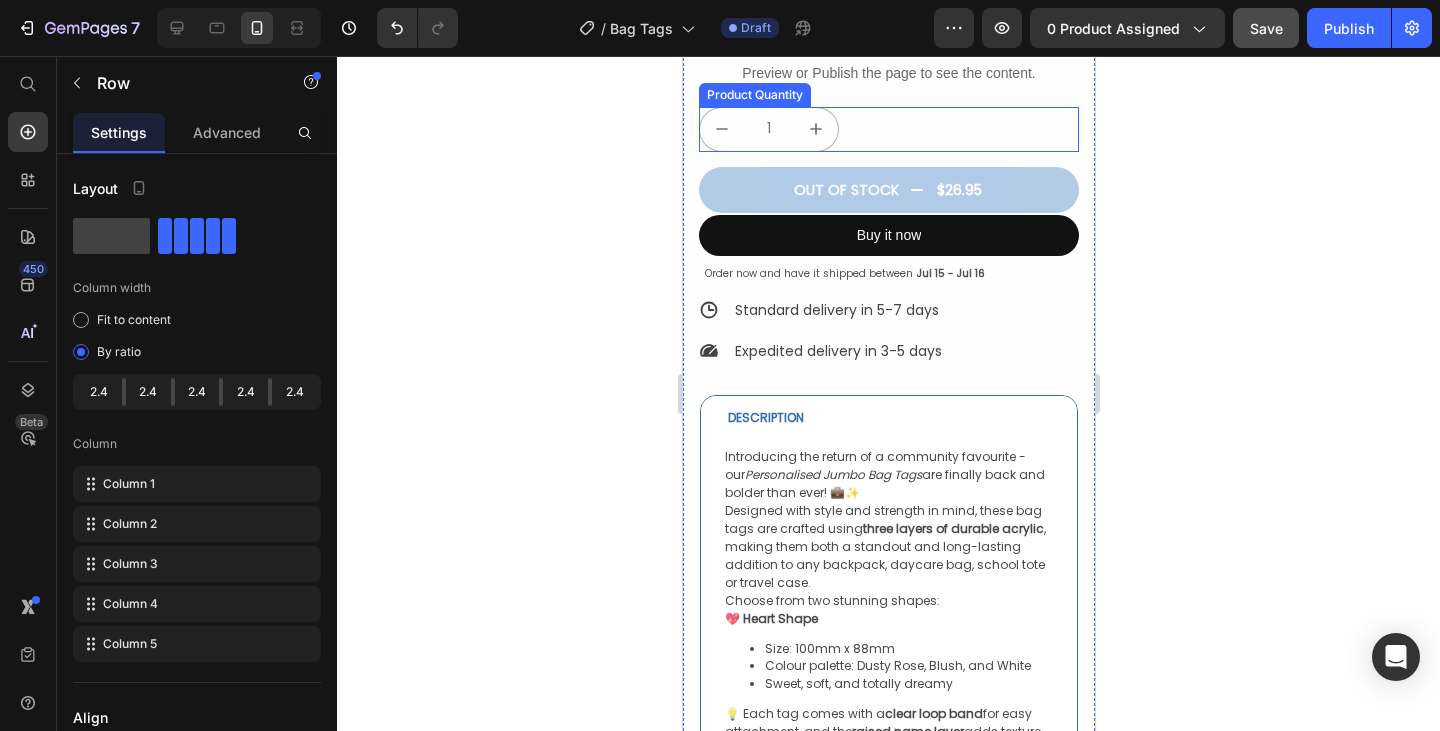scroll, scrollTop: 1186, scrollLeft: 0, axis: vertical 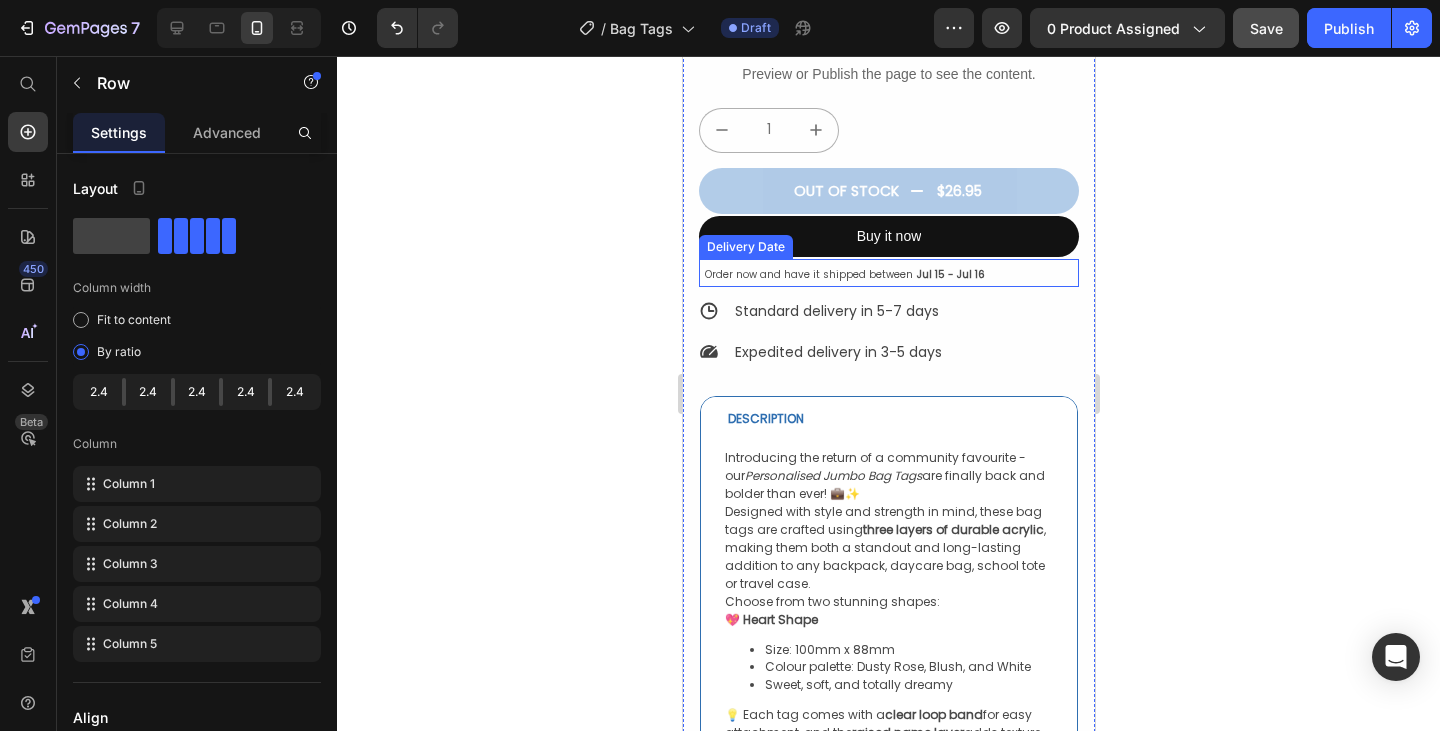 click on "Order now and have it shipped between
[DATE] - [DATE]" at bounding box center (888, 273) 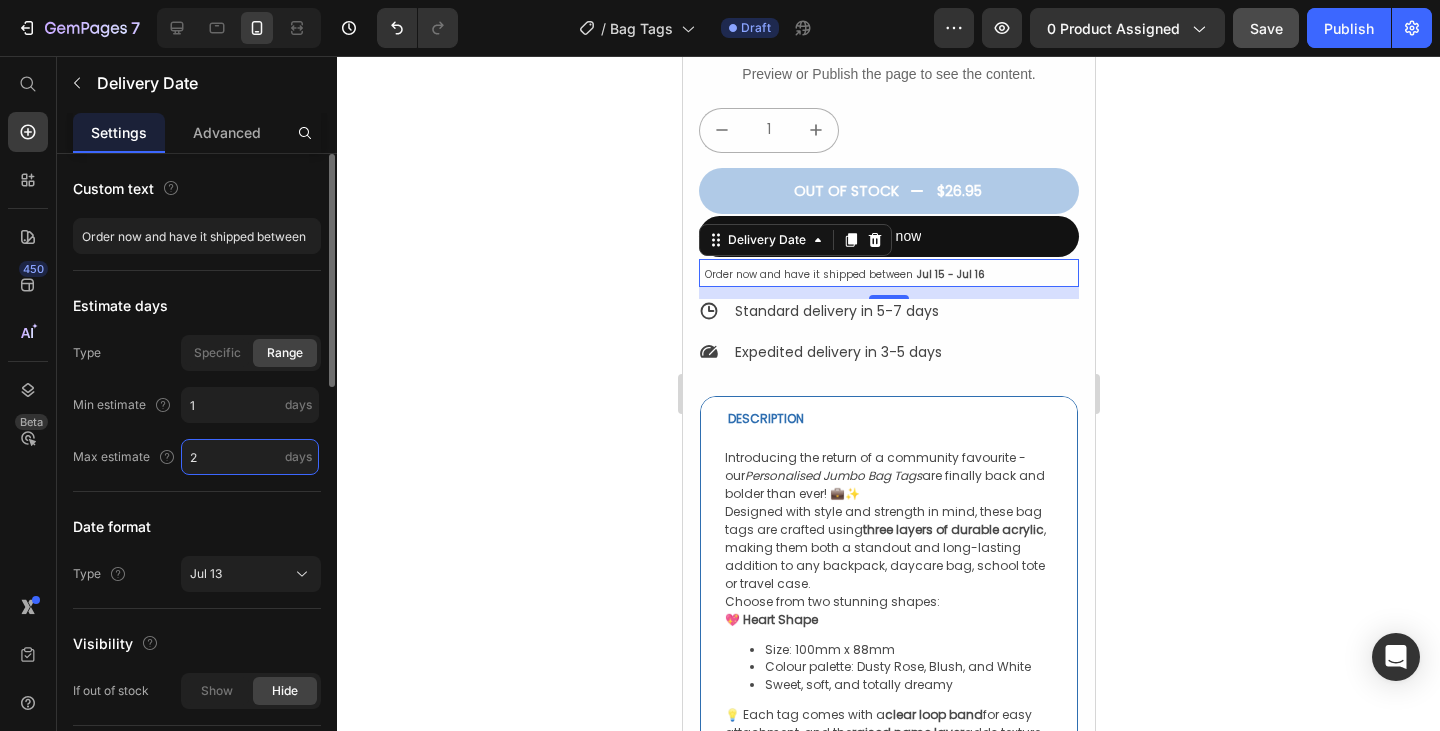 click on "2" at bounding box center [250, 457] 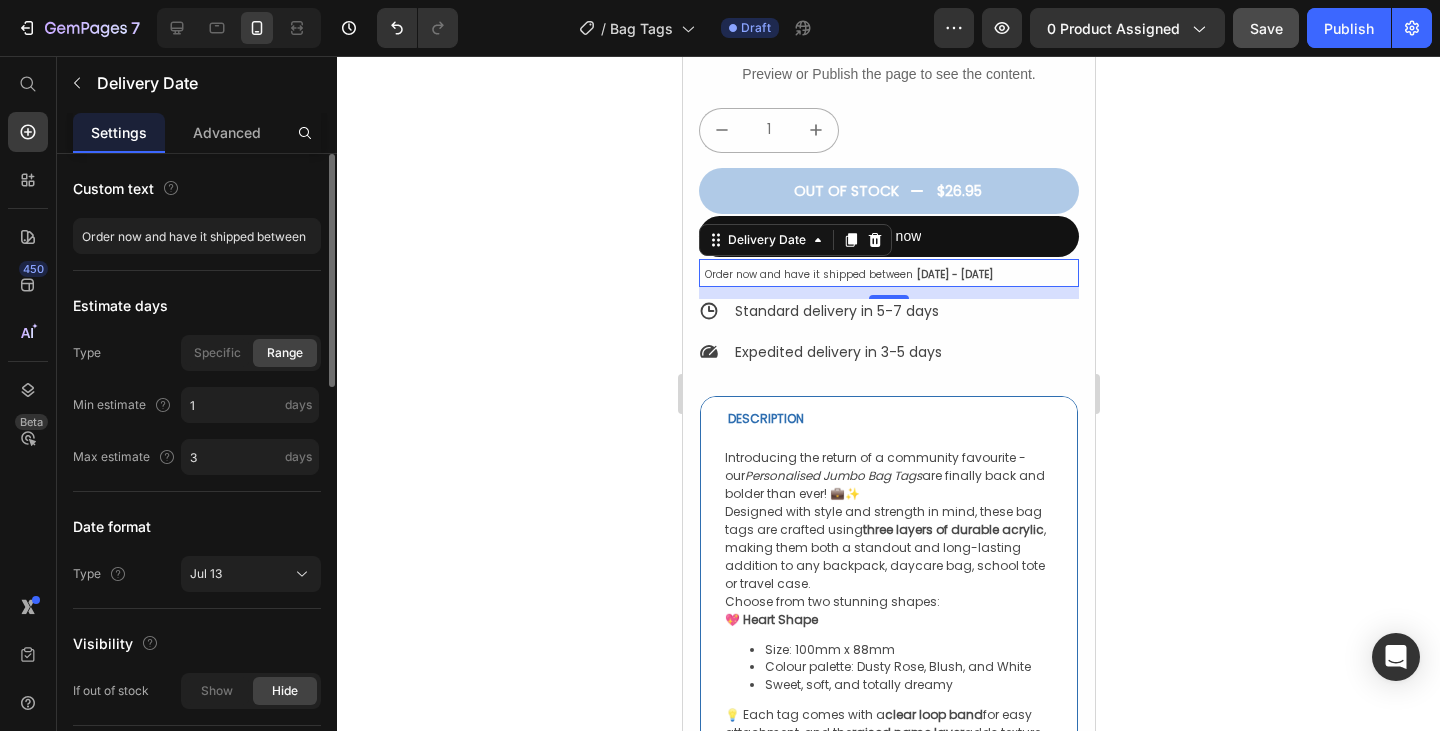 type on "3" 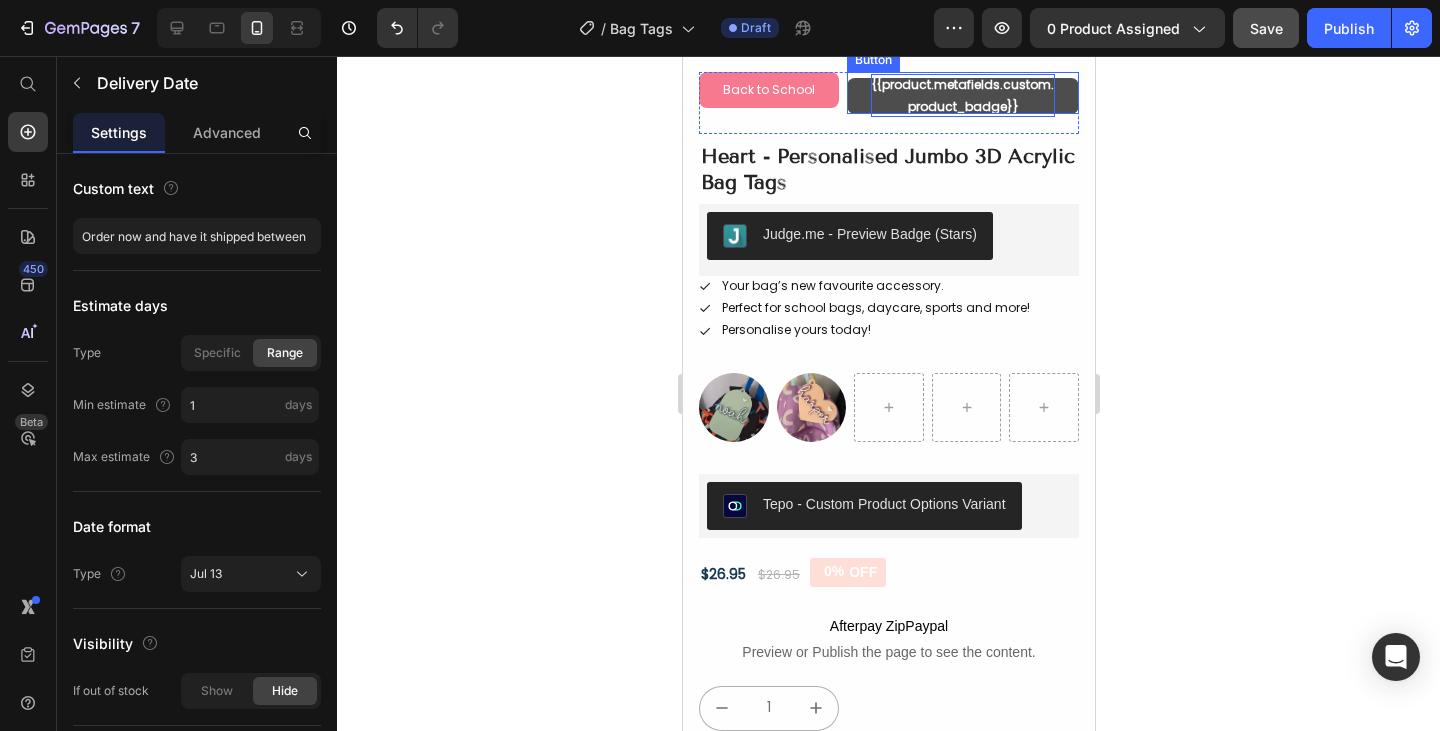 scroll, scrollTop: 612, scrollLeft: 0, axis: vertical 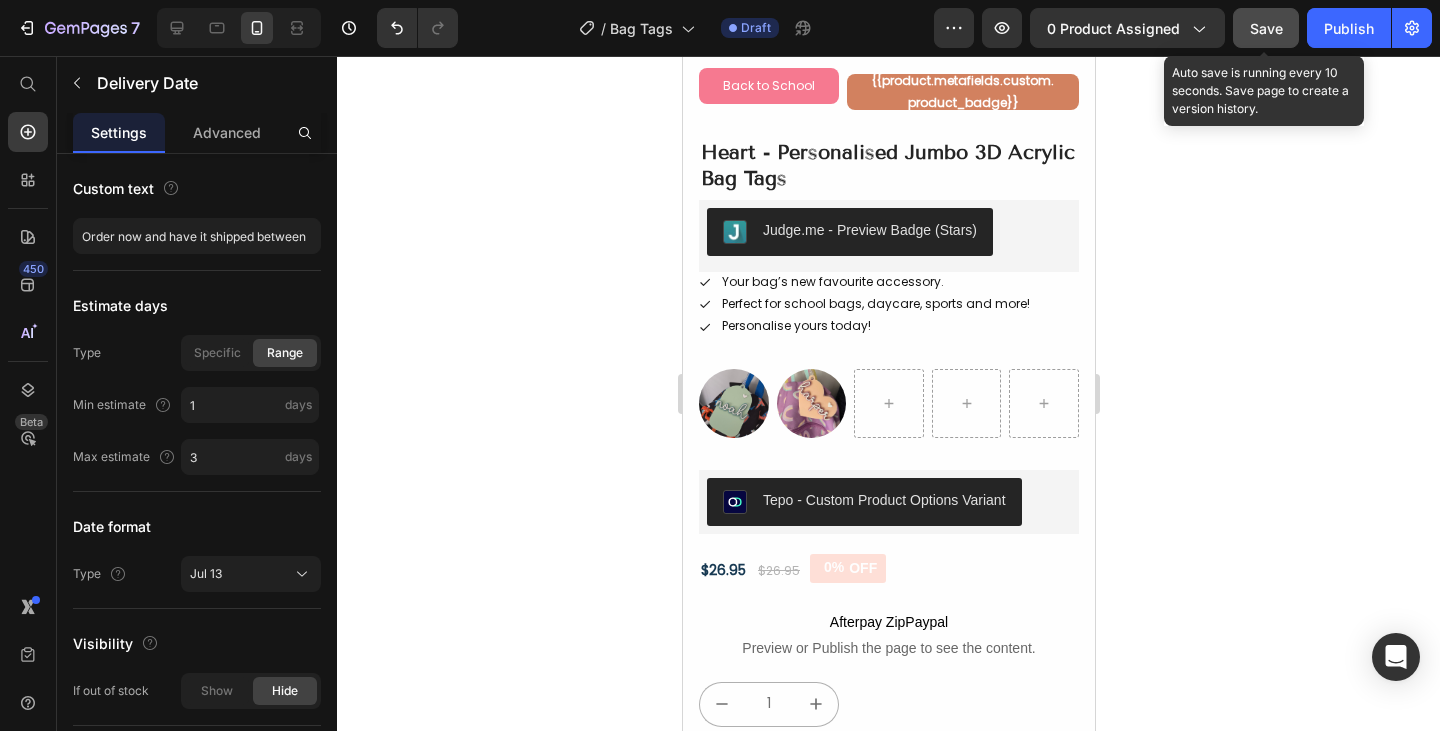 click on "Save" at bounding box center [1266, 28] 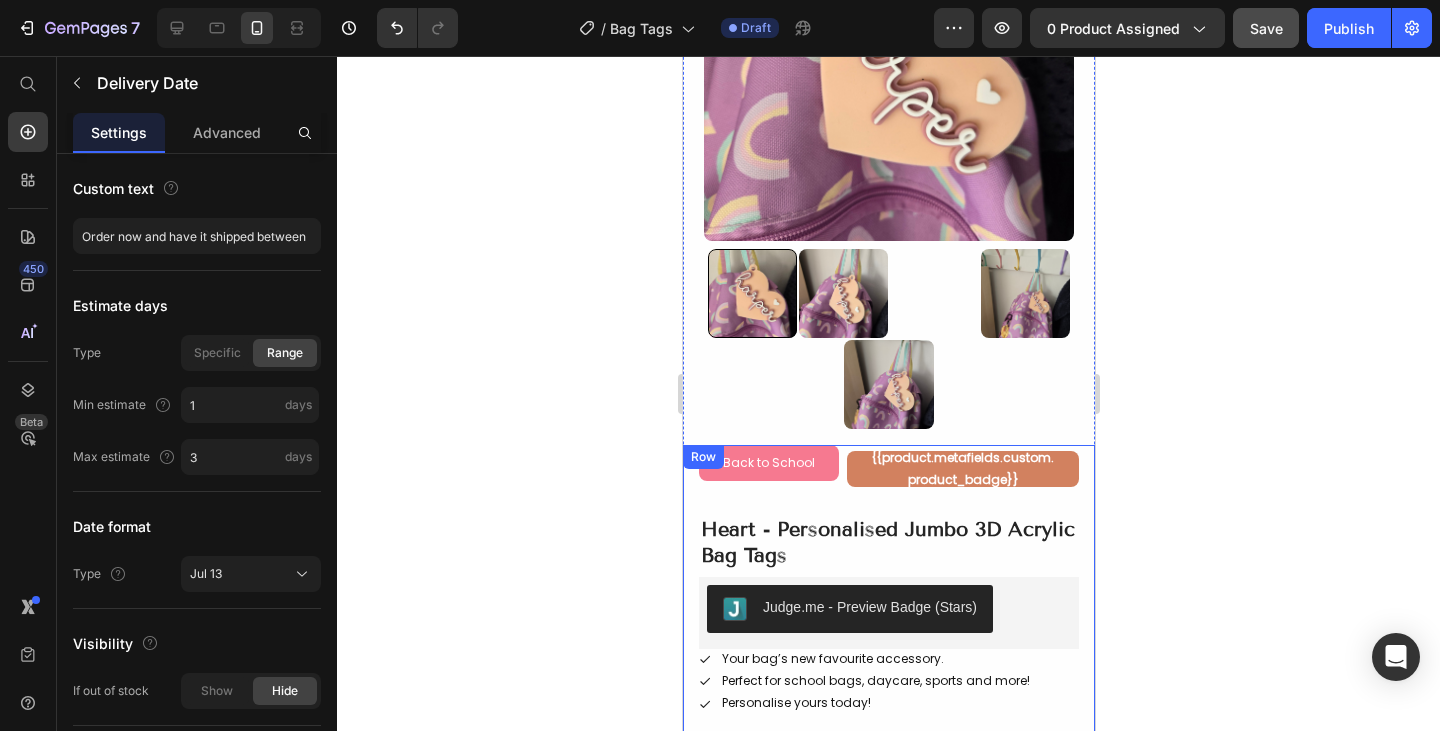 scroll, scrollTop: 238, scrollLeft: 0, axis: vertical 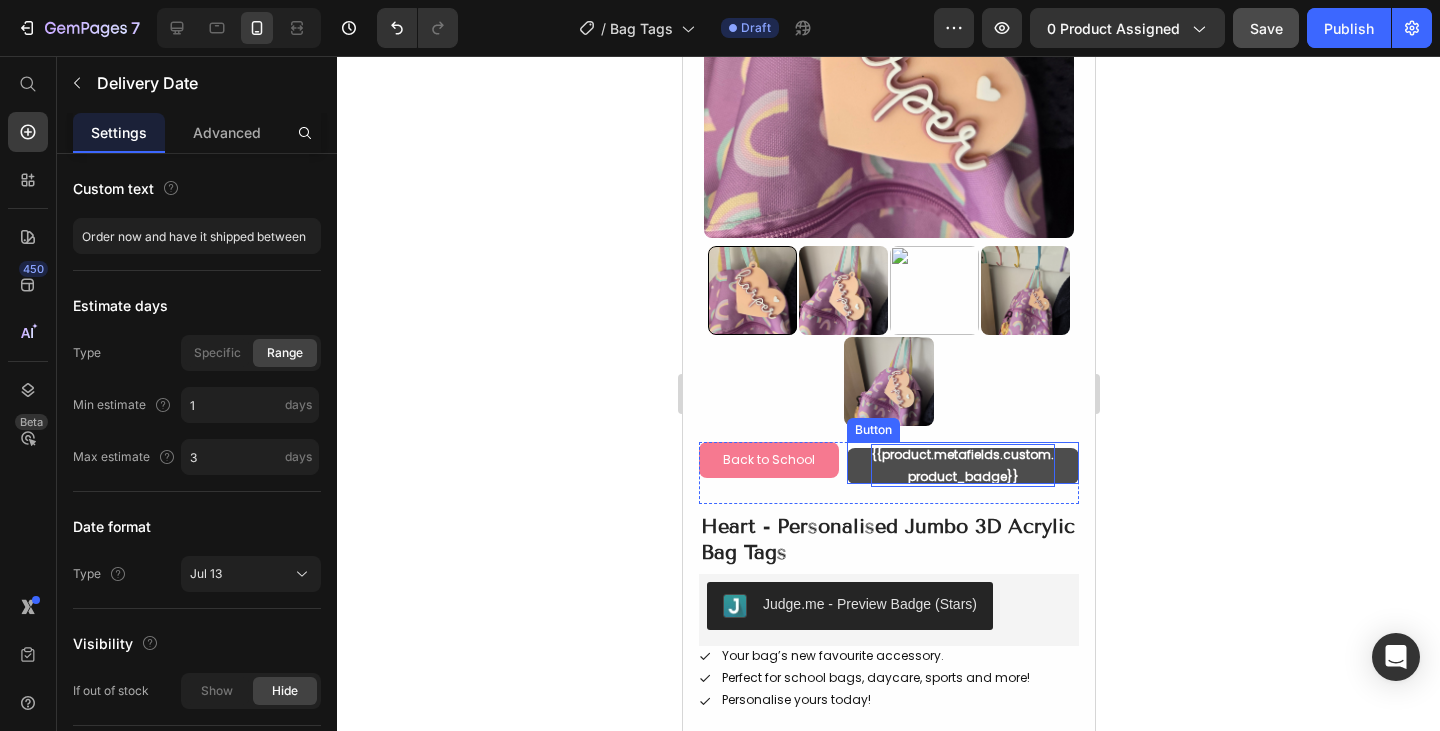 click on "{{product.metafields.custom.product_badge}}" at bounding box center (962, 465) 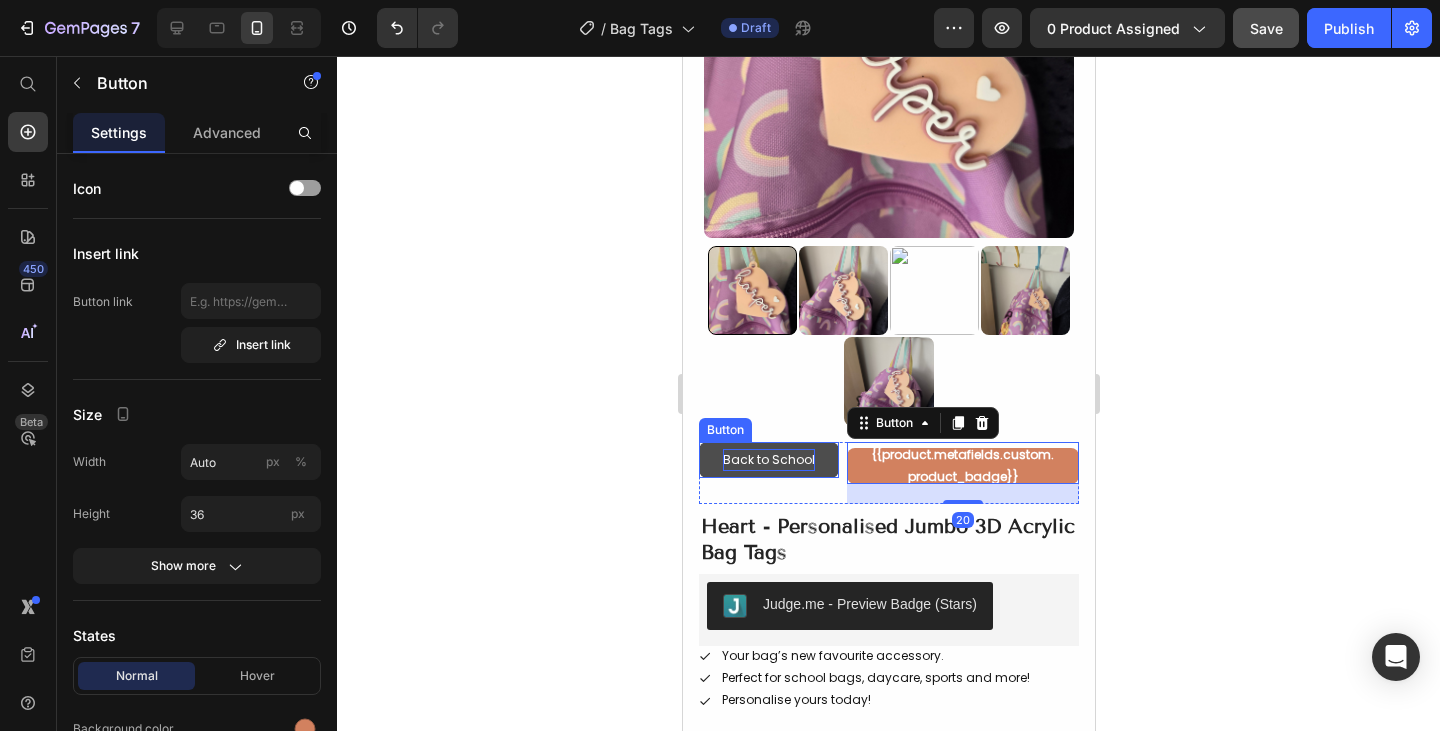click on "Back to School" at bounding box center (768, 460) 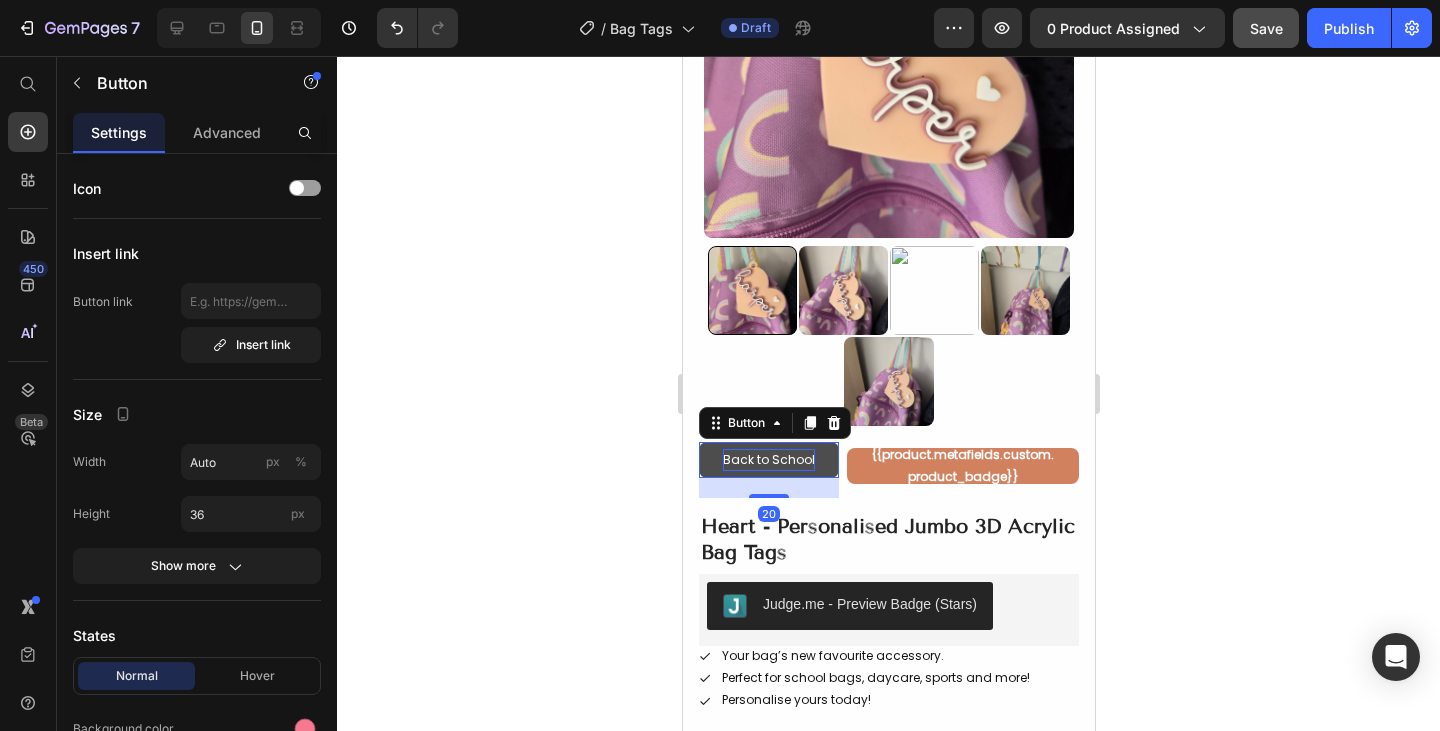 click on "Back to School" at bounding box center [768, 460] 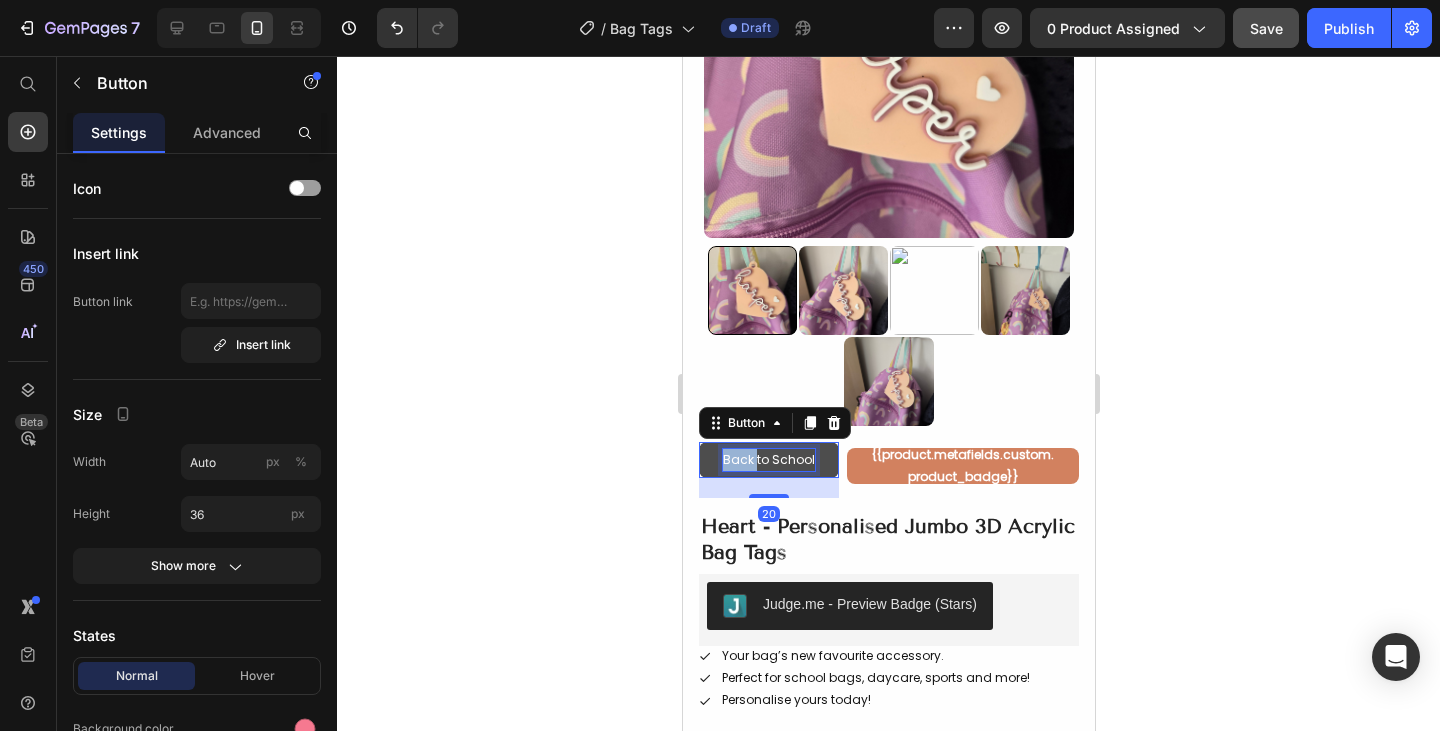 click on "Back to School" at bounding box center (768, 460) 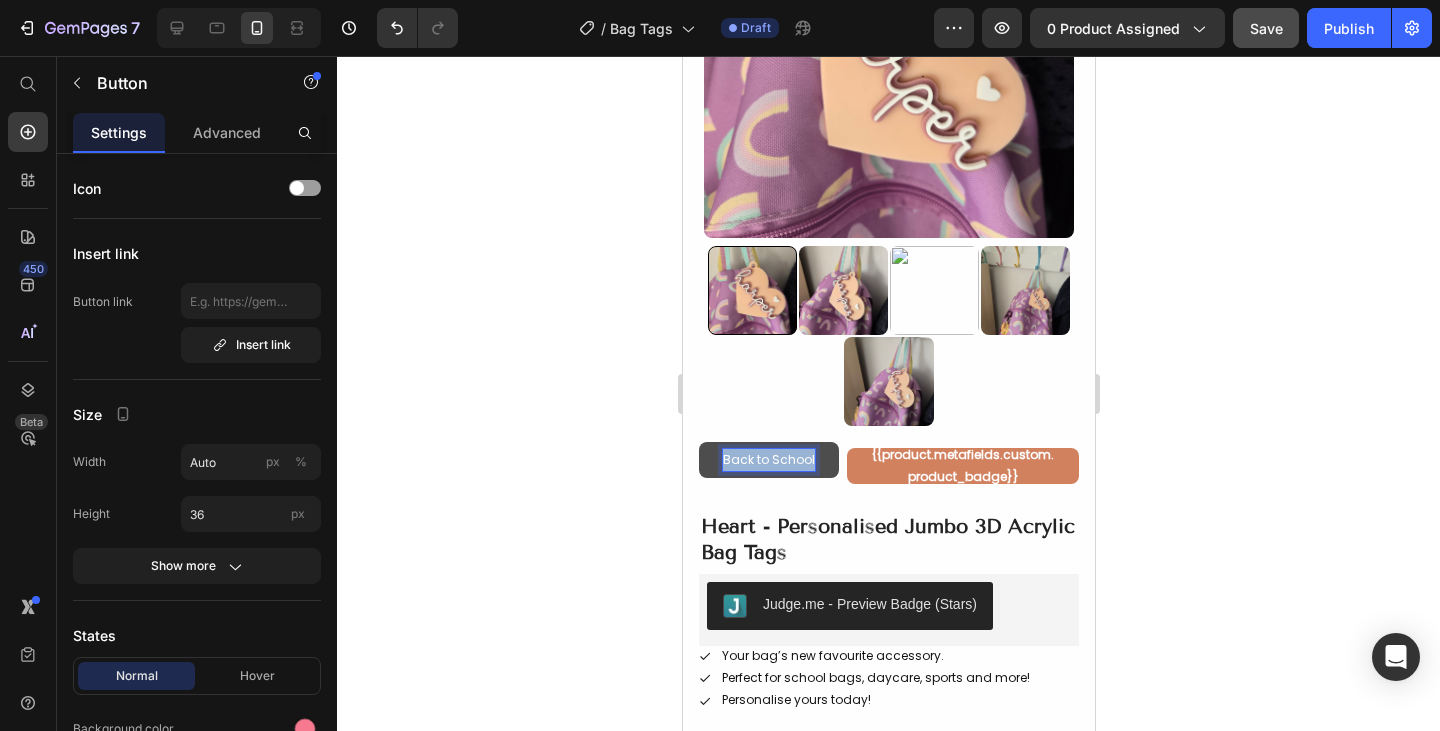 click on "Back to School" at bounding box center [768, 460] 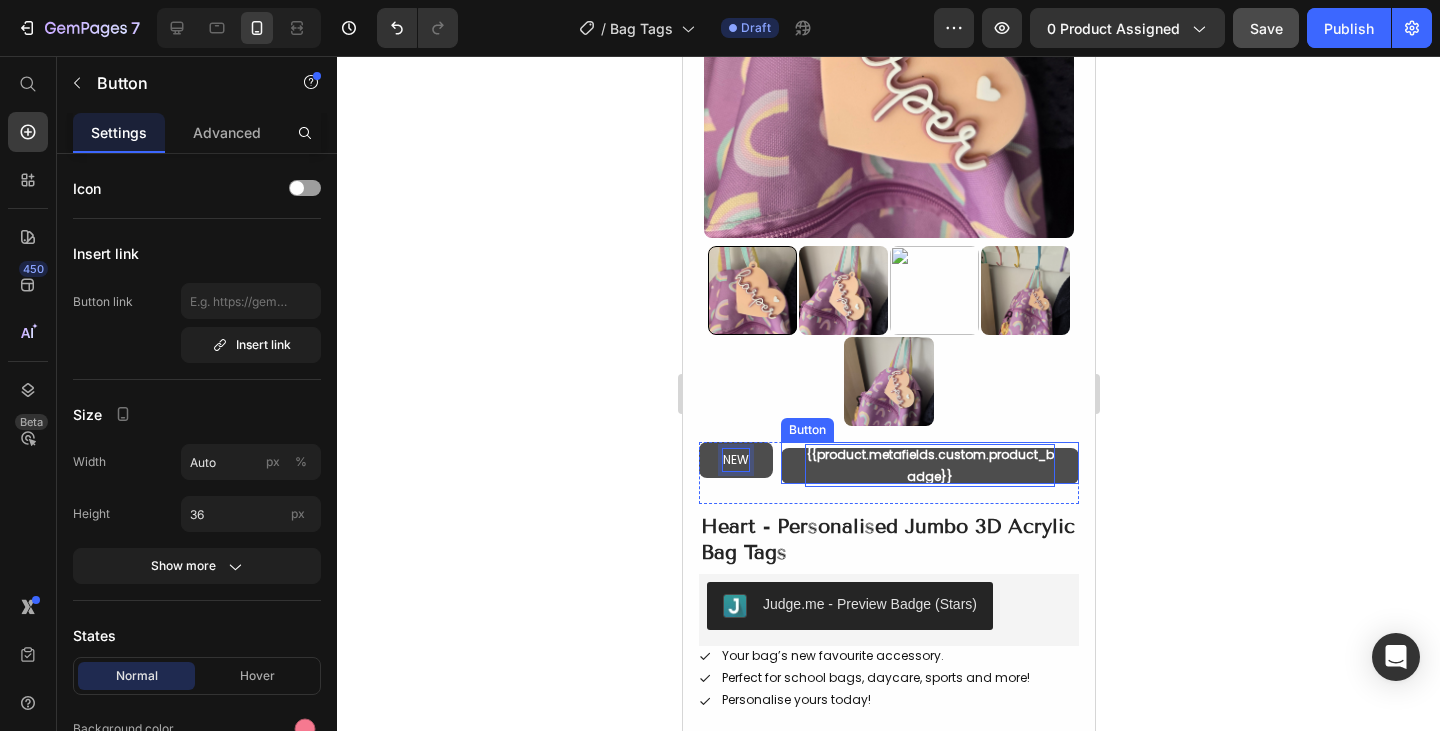 click on "{{product.metafields.custom.product_badge}}" at bounding box center (929, 465) 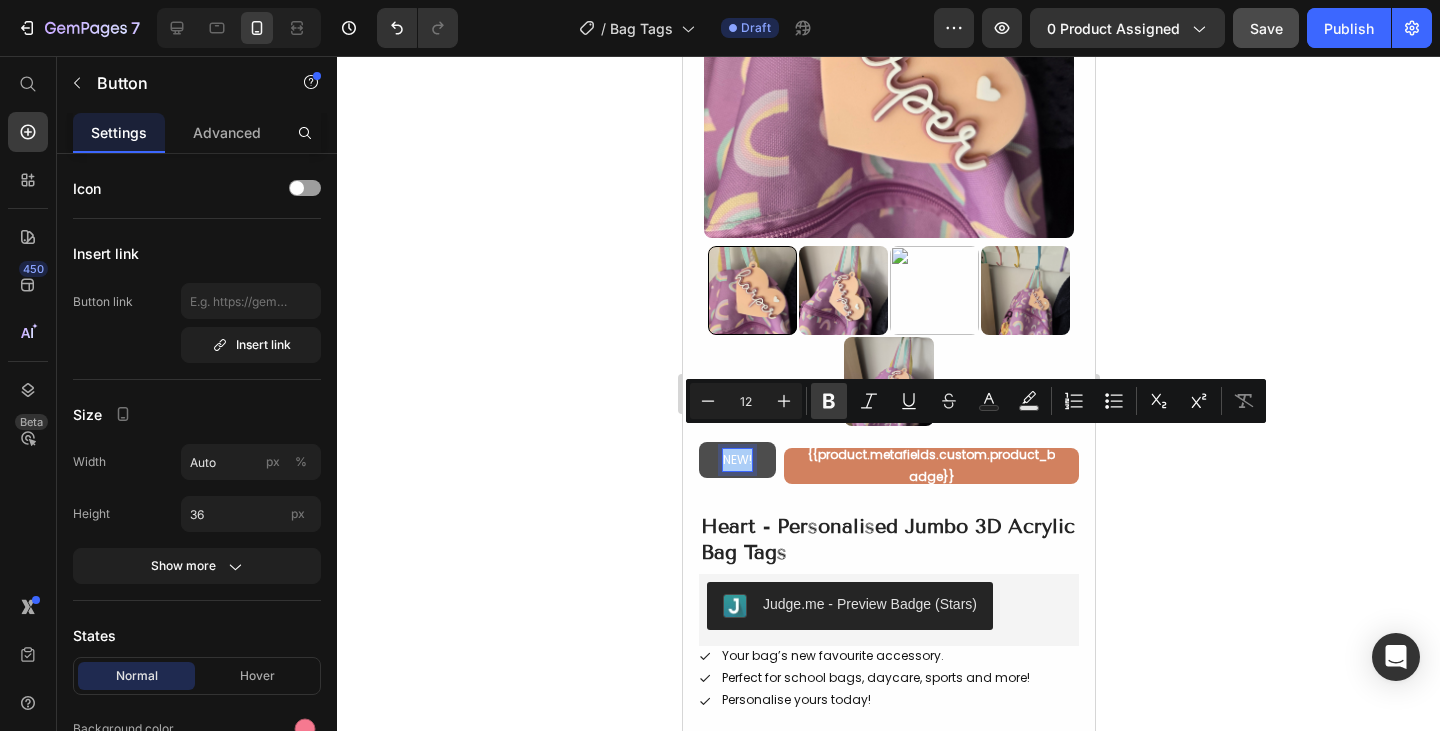 click 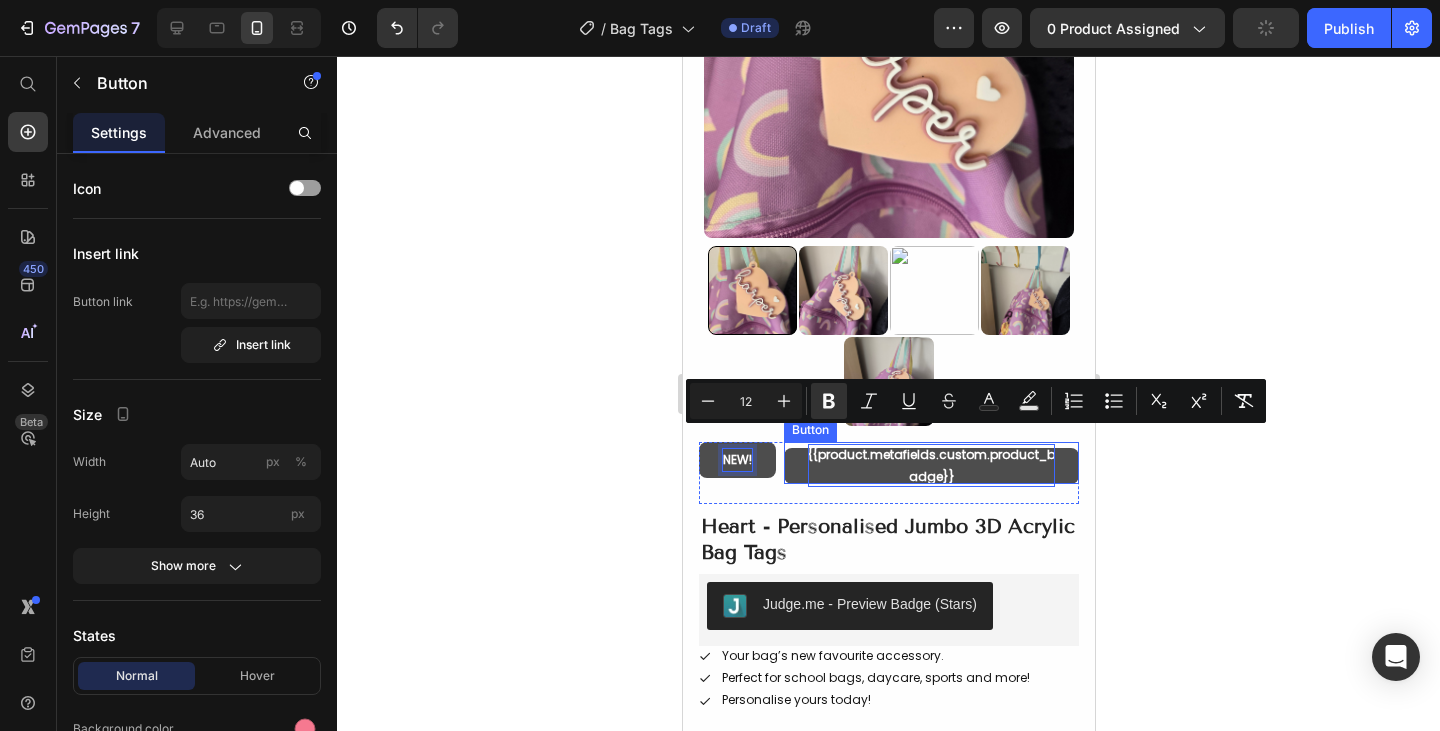 click on "{{product.metafields.custom.product_badge}}" at bounding box center [930, 465] 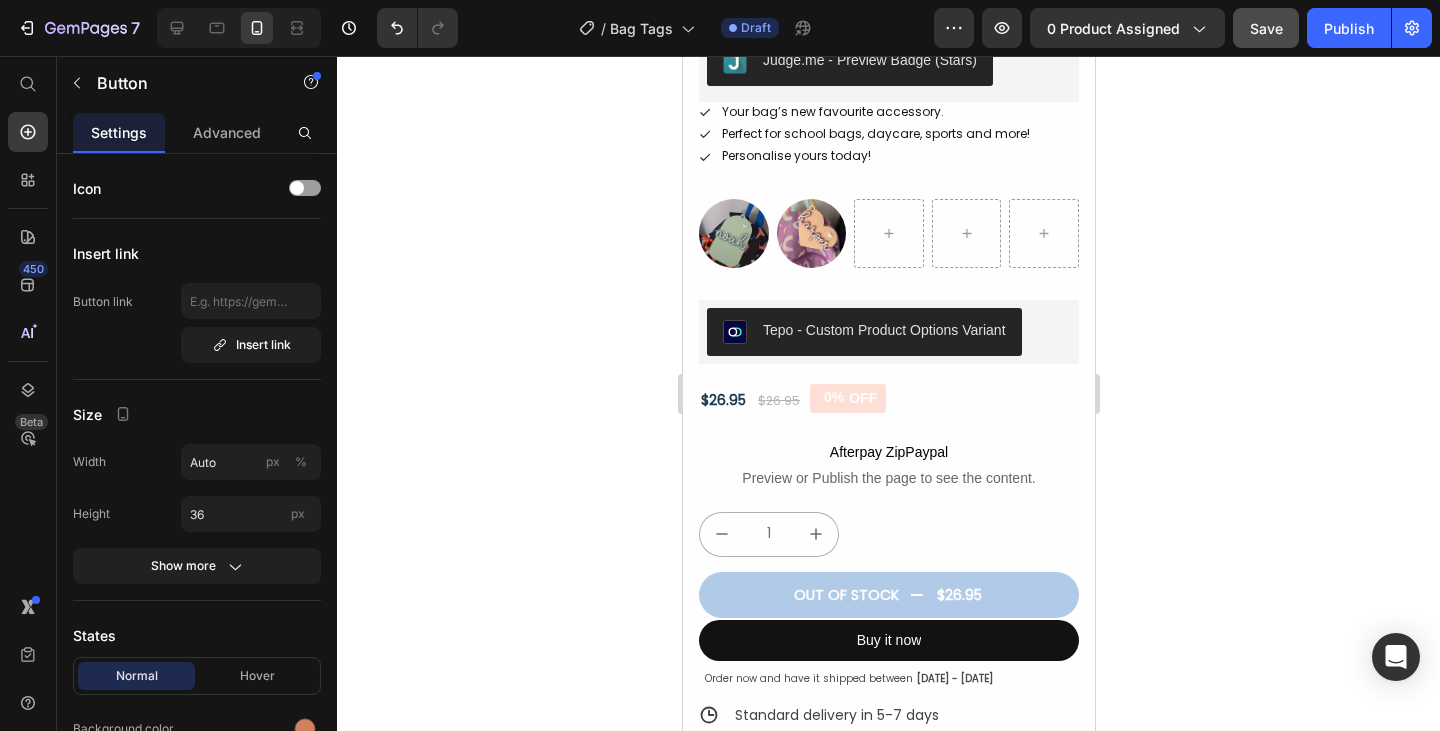 scroll, scrollTop: 784, scrollLeft: 0, axis: vertical 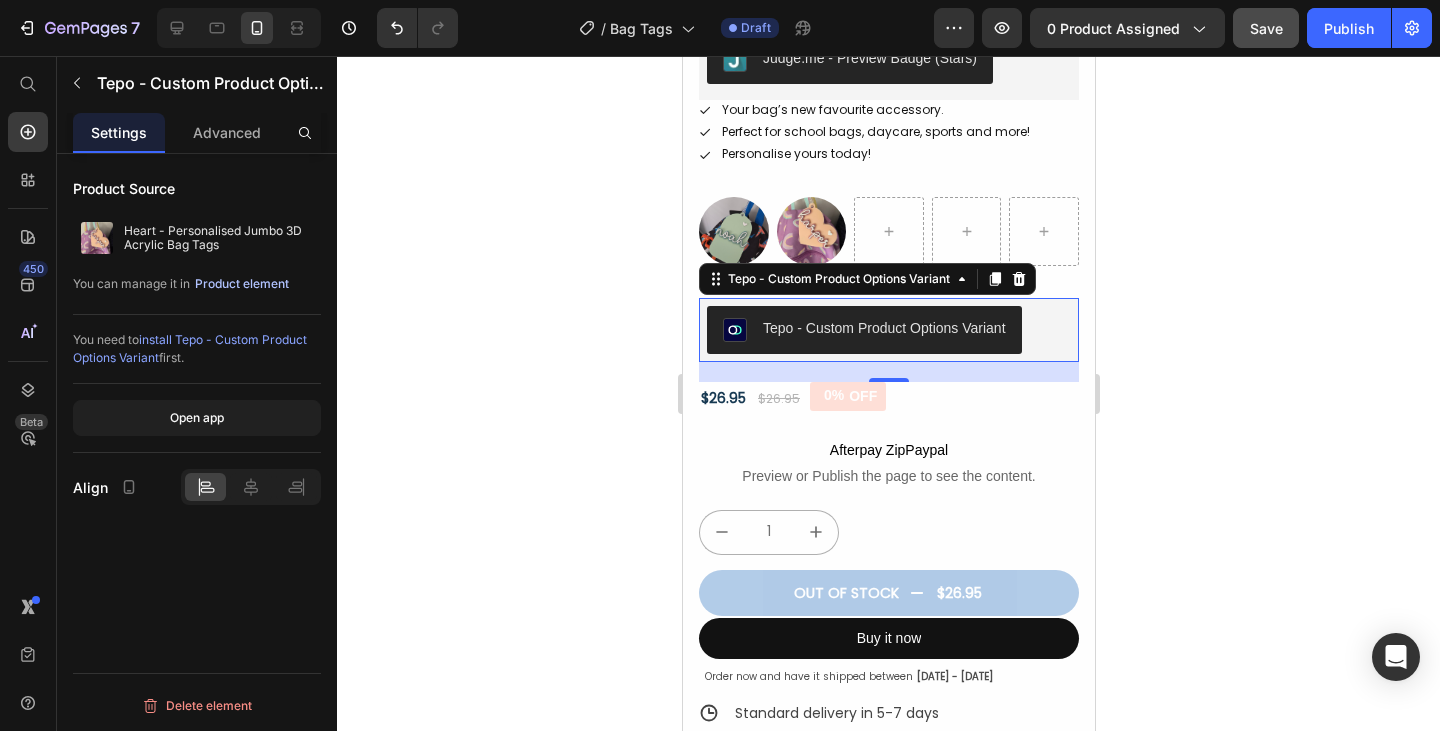 click on "Product element" at bounding box center [242, 284] 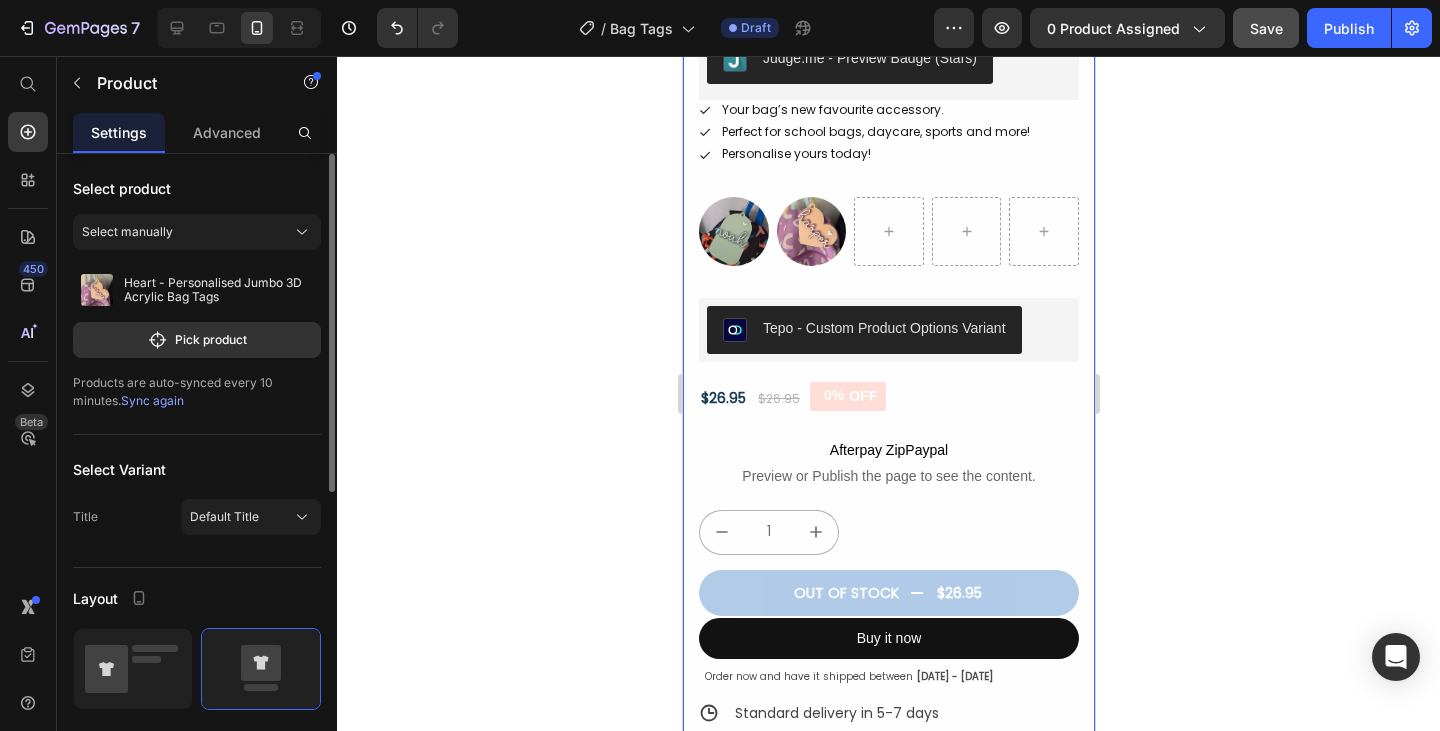 click on "Select product Select manually Heart - Personalised Jumbo 3D Acrylic Bag Tags Pick product  Products are auto-synced every 10 minutes.  Sync again" at bounding box center [197, 294] 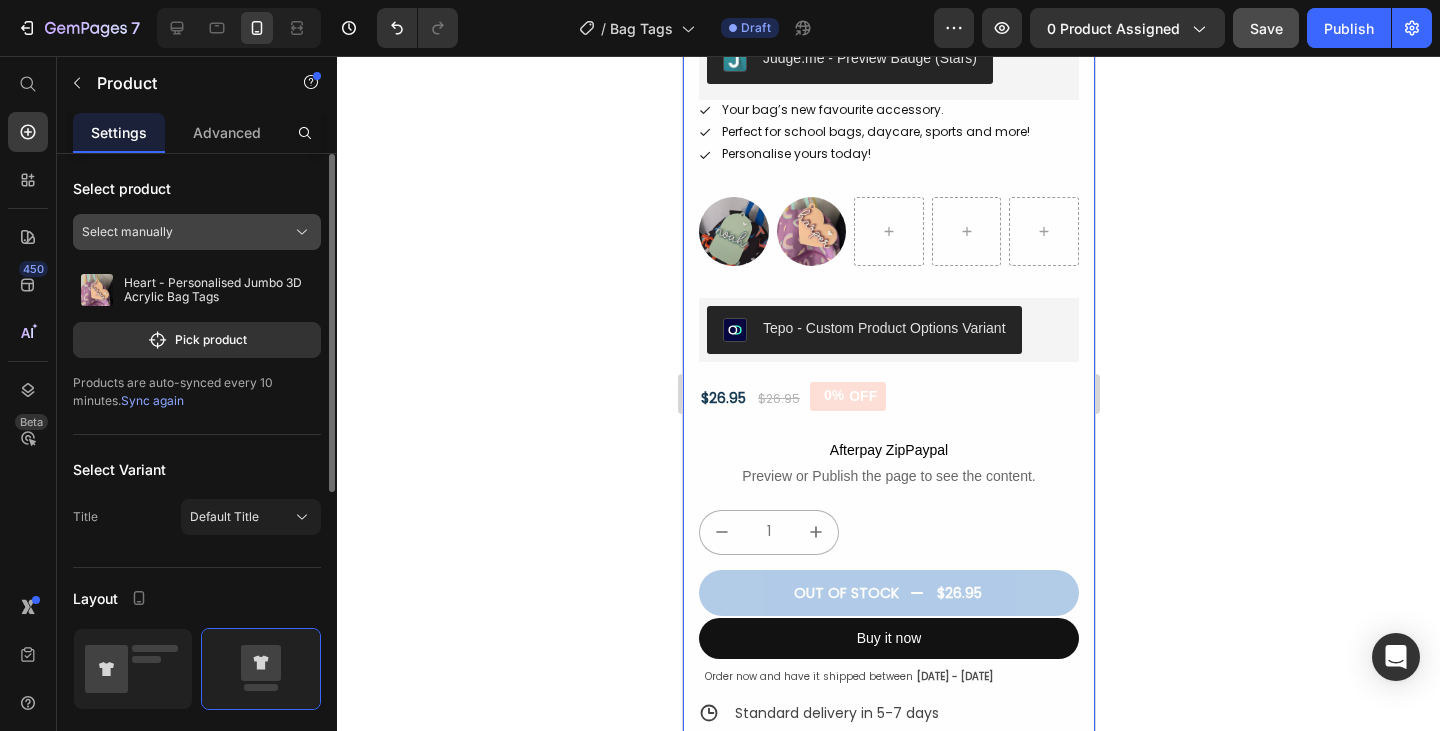 click on "Select manually" at bounding box center (127, 232) 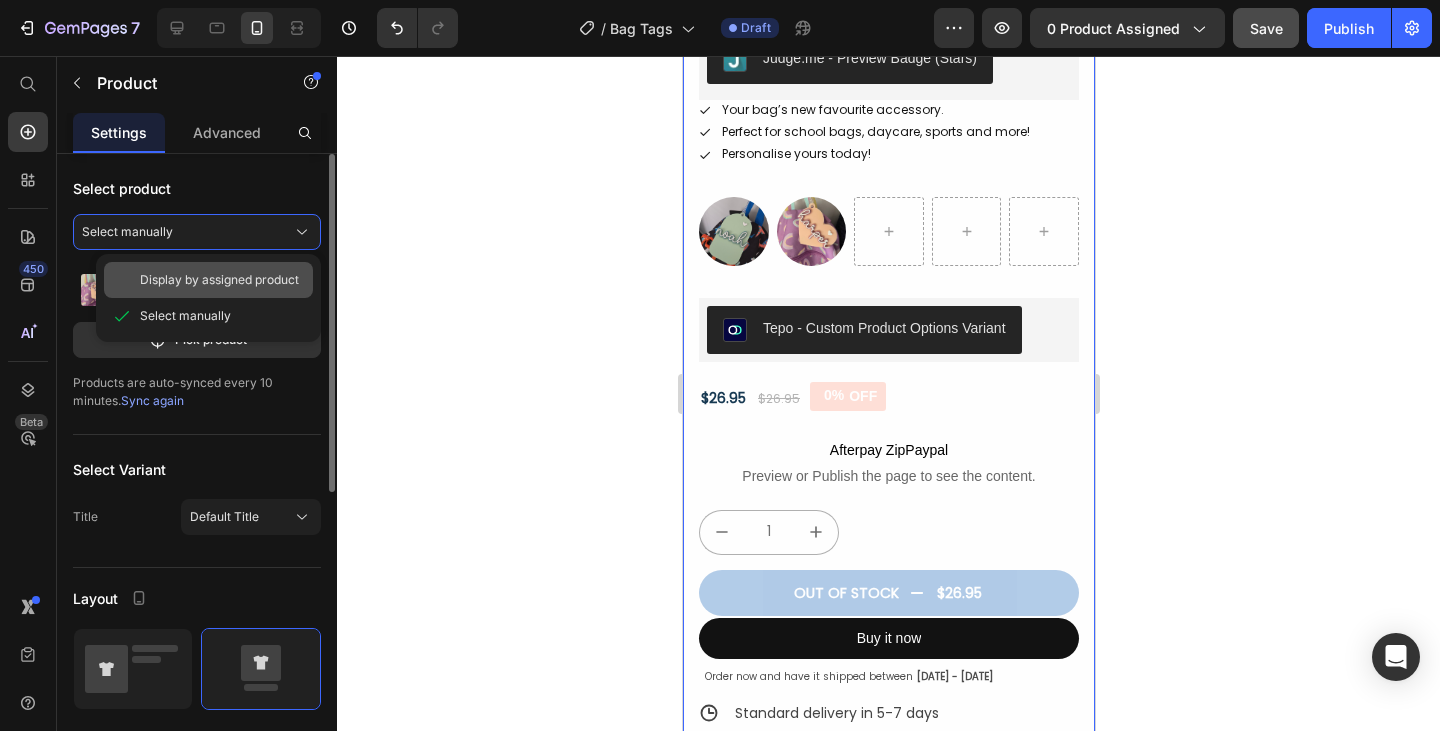 click on "Display by assigned product" at bounding box center [219, 280] 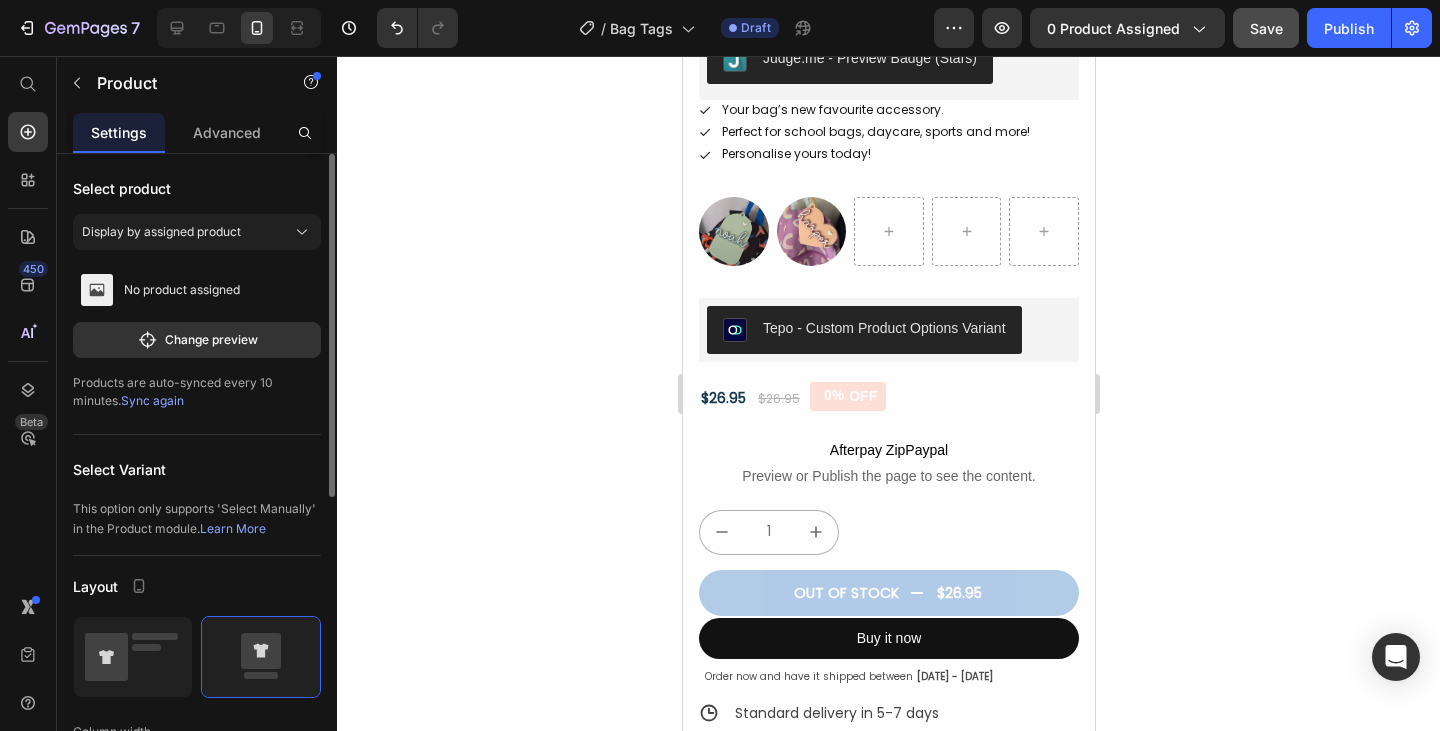 click on "Select product Display by assigned product No product assigned Change preview  Products are auto-synced every 10 minutes.  Sync again" at bounding box center [197, 294] 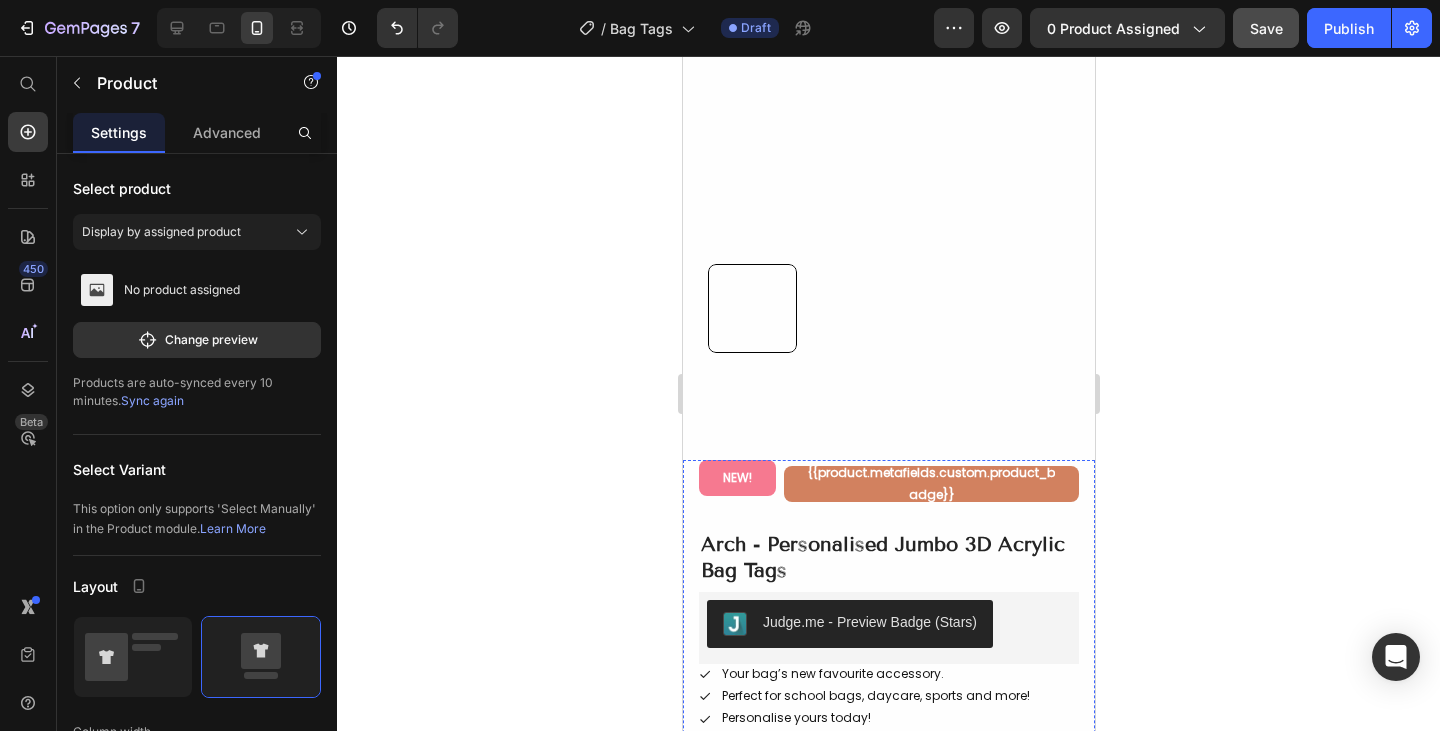 scroll, scrollTop: 0, scrollLeft: 0, axis: both 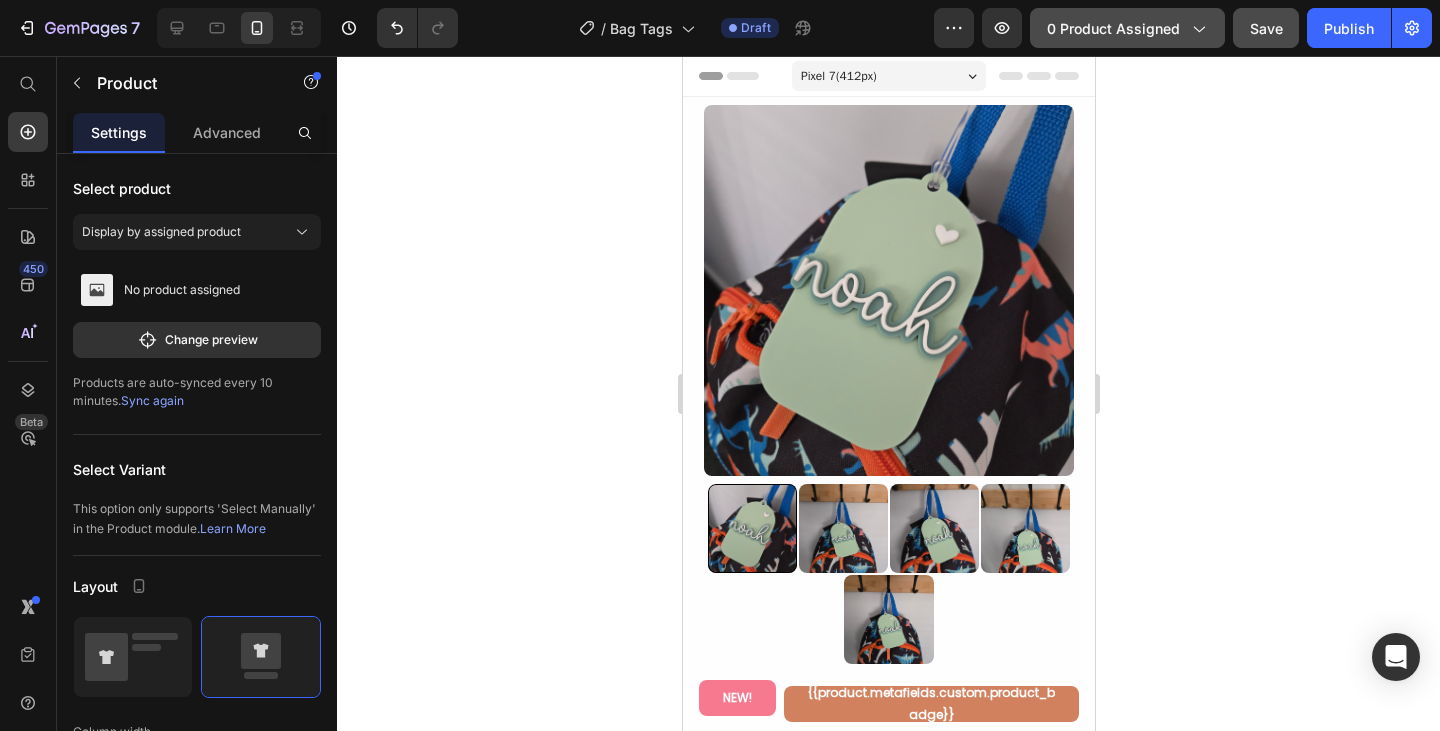 click on "0 product assigned" 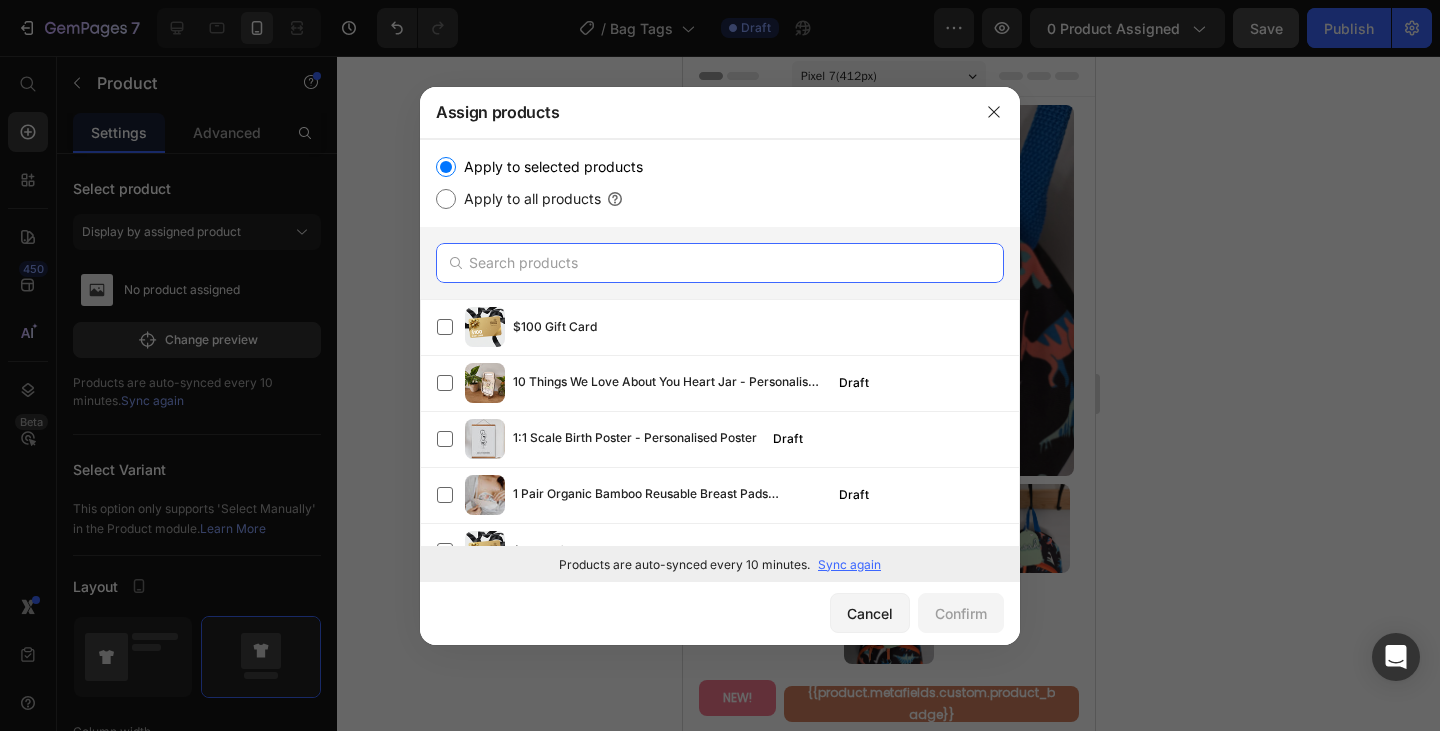 click at bounding box center (720, 263) 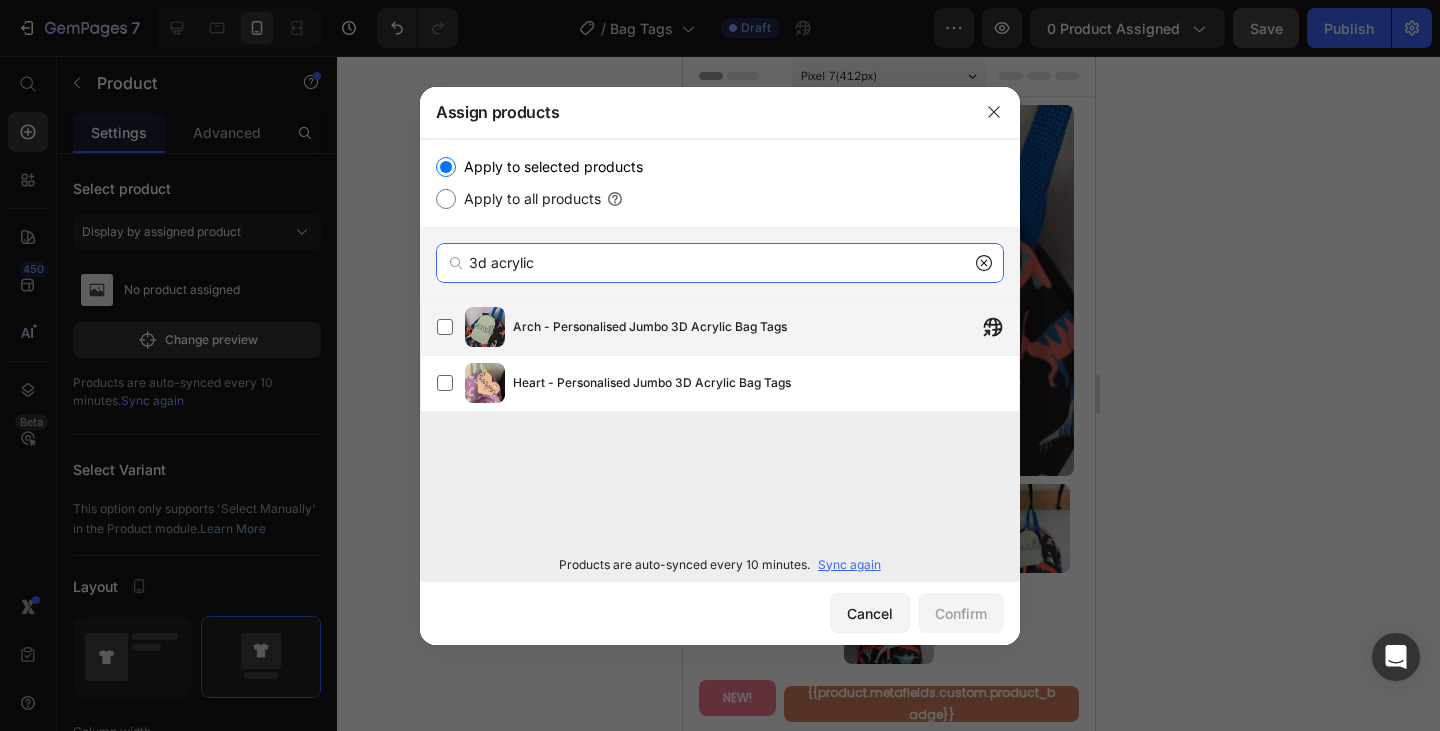 type on "3d acrylic" 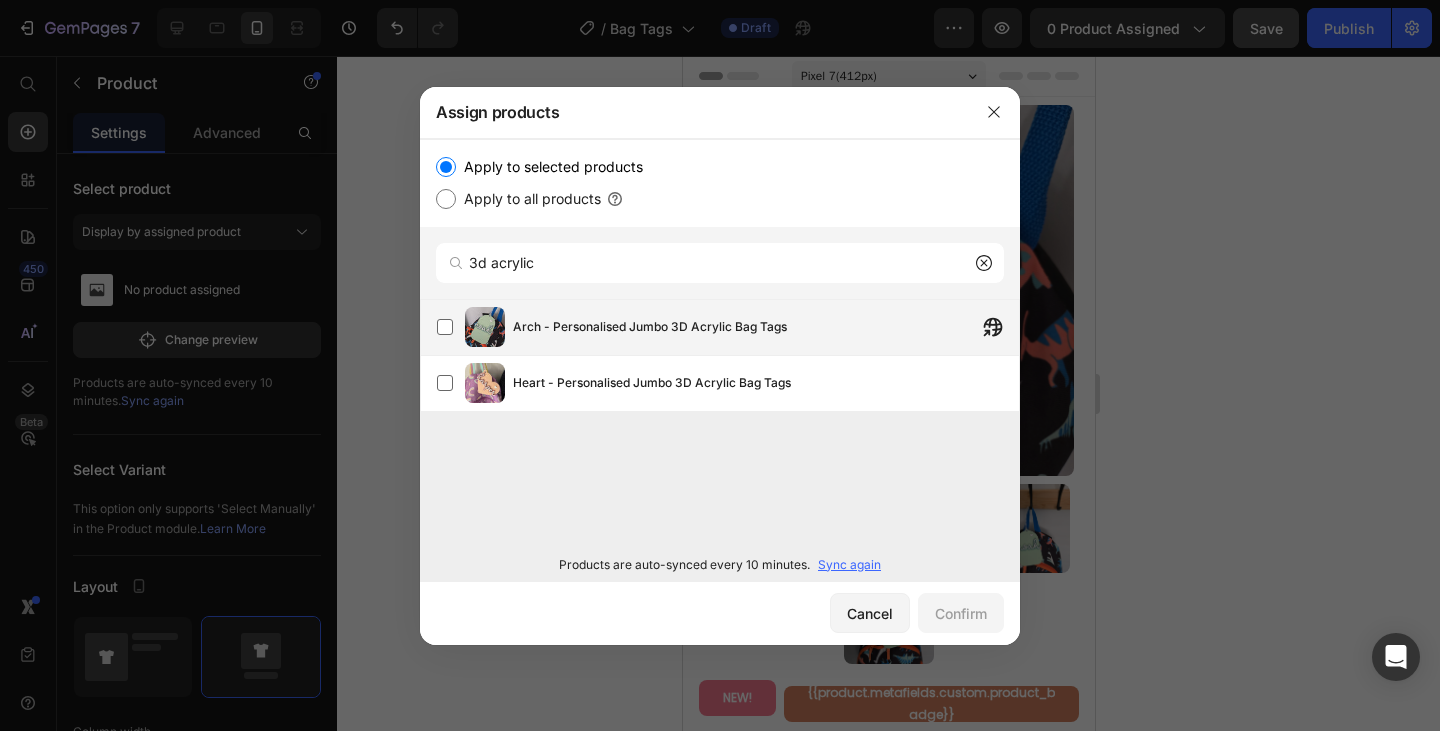 click on "Arch - Personalised Jumbo 3D Acrylic Bag Tags" at bounding box center [650, 327] 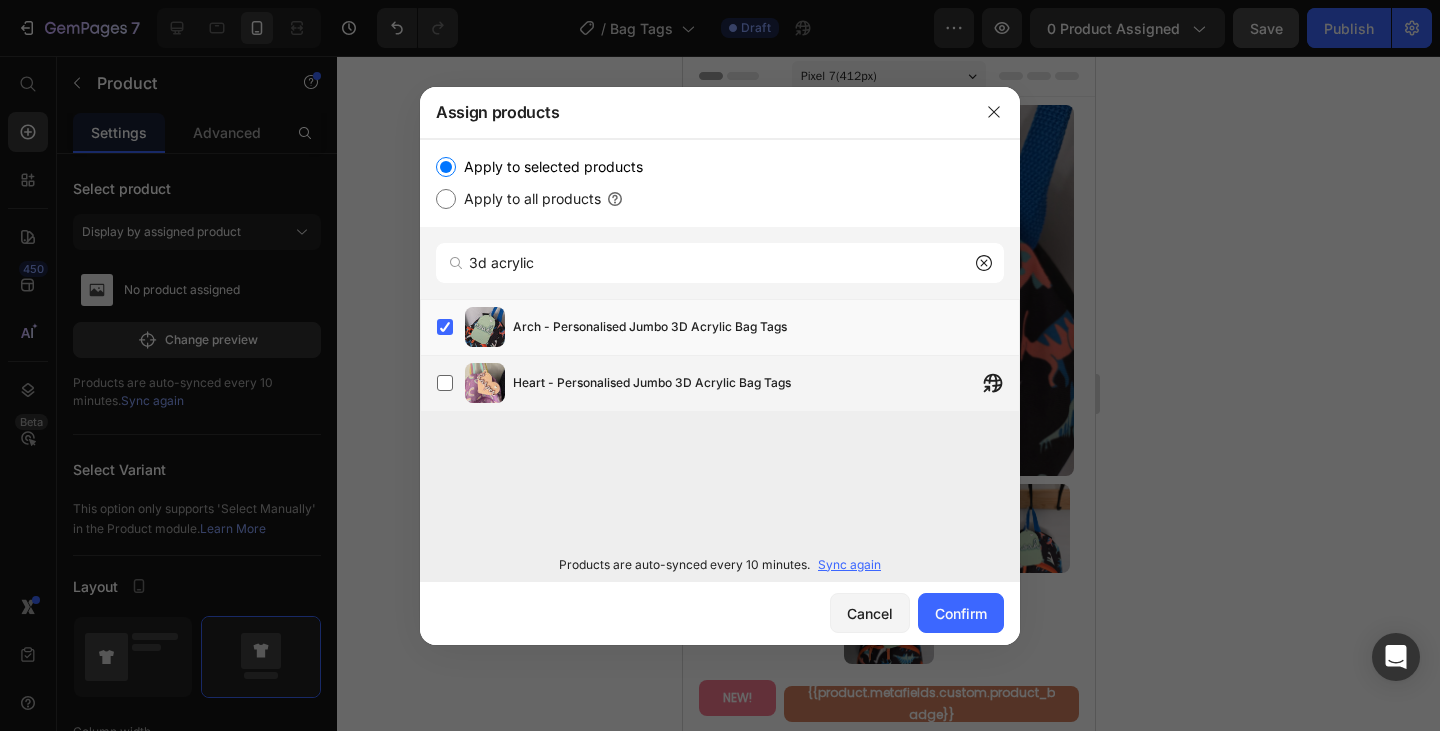 click on "Heart - Personalised Jumbo 3D Acrylic Bag Tags" at bounding box center (652, 383) 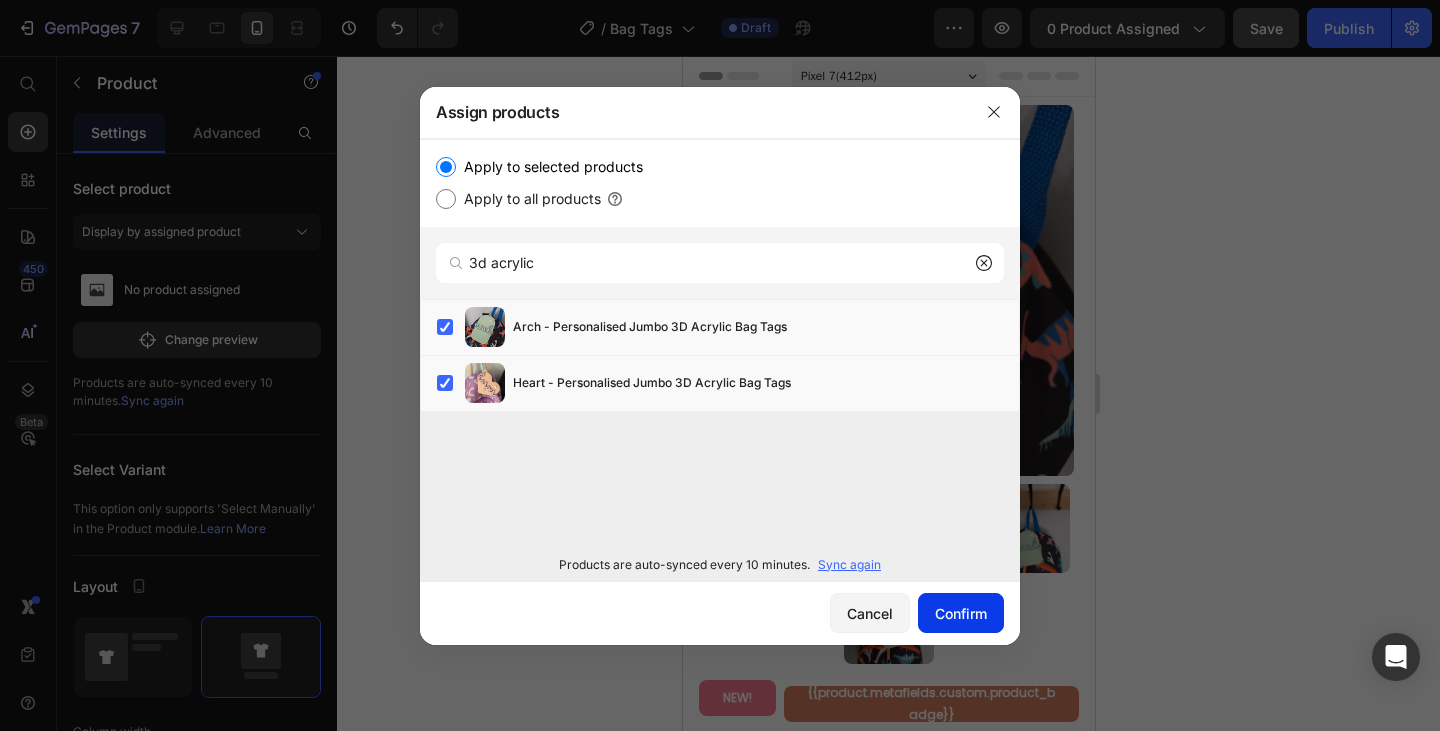 click on "Confirm" 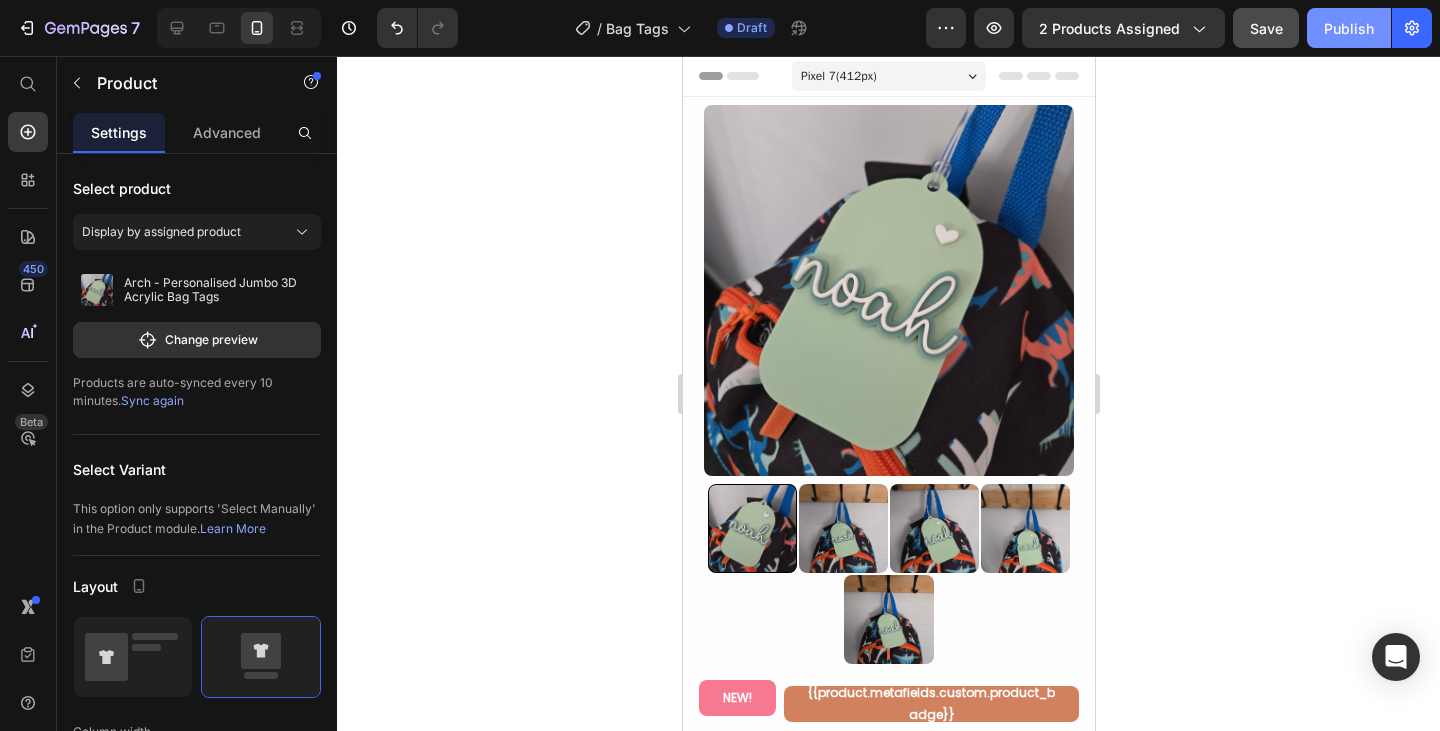click on "Publish" at bounding box center (1349, 28) 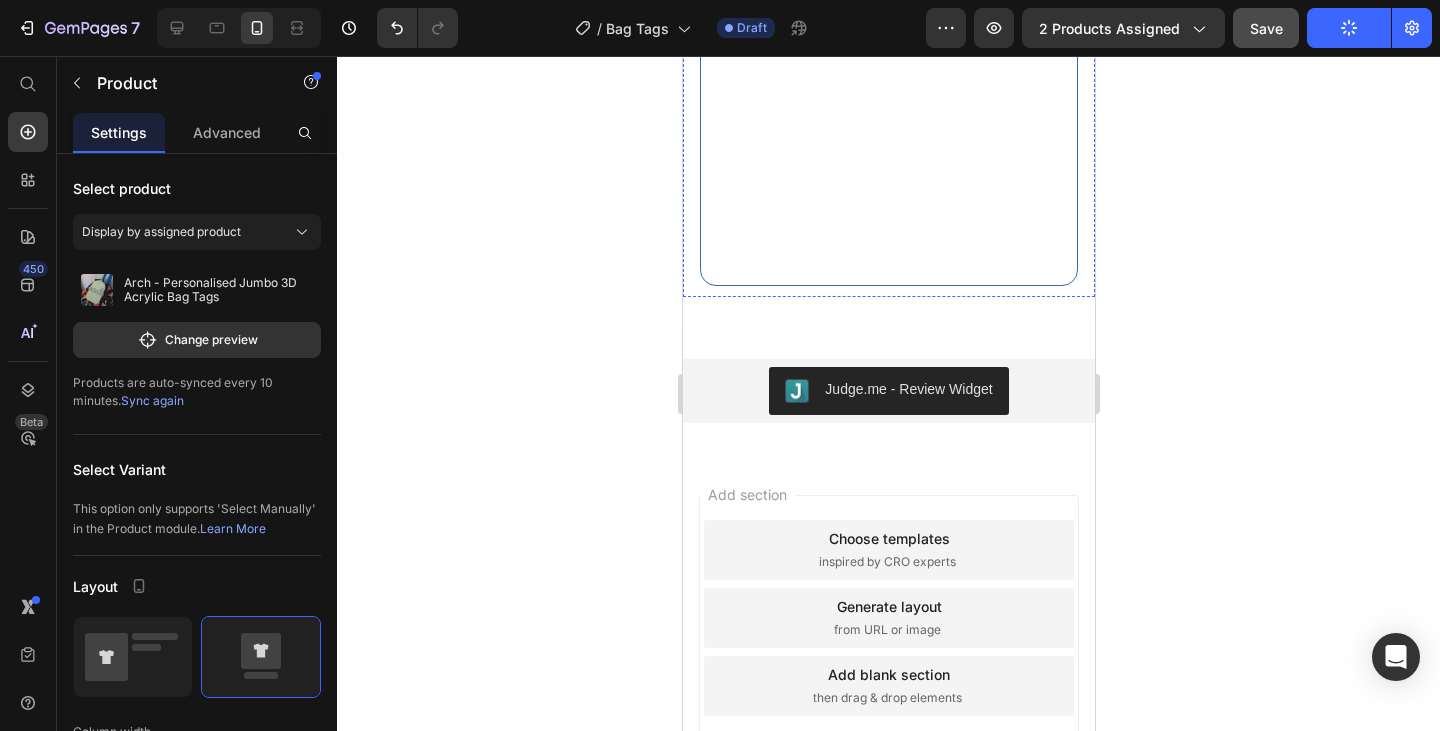 scroll, scrollTop: 2116, scrollLeft: 0, axis: vertical 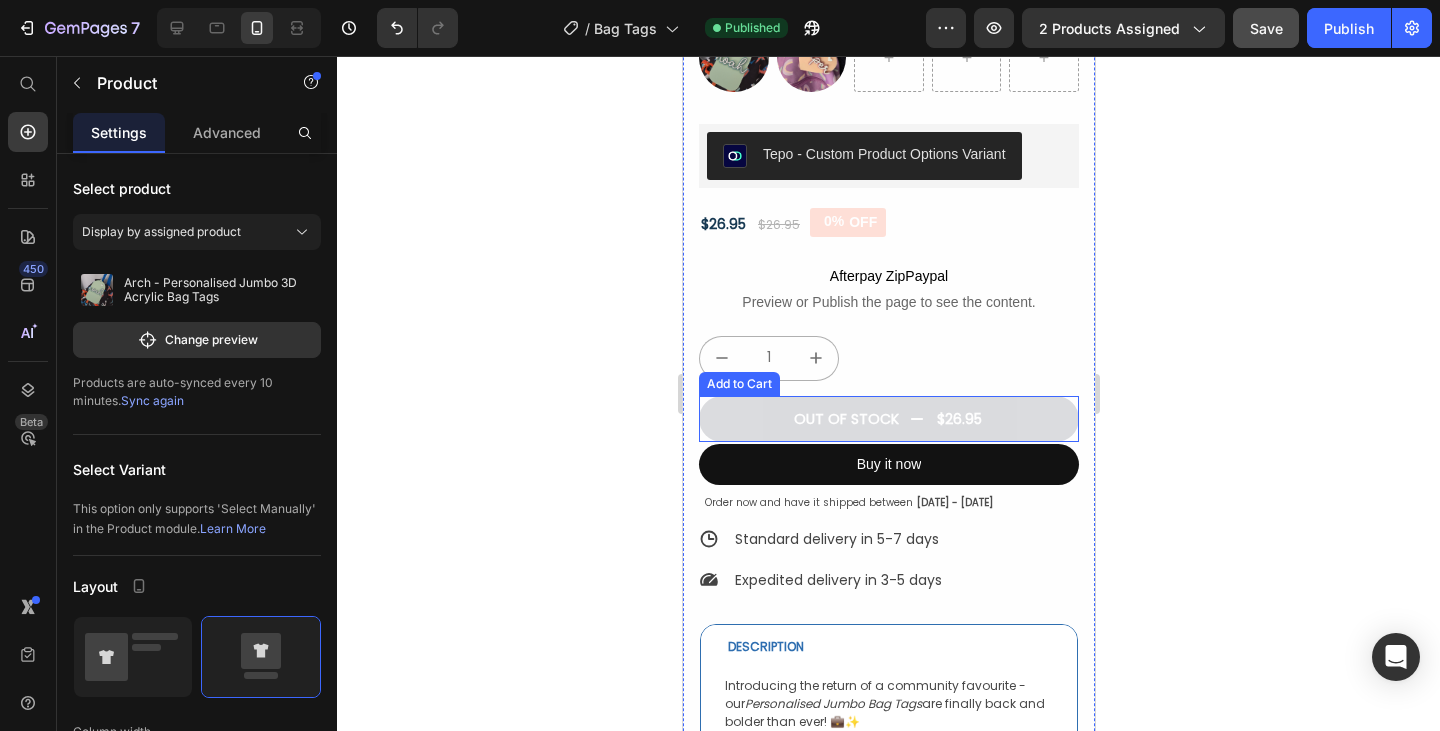 click on "Out of stock
$26.95" at bounding box center (888, 419) 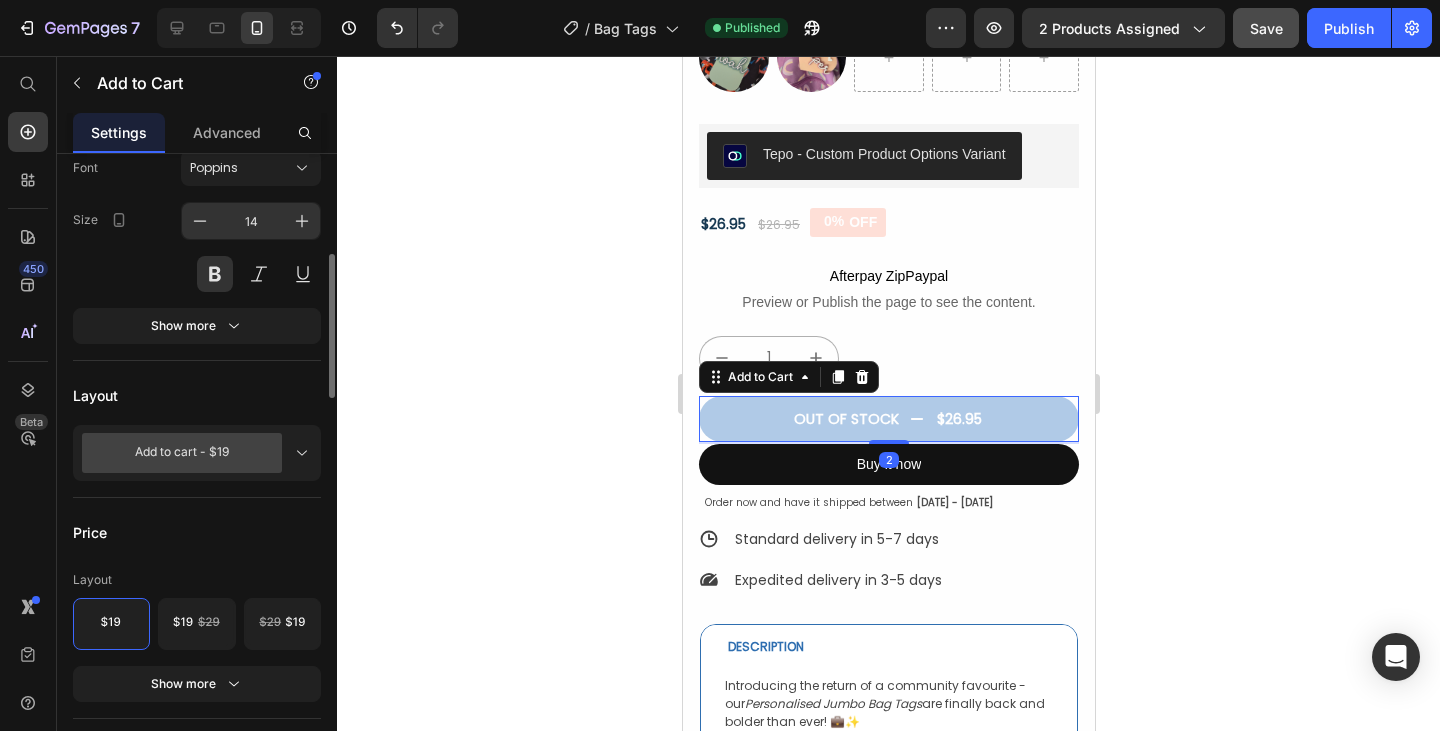 scroll, scrollTop: 353, scrollLeft: 0, axis: vertical 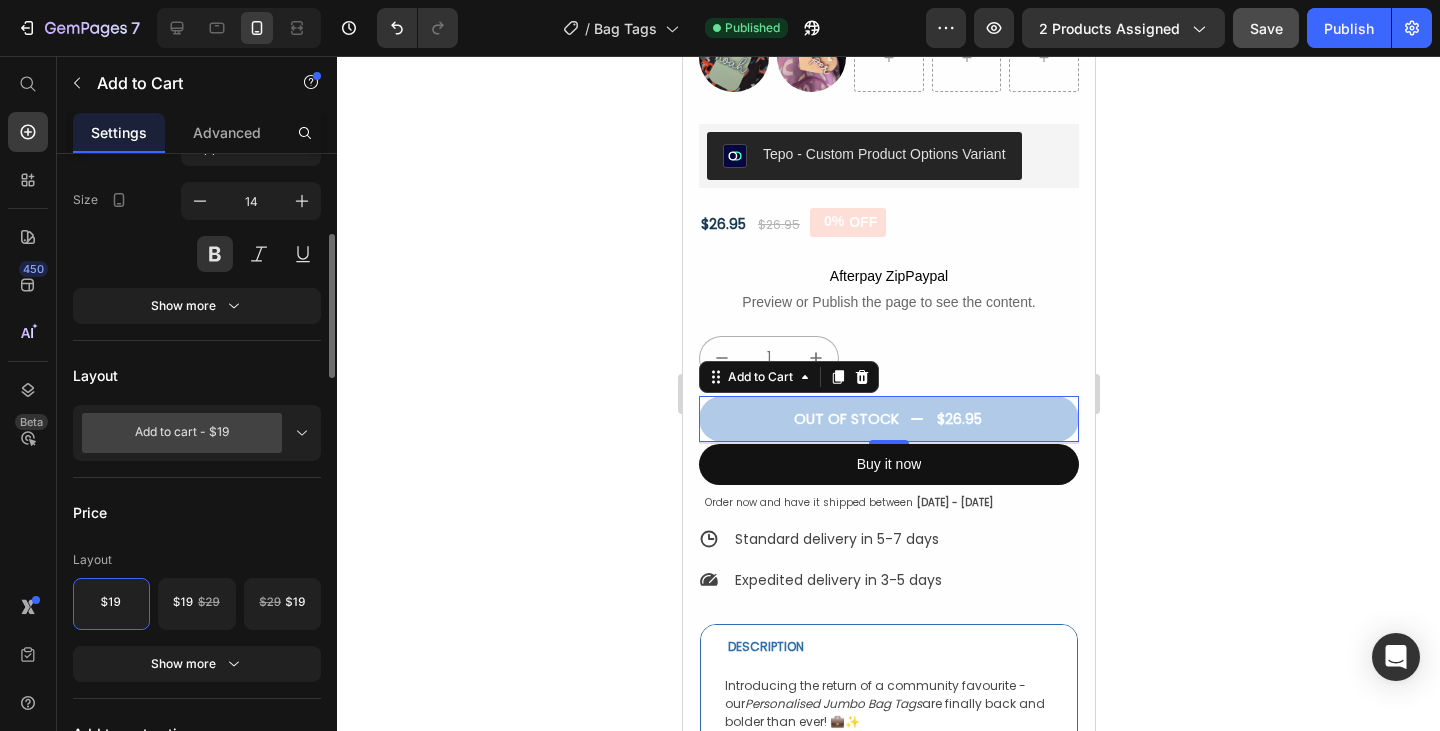 click on "Add to cart  -  $19" at bounding box center (197, 433) 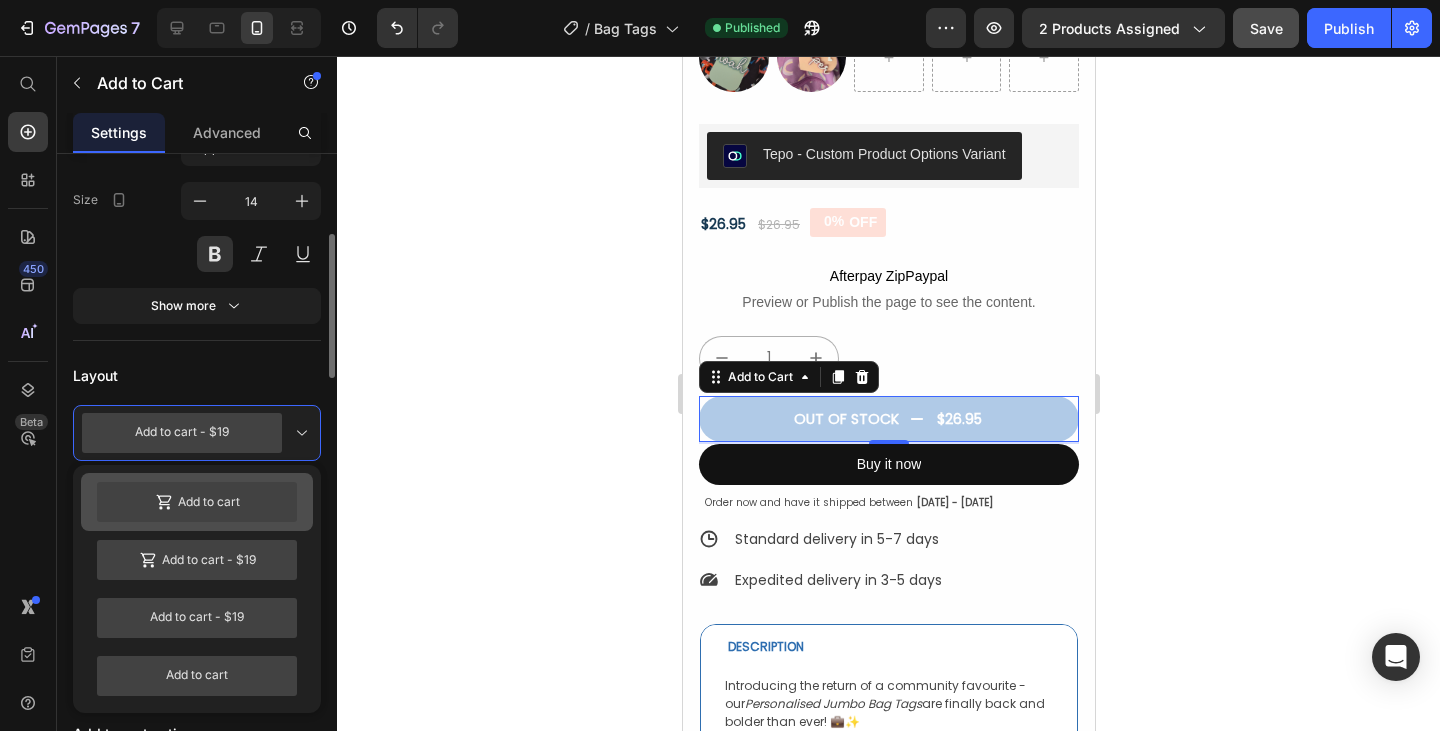 click on "Add to cart" at bounding box center (197, 502) 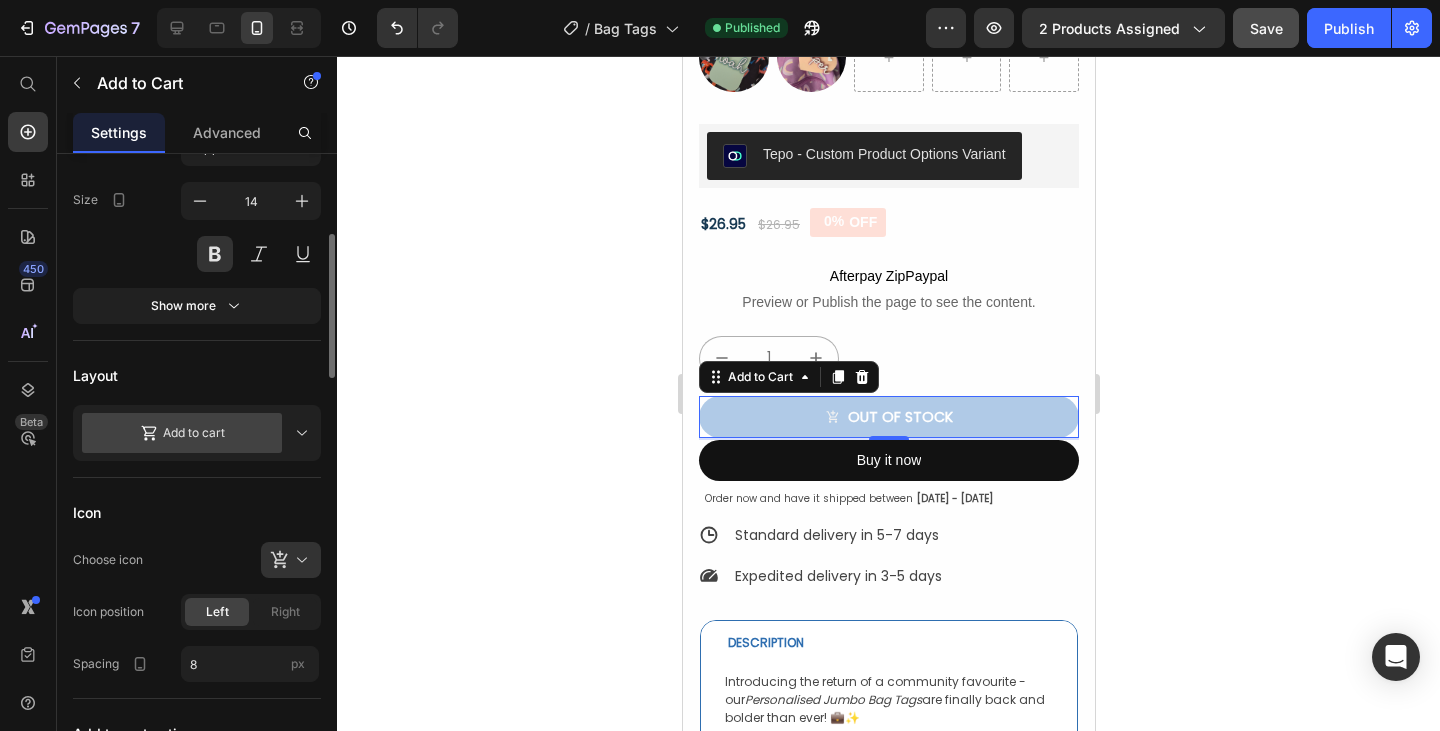 click on "Add to cart" at bounding box center [182, 433] 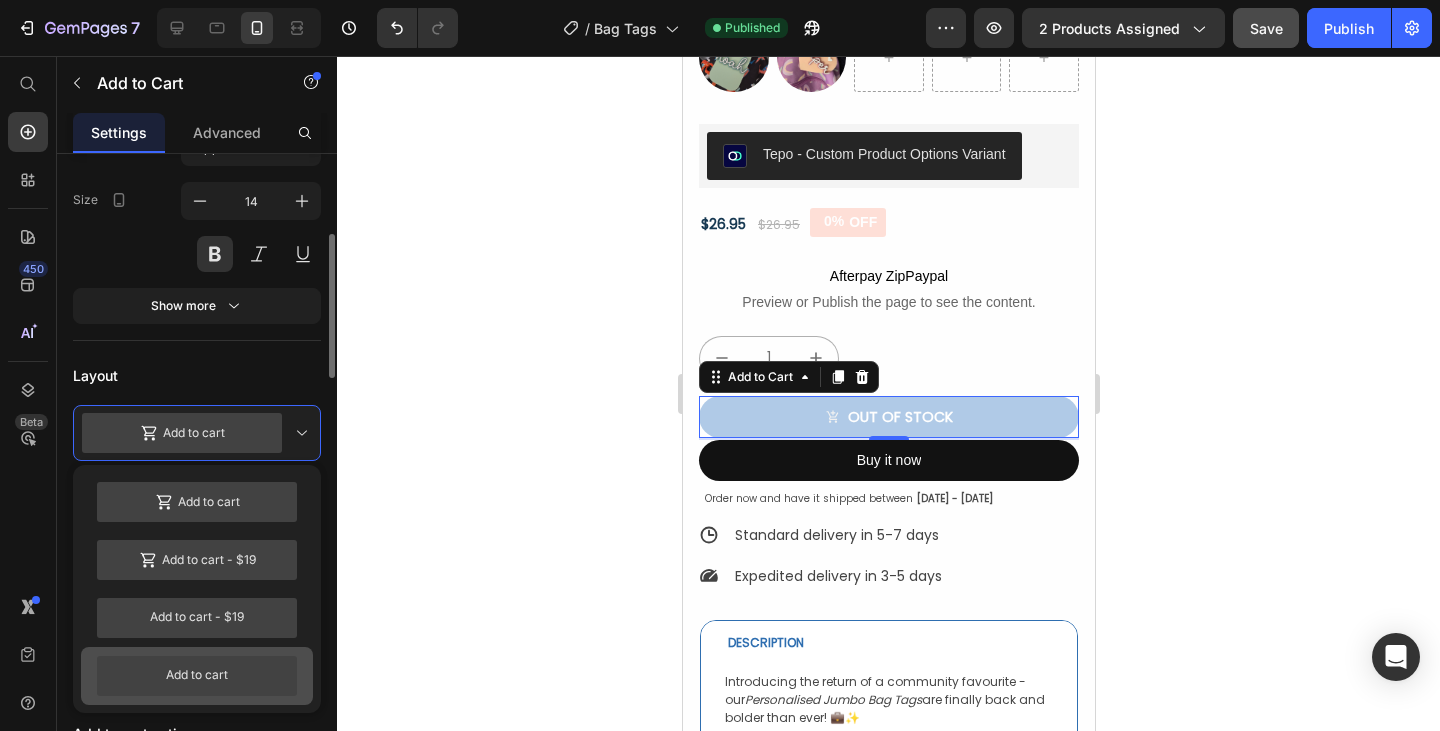click on "Add to cart" at bounding box center (197, 676) 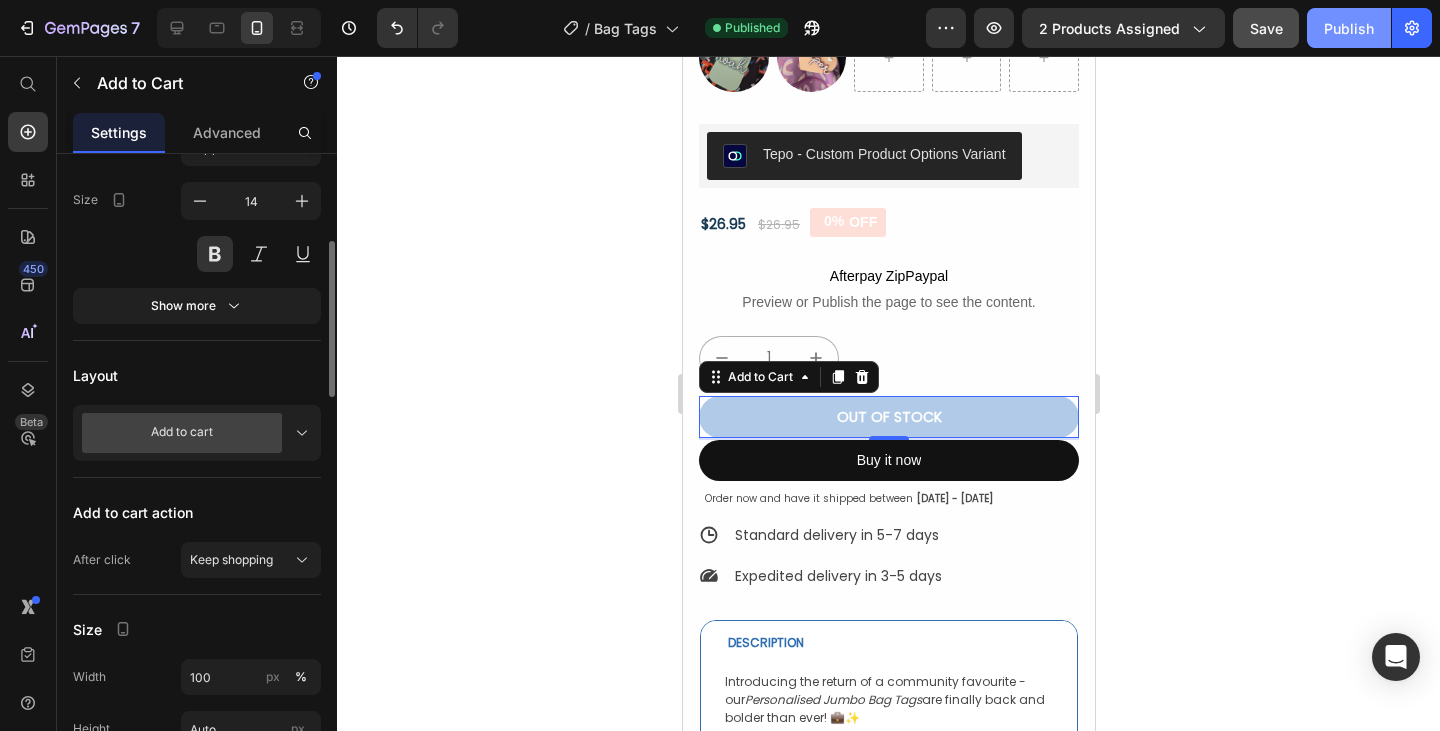 click on "Publish" at bounding box center [1349, 28] 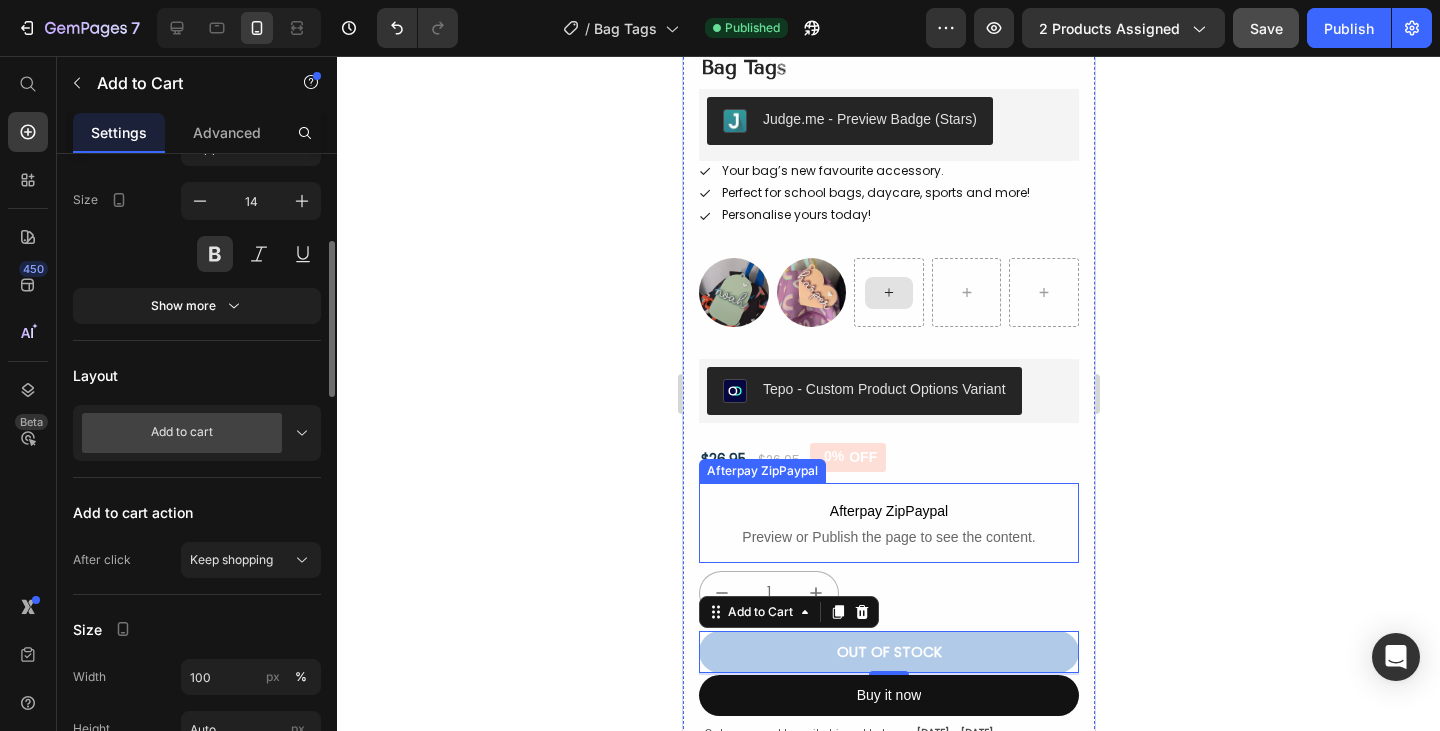 scroll, scrollTop: 722, scrollLeft: 0, axis: vertical 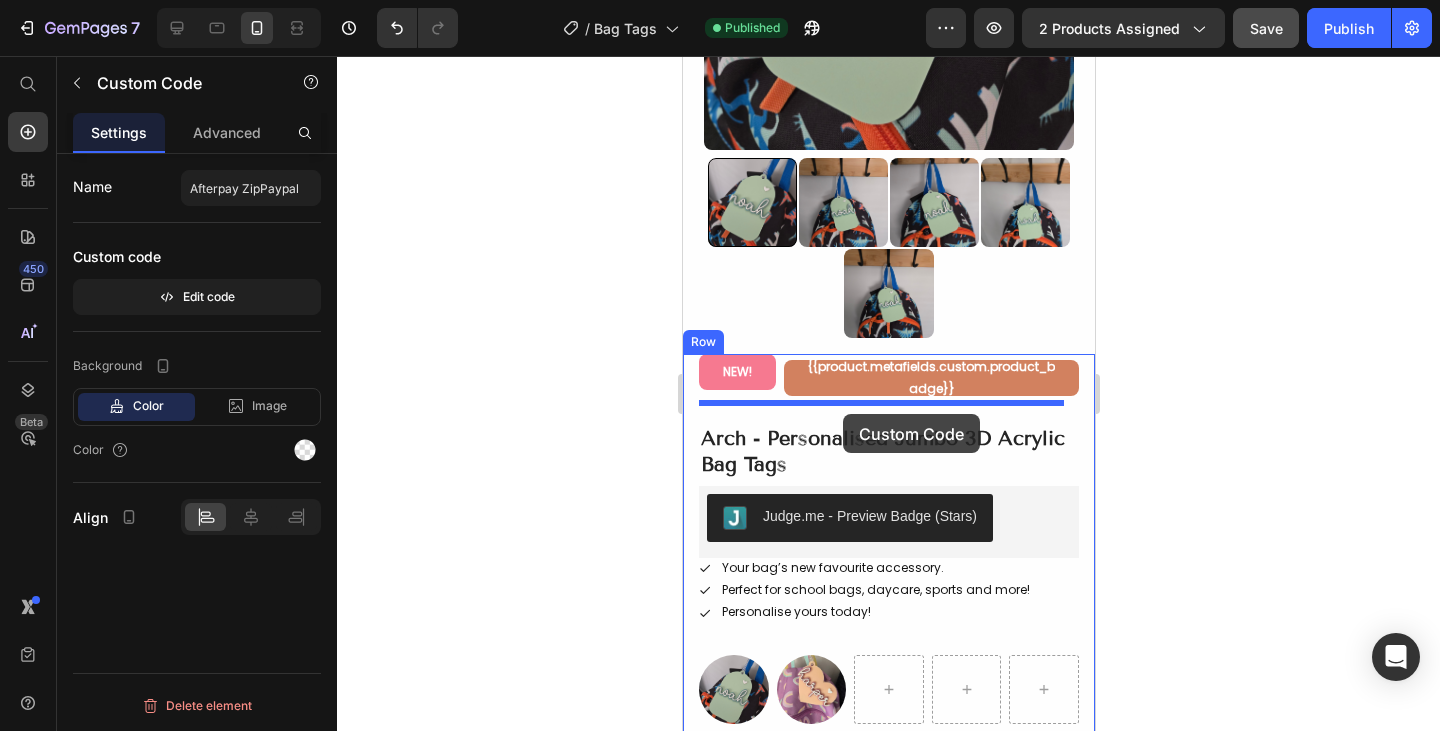 drag, startPoint x: 990, startPoint y: 478, endPoint x: 842, endPoint y: 414, distance: 161.24515 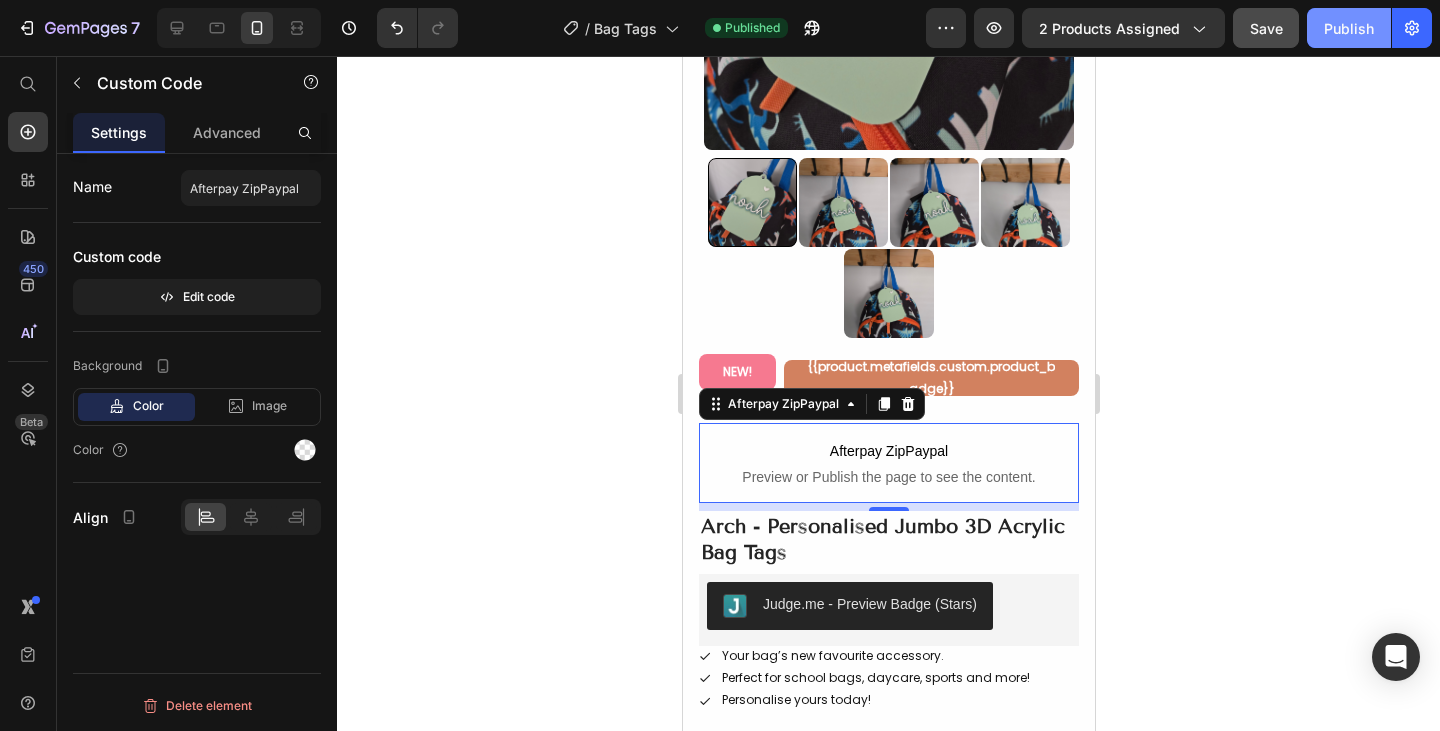 click on "Publish" 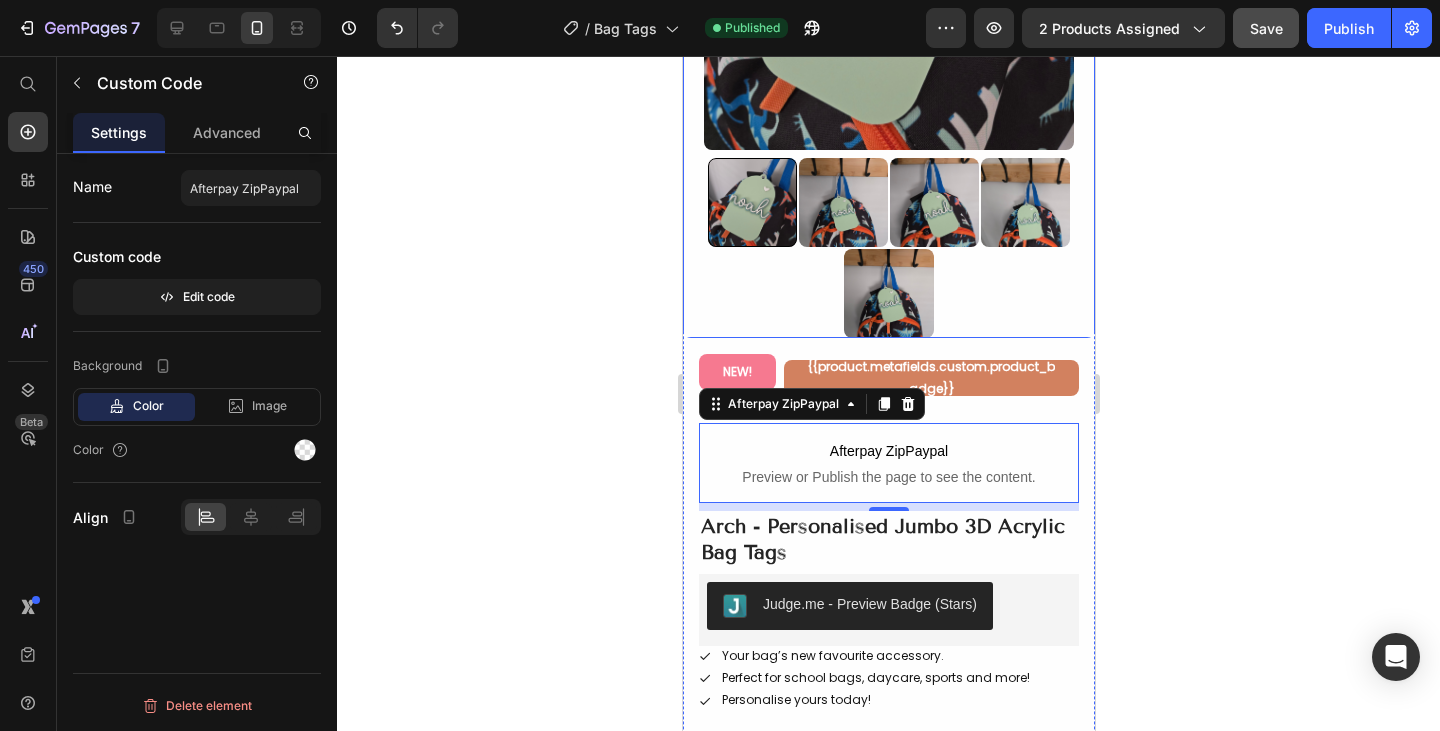 type 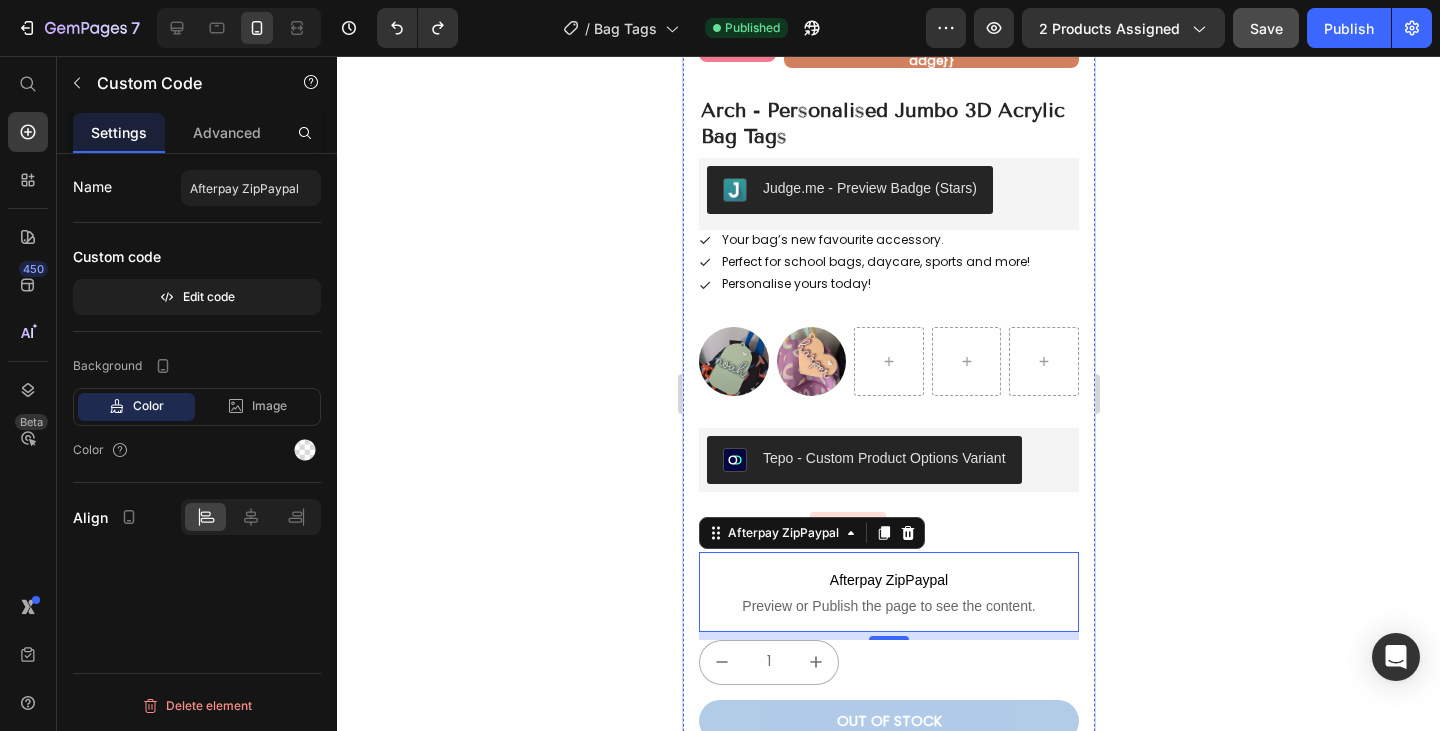 scroll, scrollTop: 667, scrollLeft: 0, axis: vertical 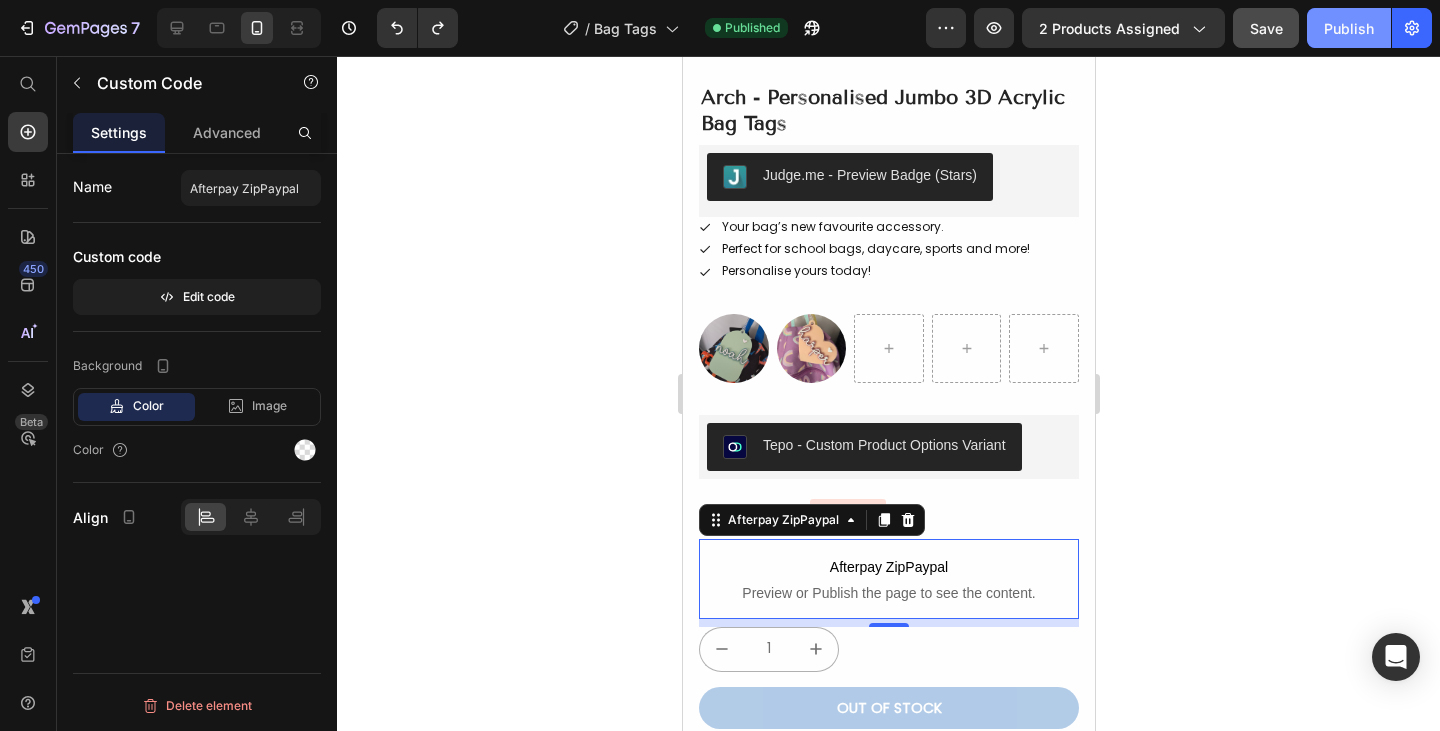 click on "Publish" 